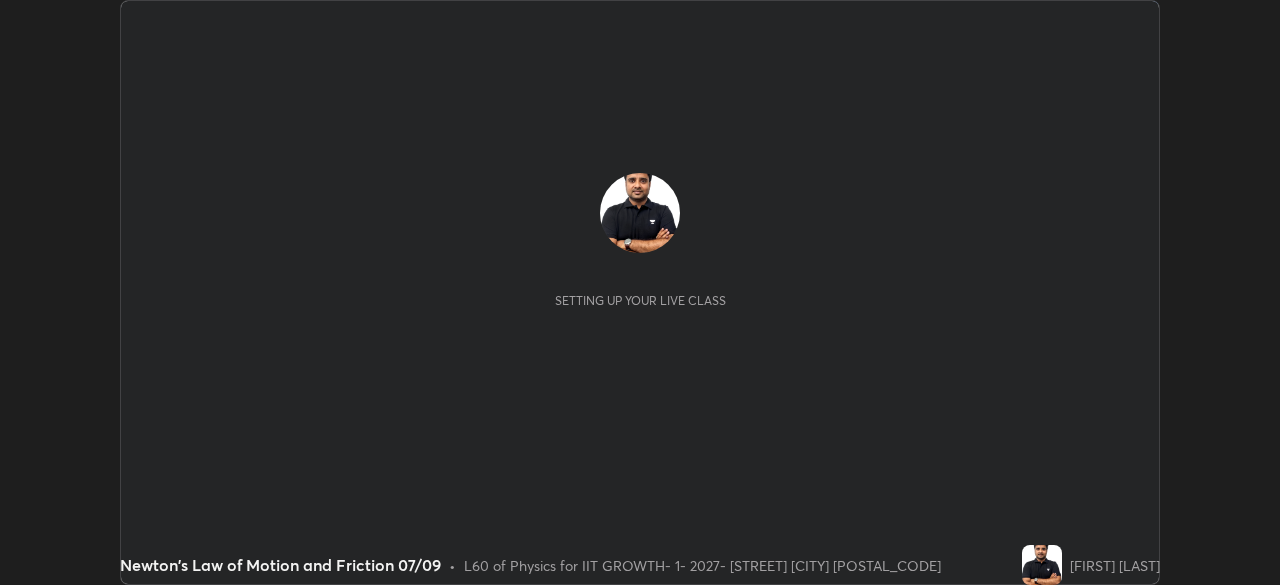 scroll, scrollTop: 0, scrollLeft: 0, axis: both 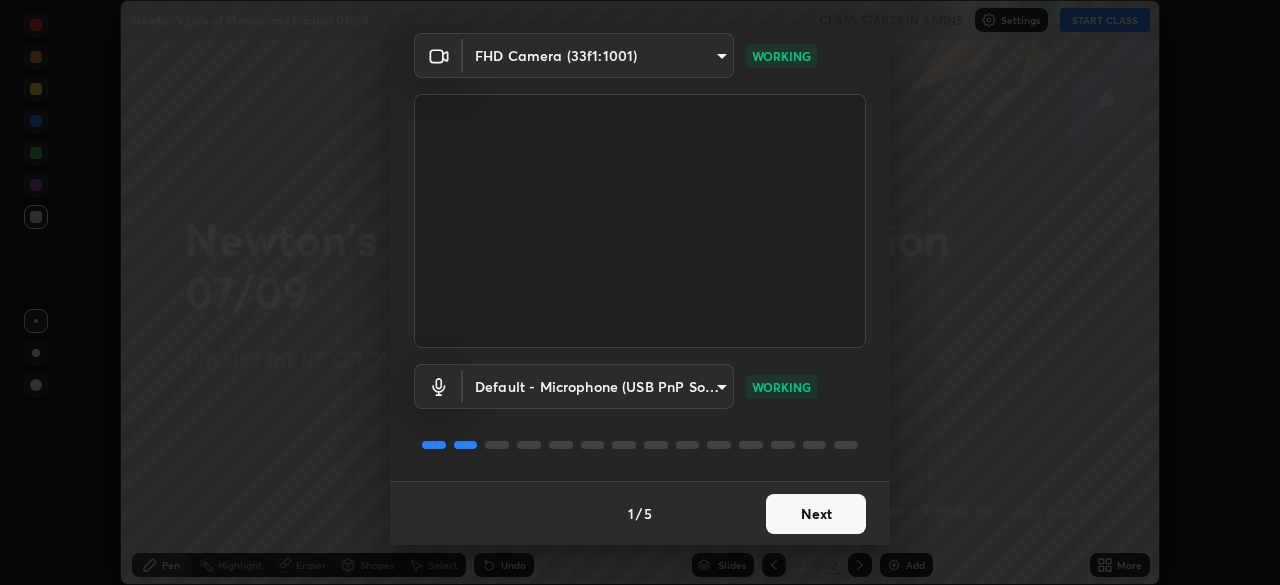 click on "Next" at bounding box center [816, 514] 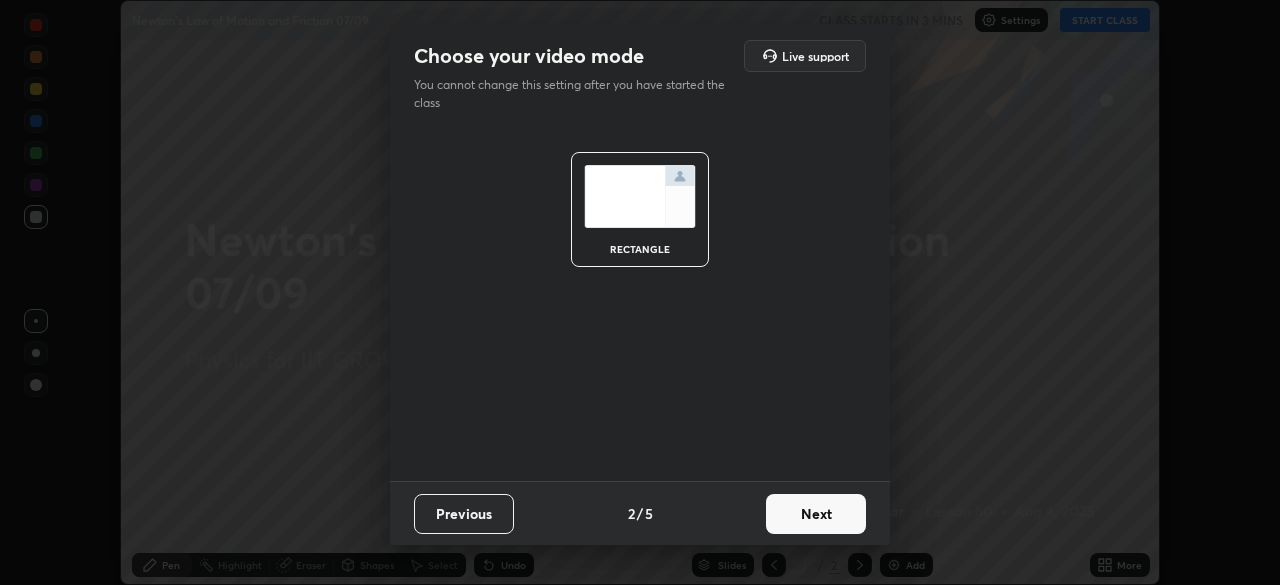 click on "Next" at bounding box center [816, 514] 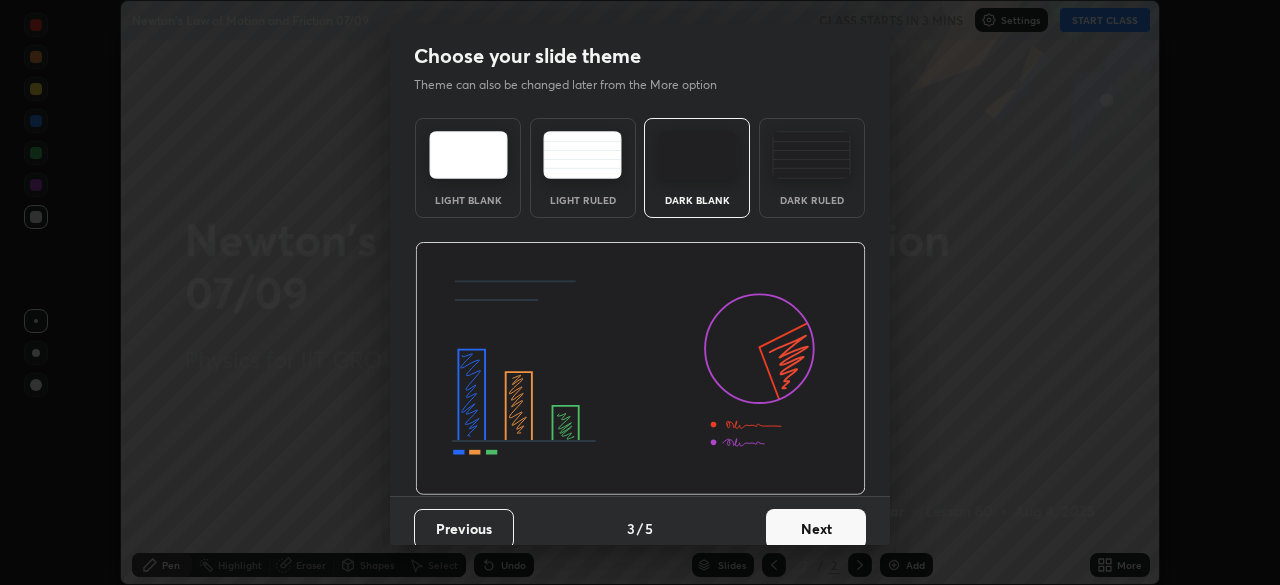 click on "Next" at bounding box center (816, 529) 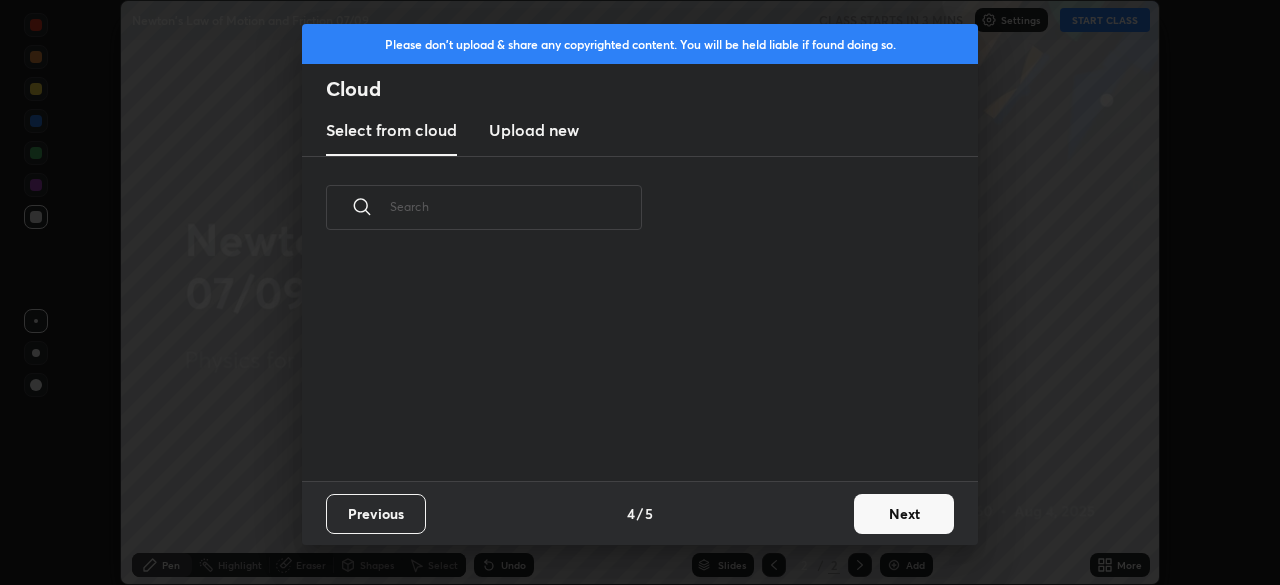 click on "Next" at bounding box center [904, 514] 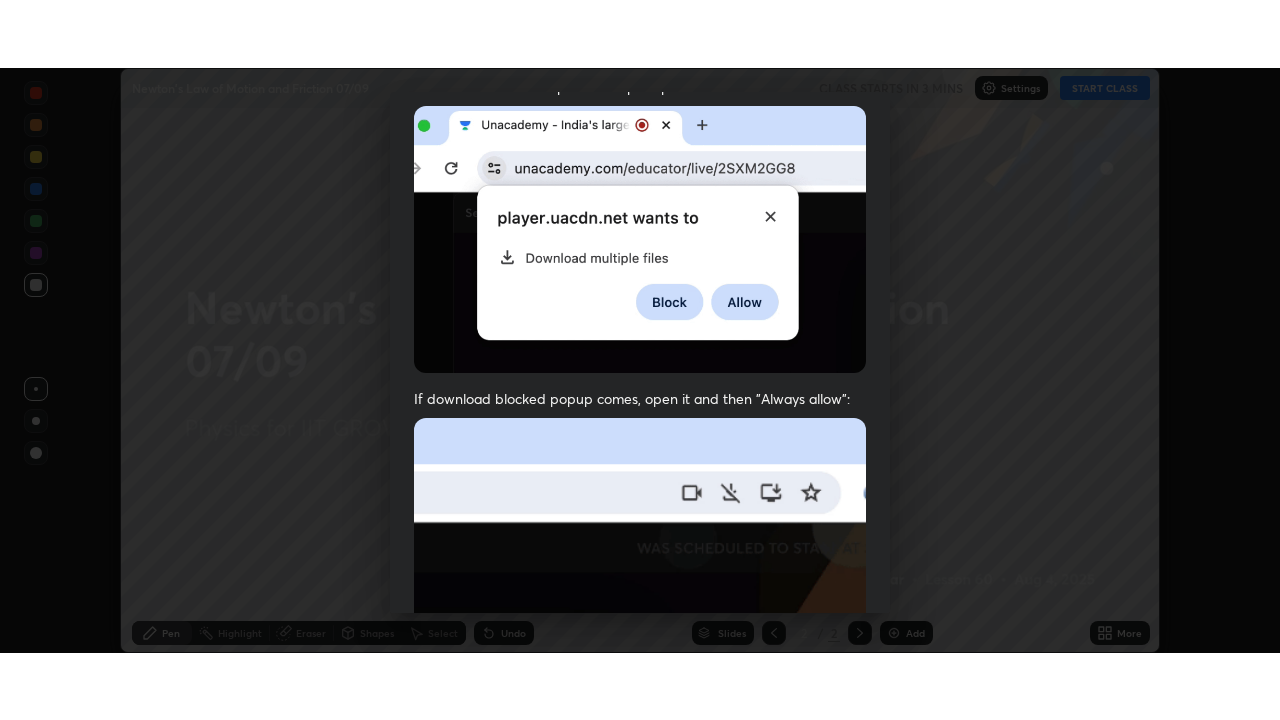 scroll, scrollTop: 479, scrollLeft: 0, axis: vertical 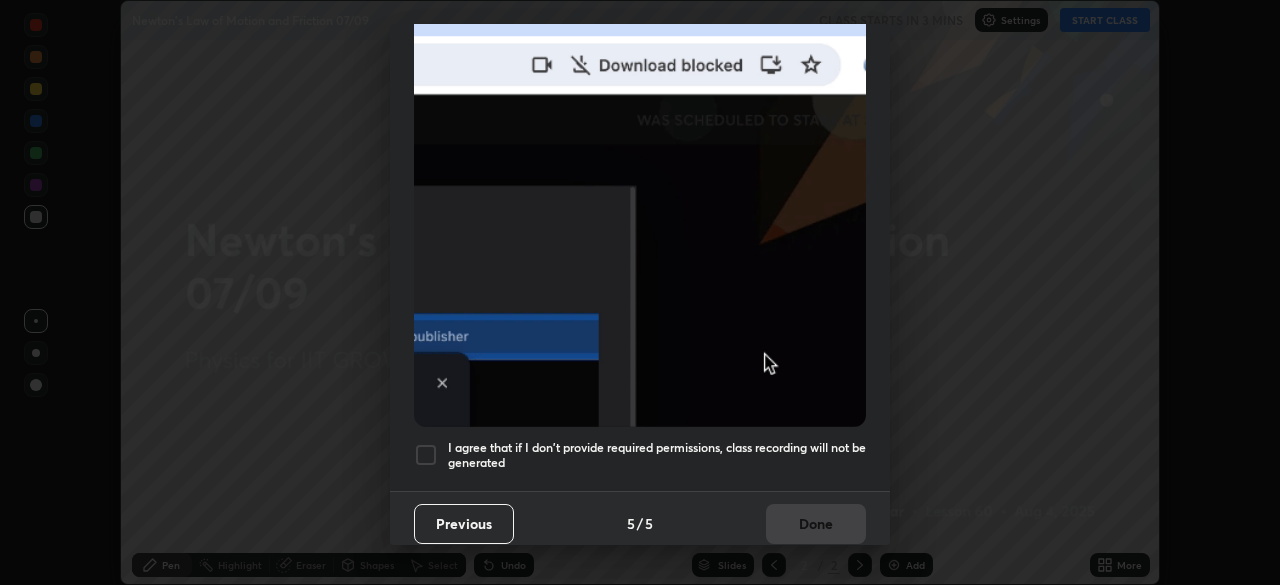 click at bounding box center (426, 455) 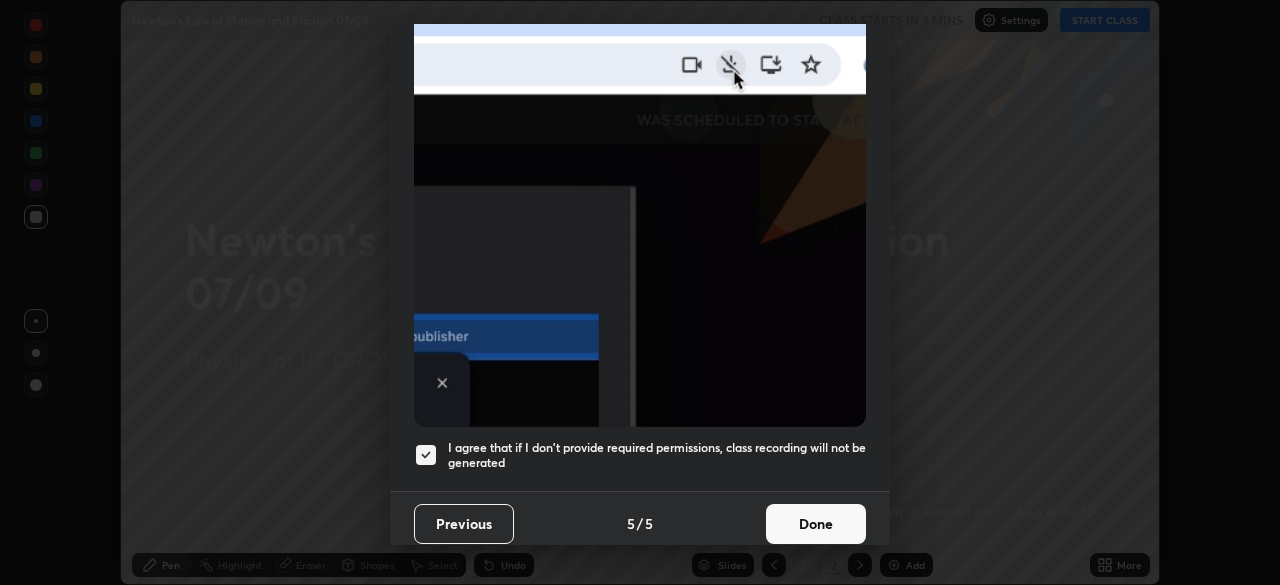click on "Done" at bounding box center (816, 524) 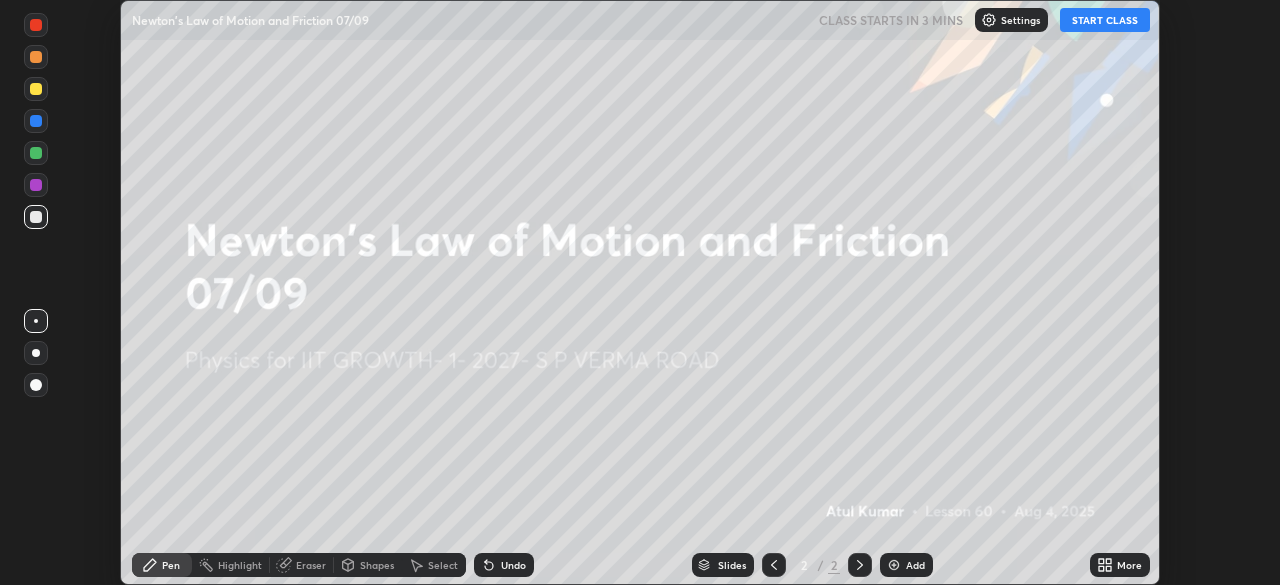 click 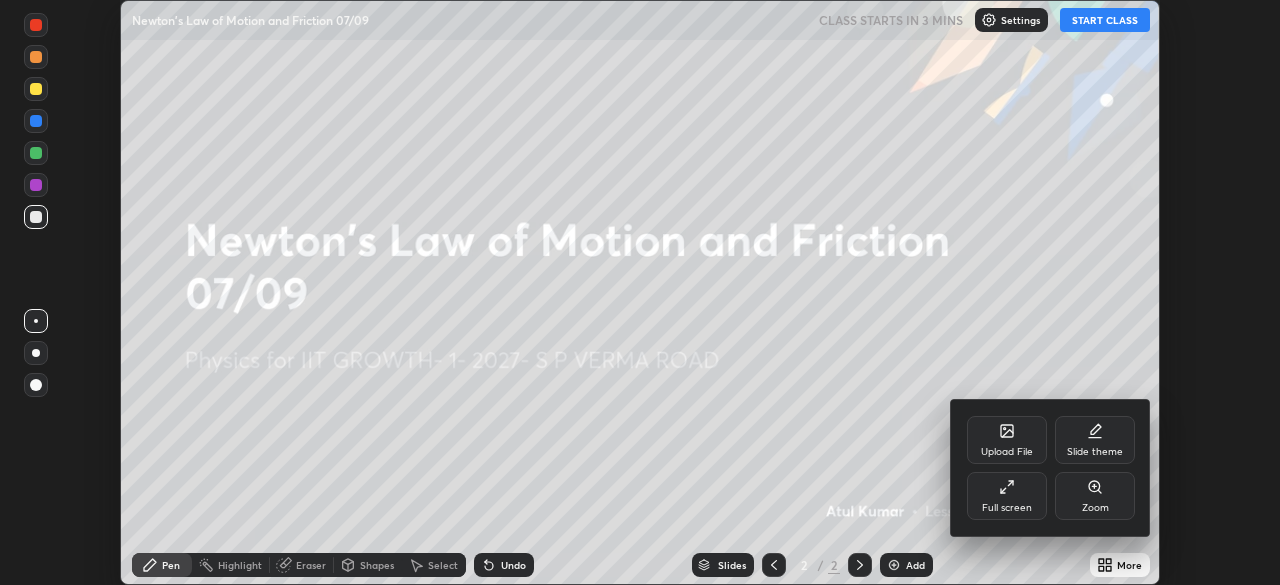 click on "Full screen" at bounding box center (1007, 496) 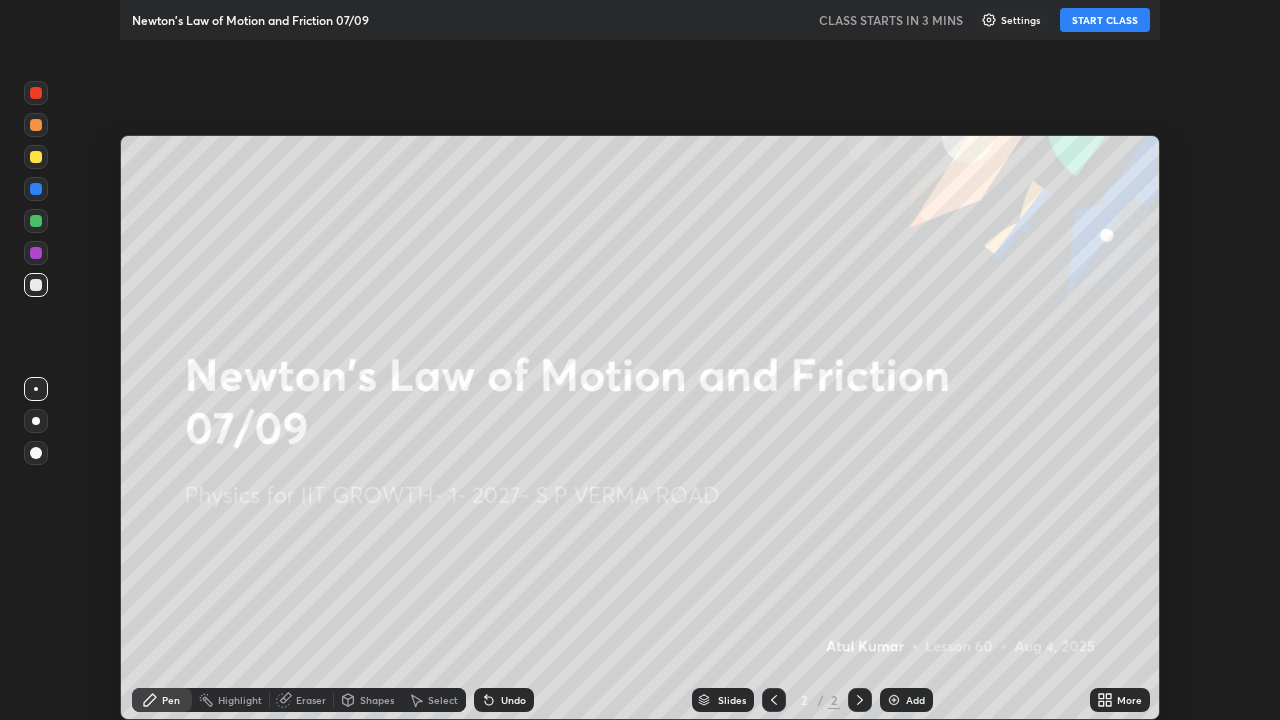 scroll, scrollTop: 99280, scrollLeft: 98720, axis: both 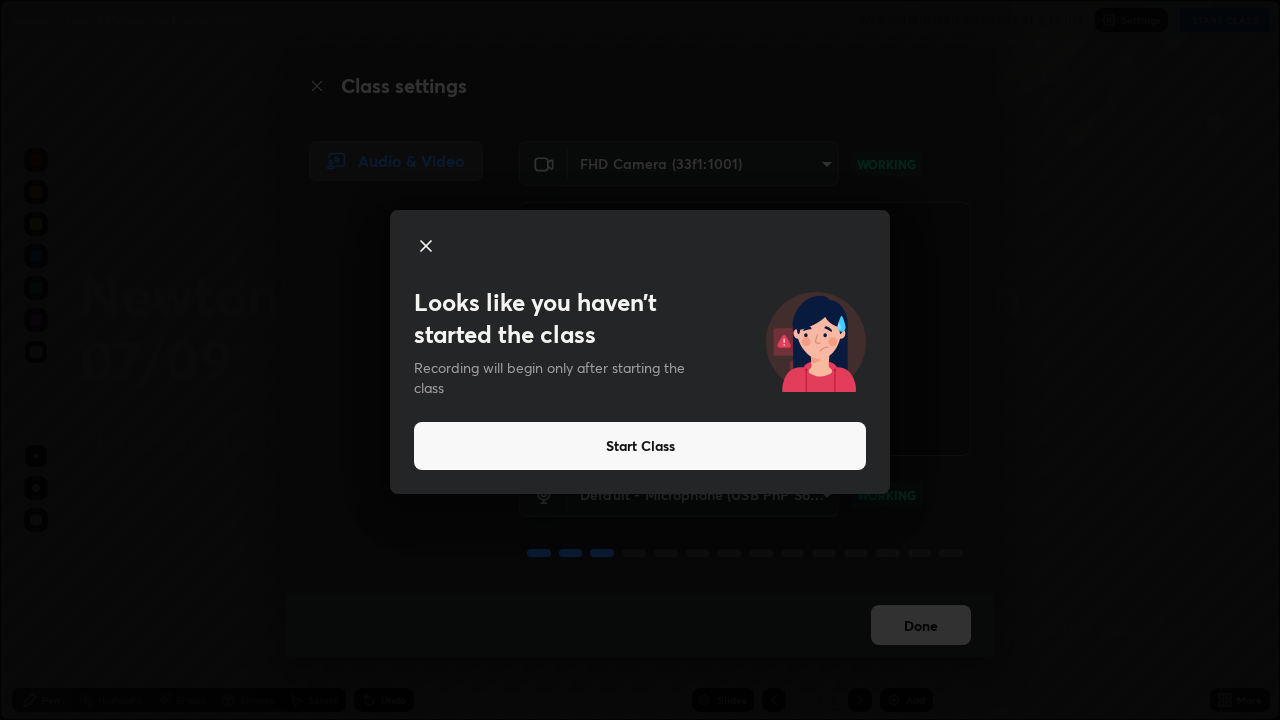 click 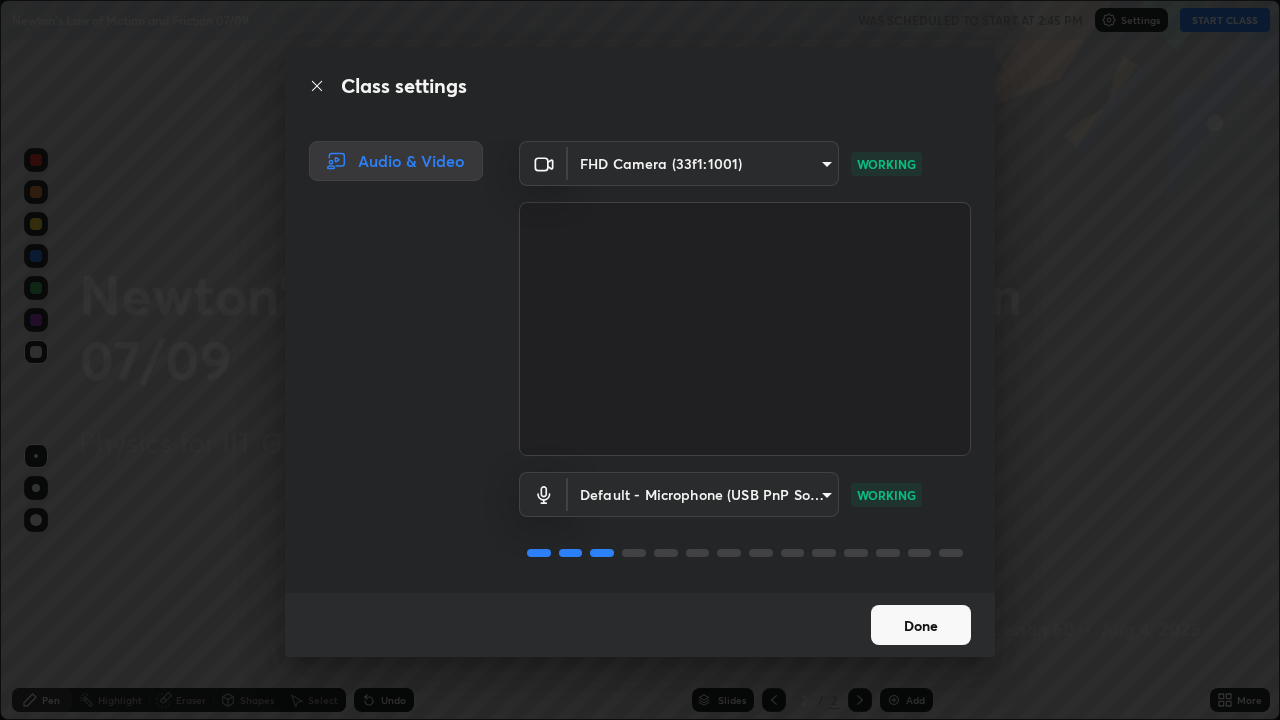 click on "Done" at bounding box center [921, 625] 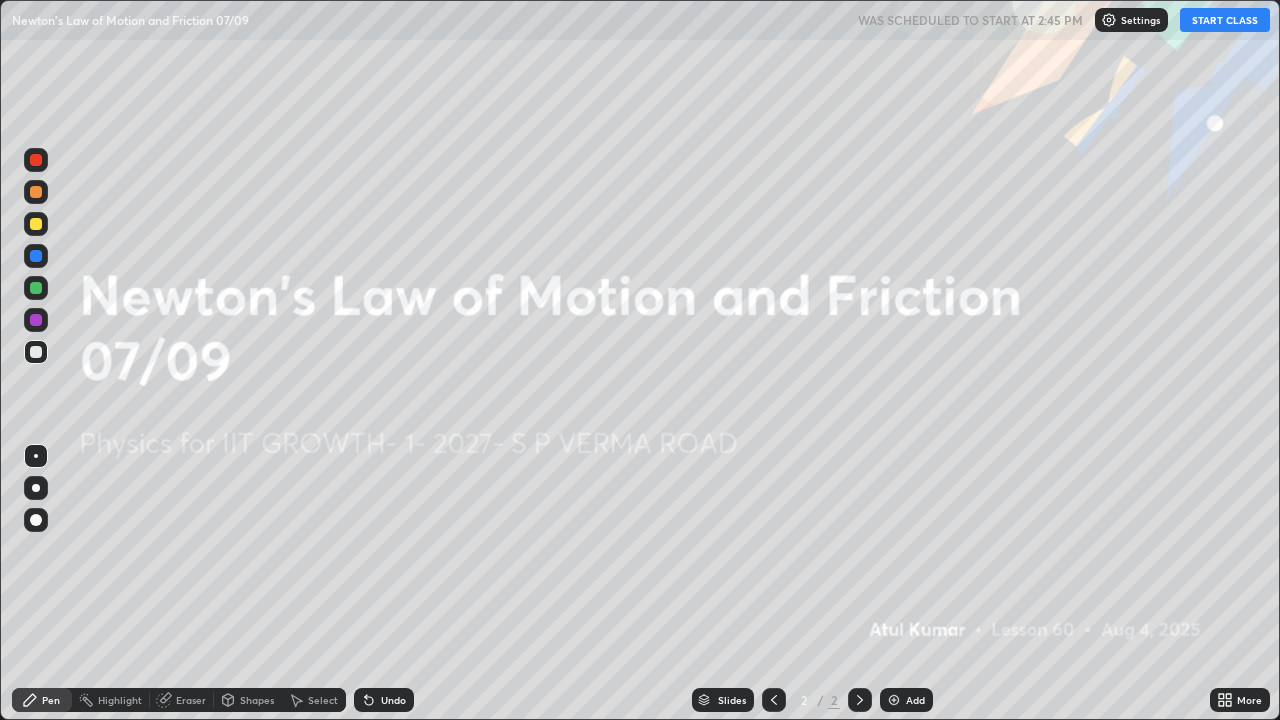 click on "START CLASS" at bounding box center (1225, 20) 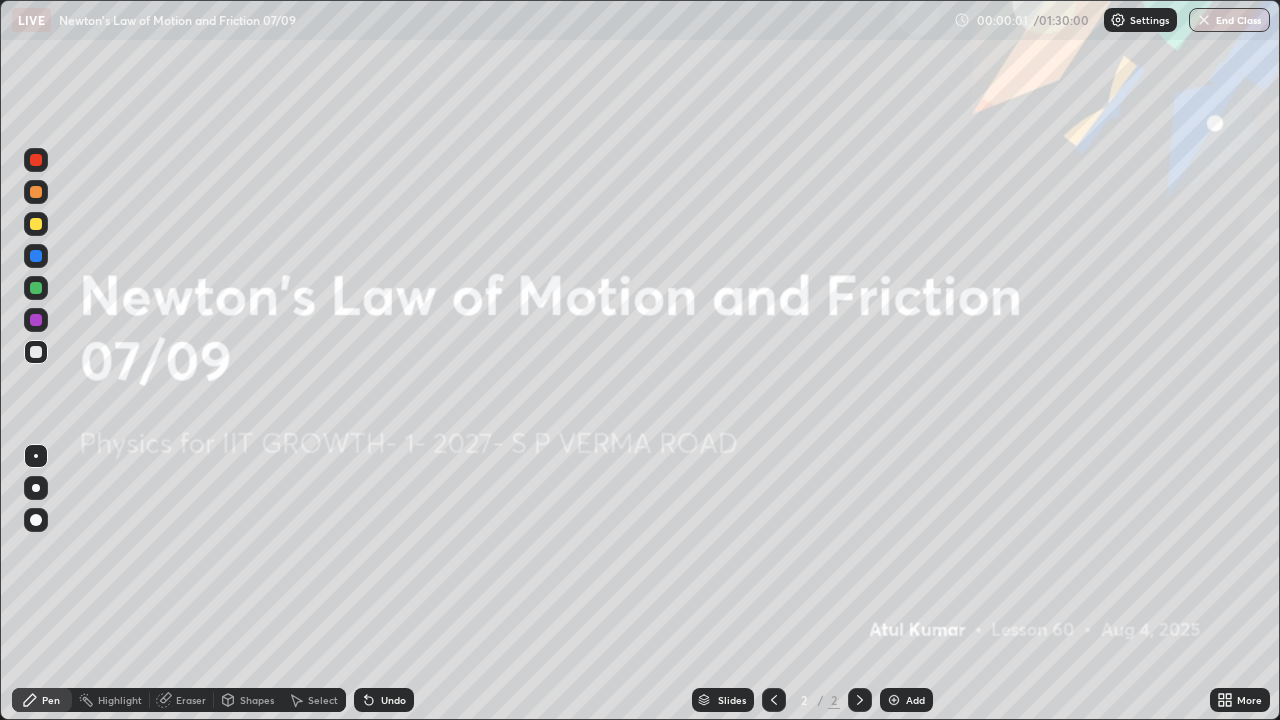 click on "Add" at bounding box center (906, 700) 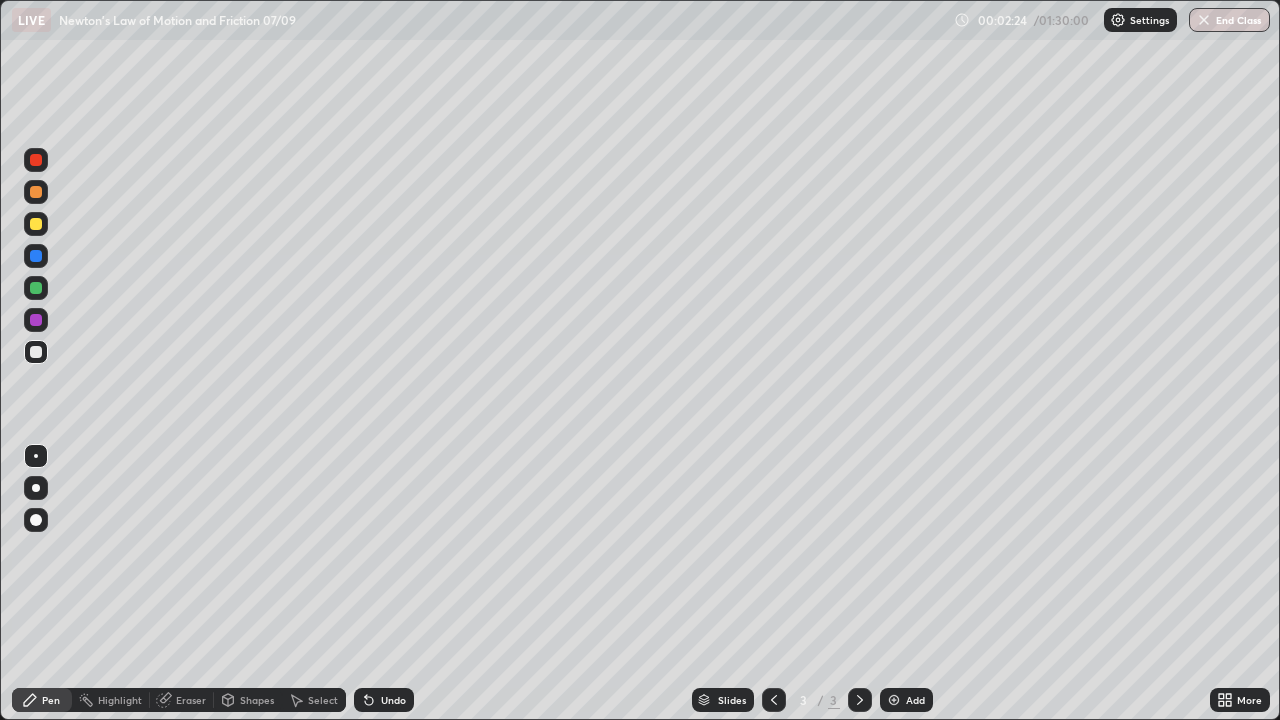 click on "Shapes" at bounding box center [257, 700] 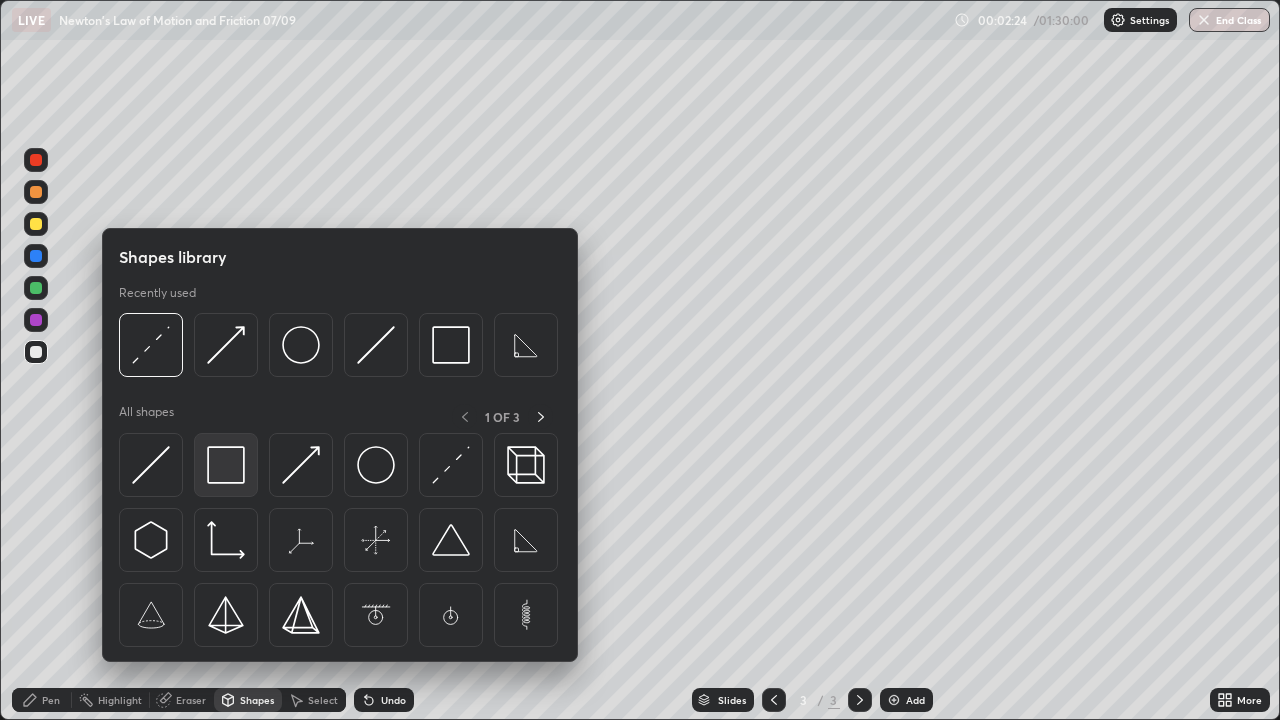 click at bounding box center (226, 465) 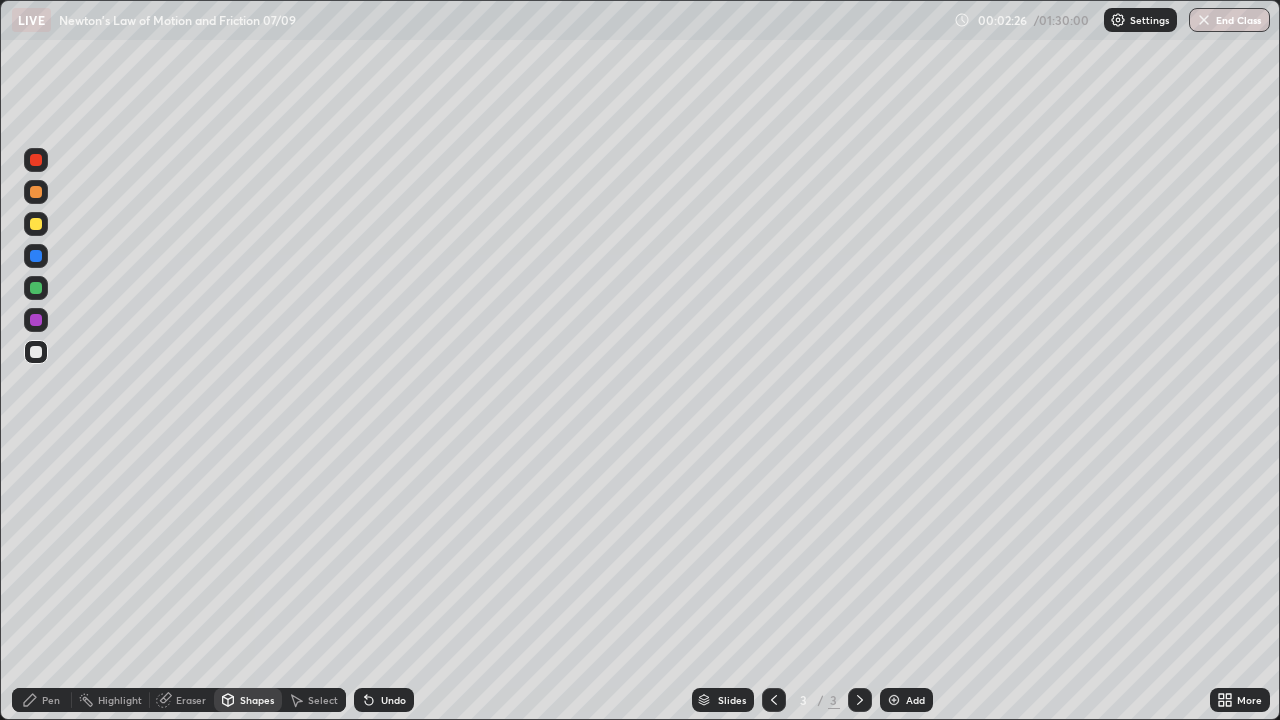 click on "Eraser" at bounding box center (182, 700) 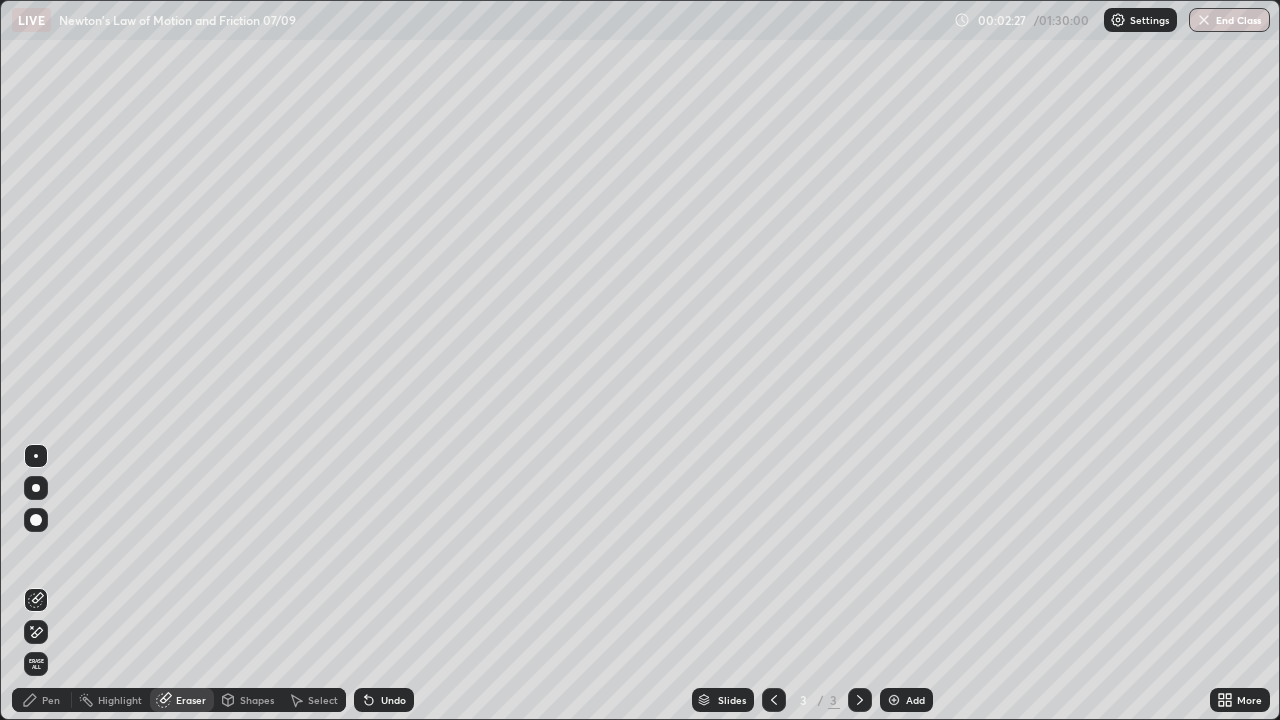 click at bounding box center [36, 520] 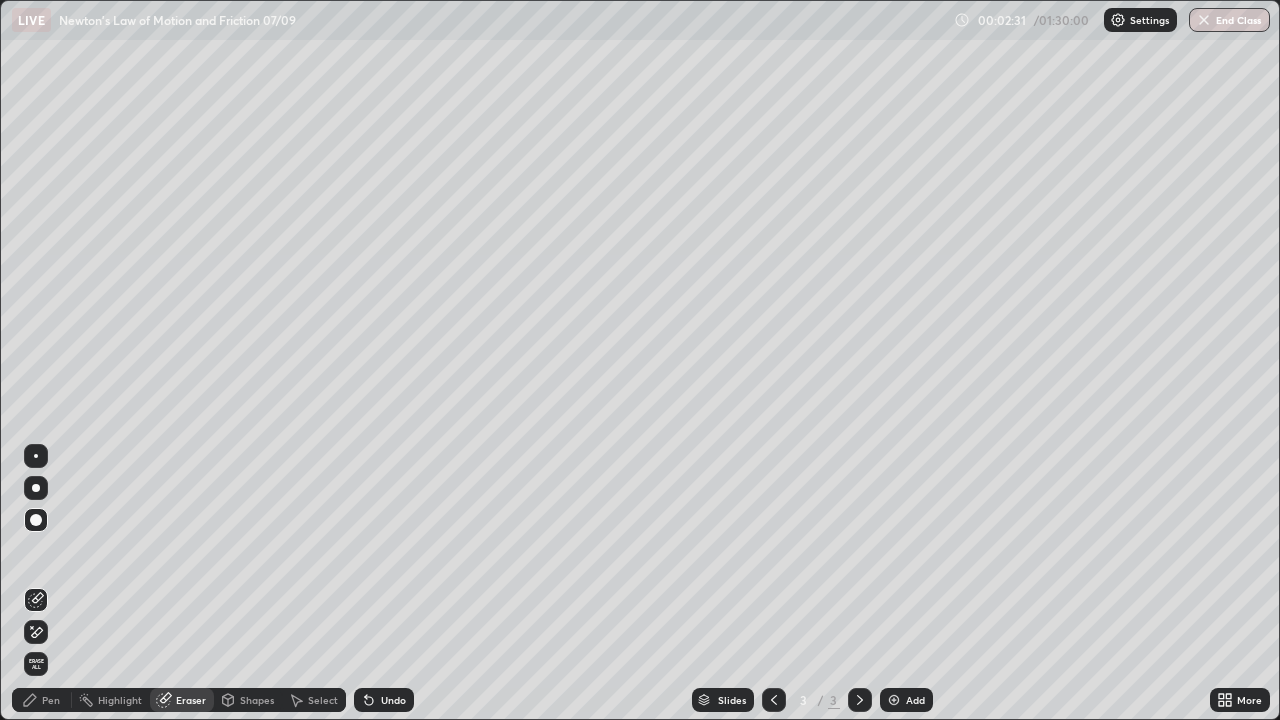 click on "Pen" at bounding box center [42, 700] 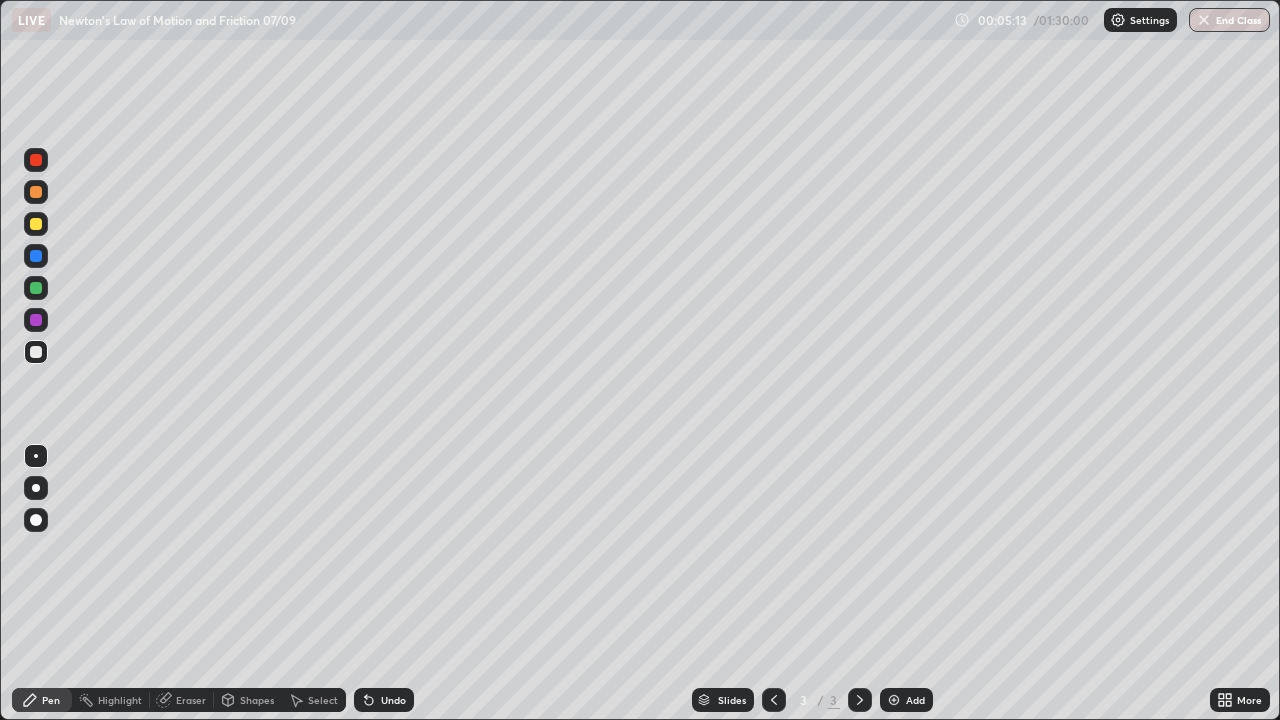 click on "Eraser" at bounding box center (191, 700) 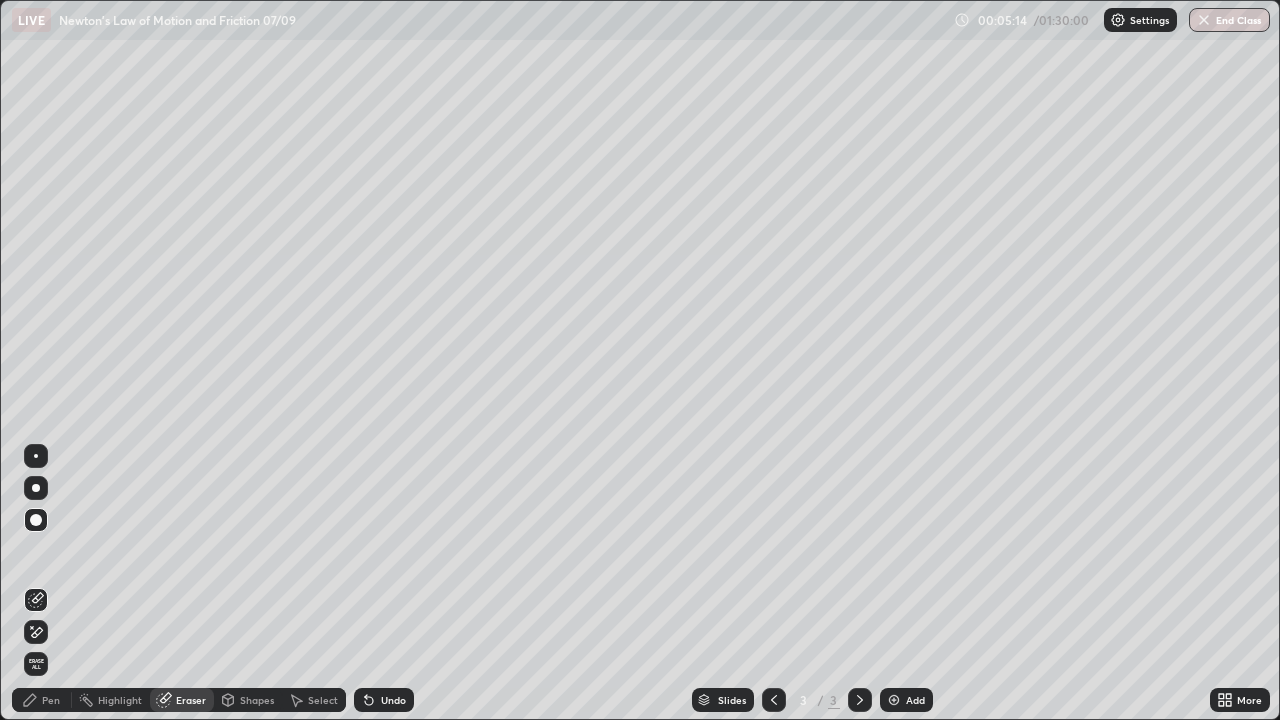 click at bounding box center [36, 456] 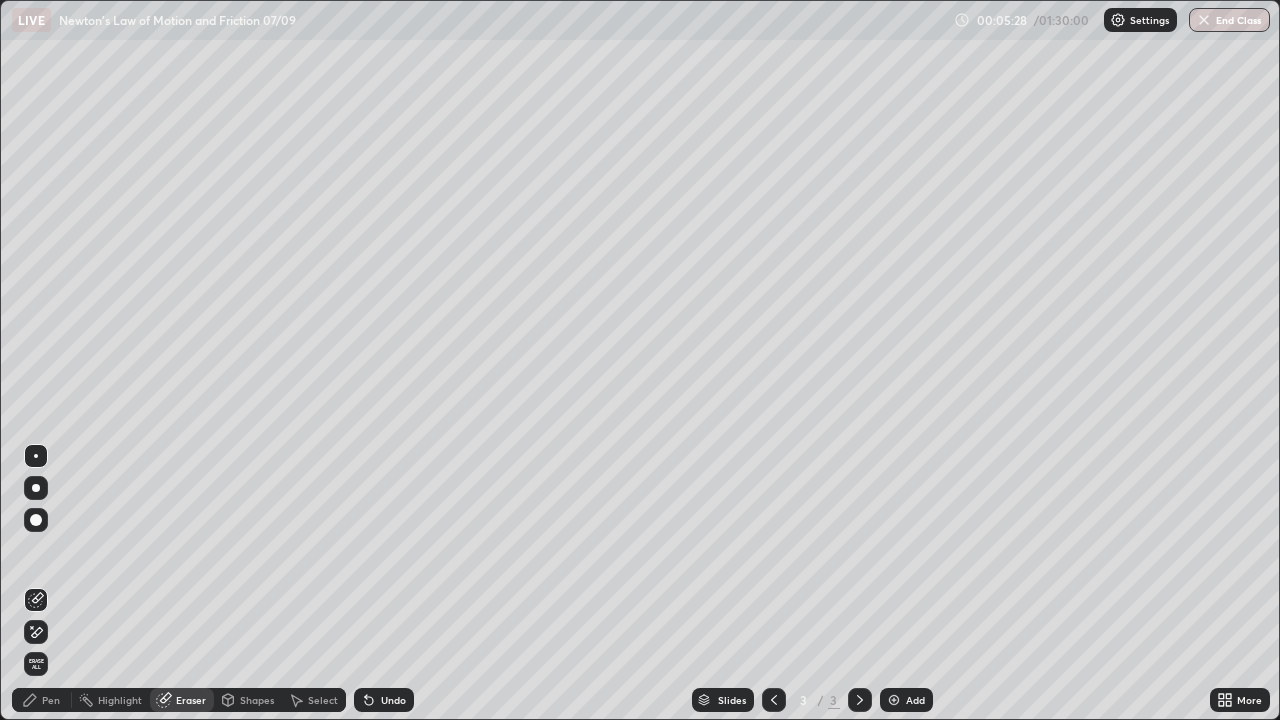 click on "Pen" at bounding box center [51, 700] 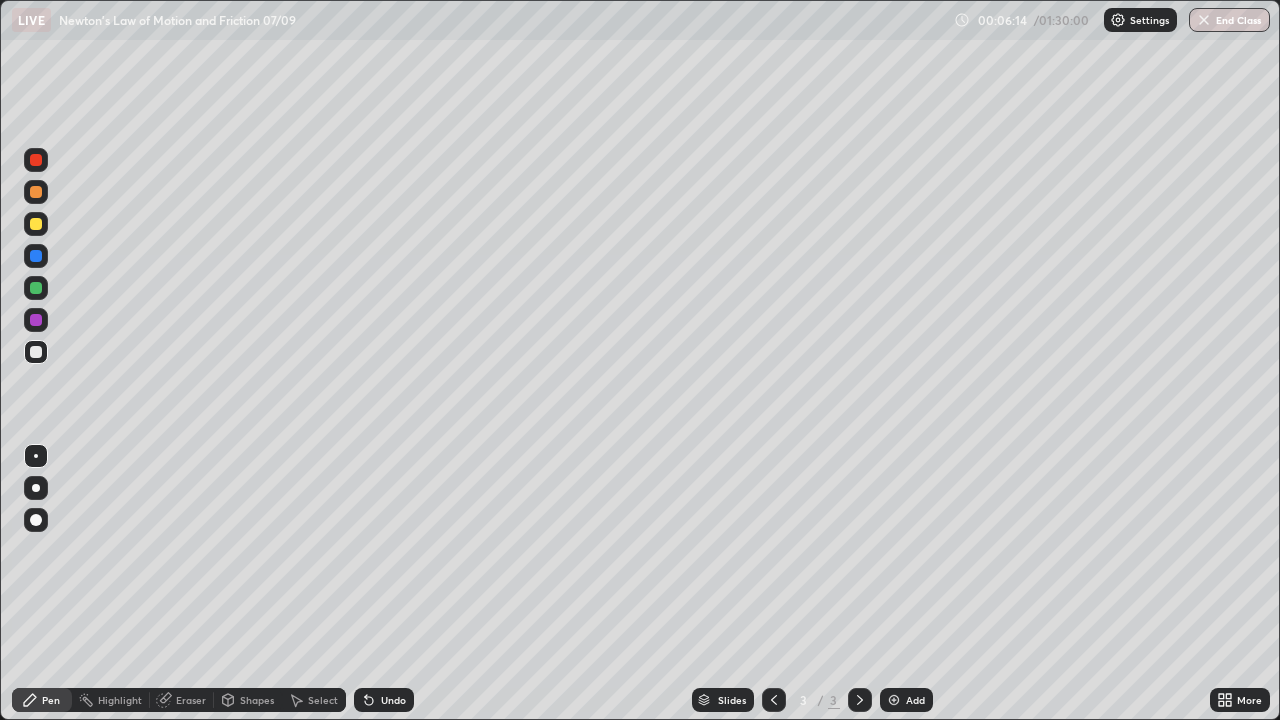 click on "Eraser" at bounding box center (191, 700) 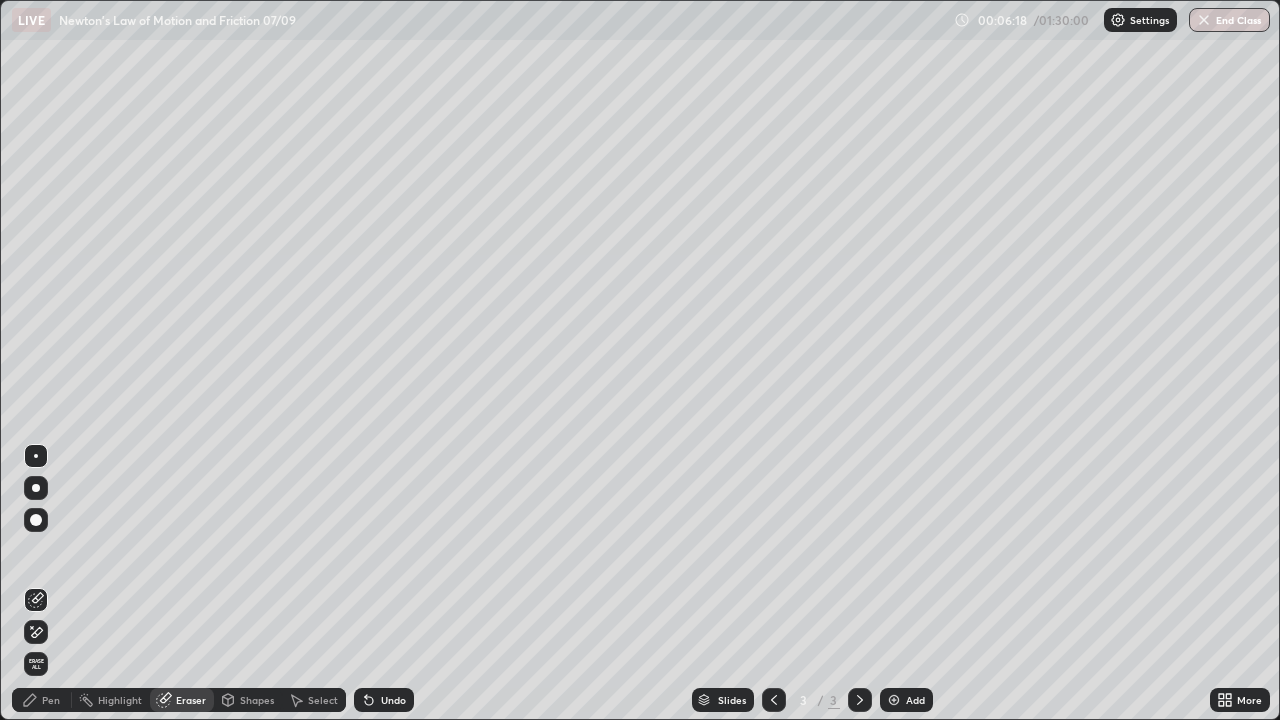 click on "Pen" at bounding box center (51, 700) 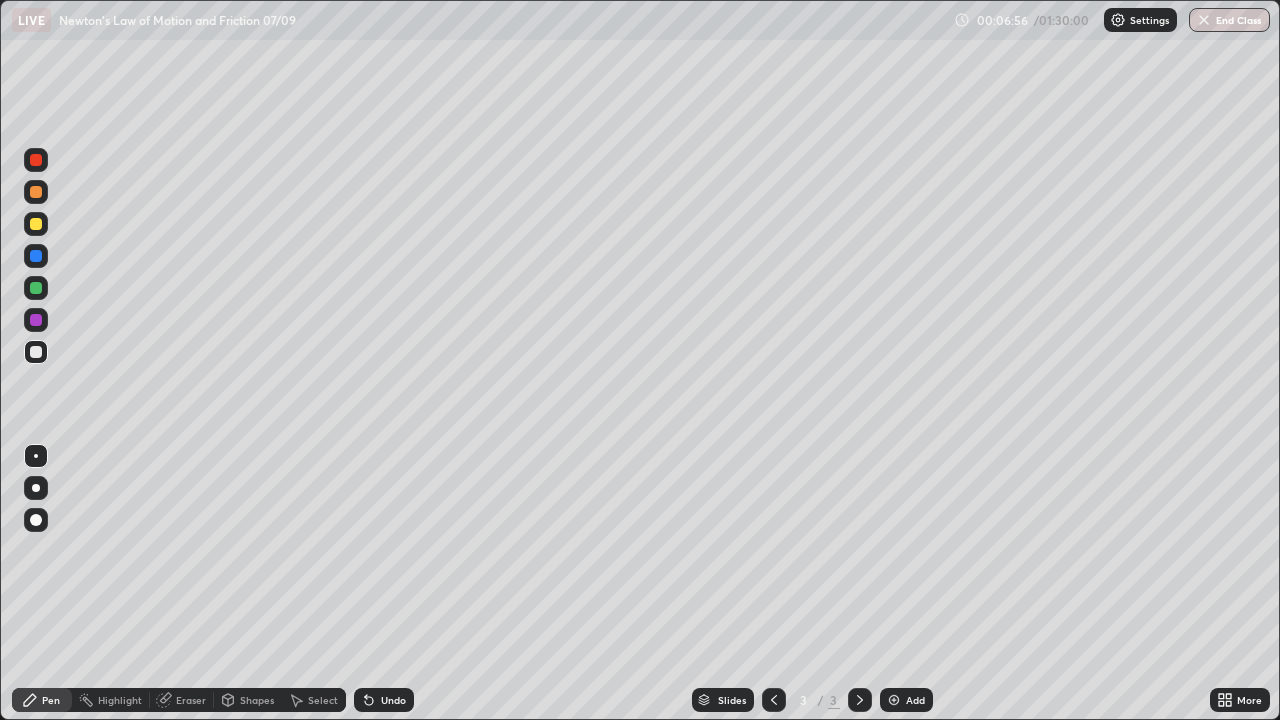 click on "Undo" at bounding box center [384, 700] 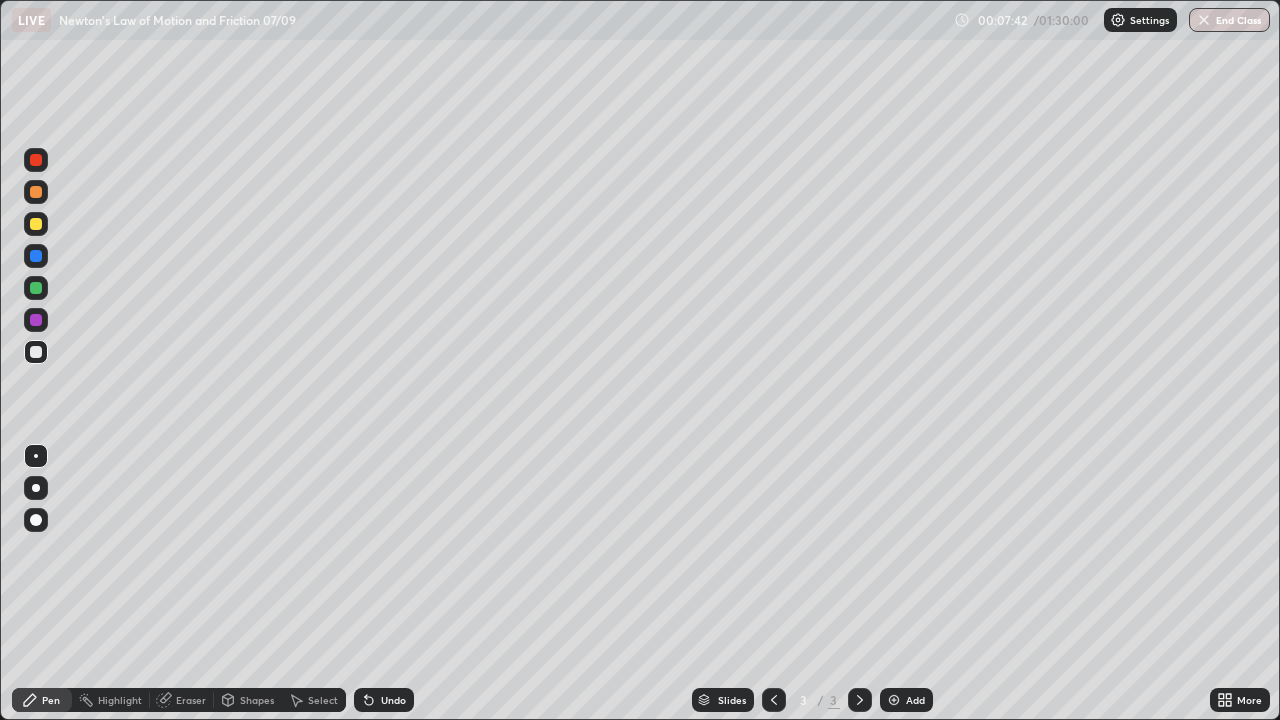 click on "Eraser" at bounding box center (191, 700) 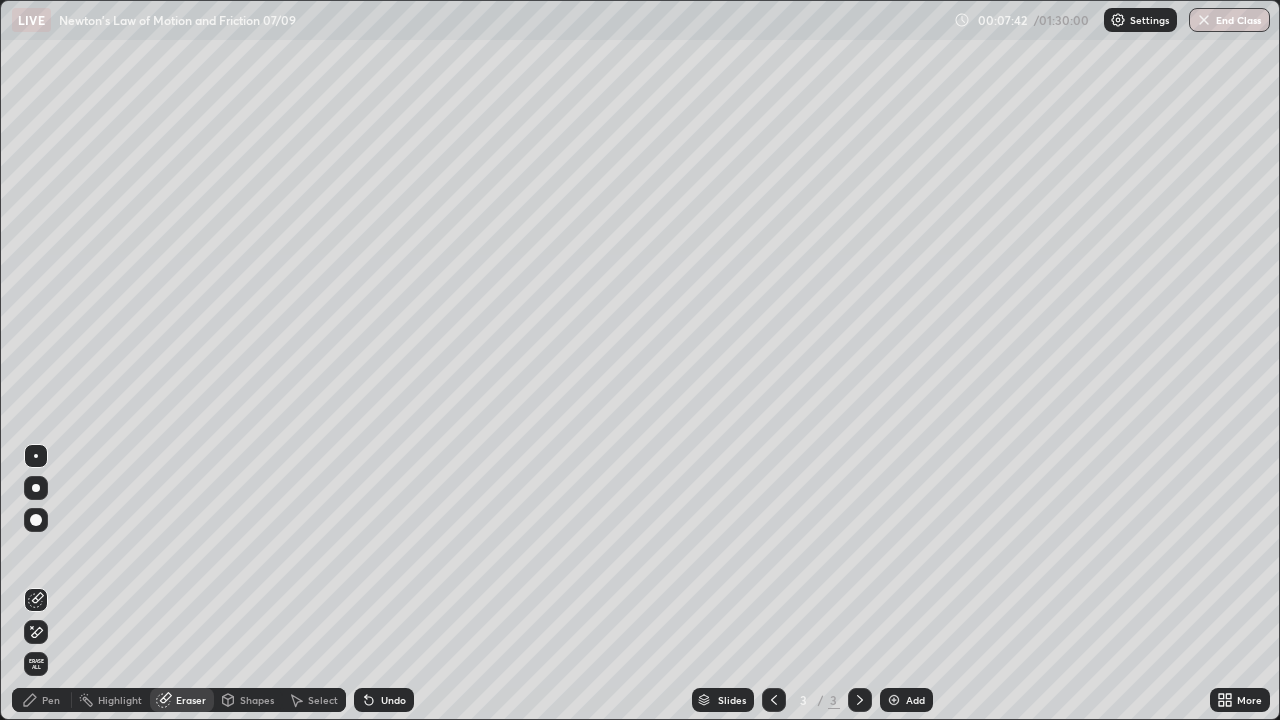 click at bounding box center (36, 520) 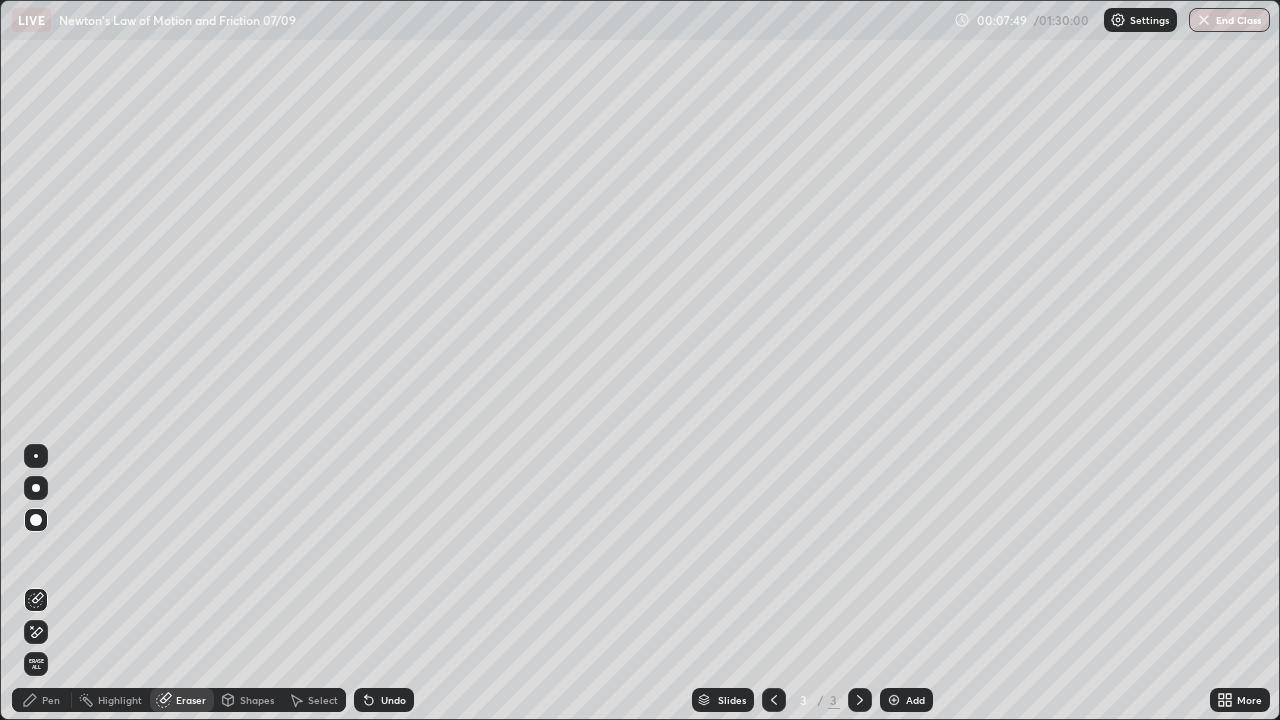 click on "Pen" at bounding box center (42, 700) 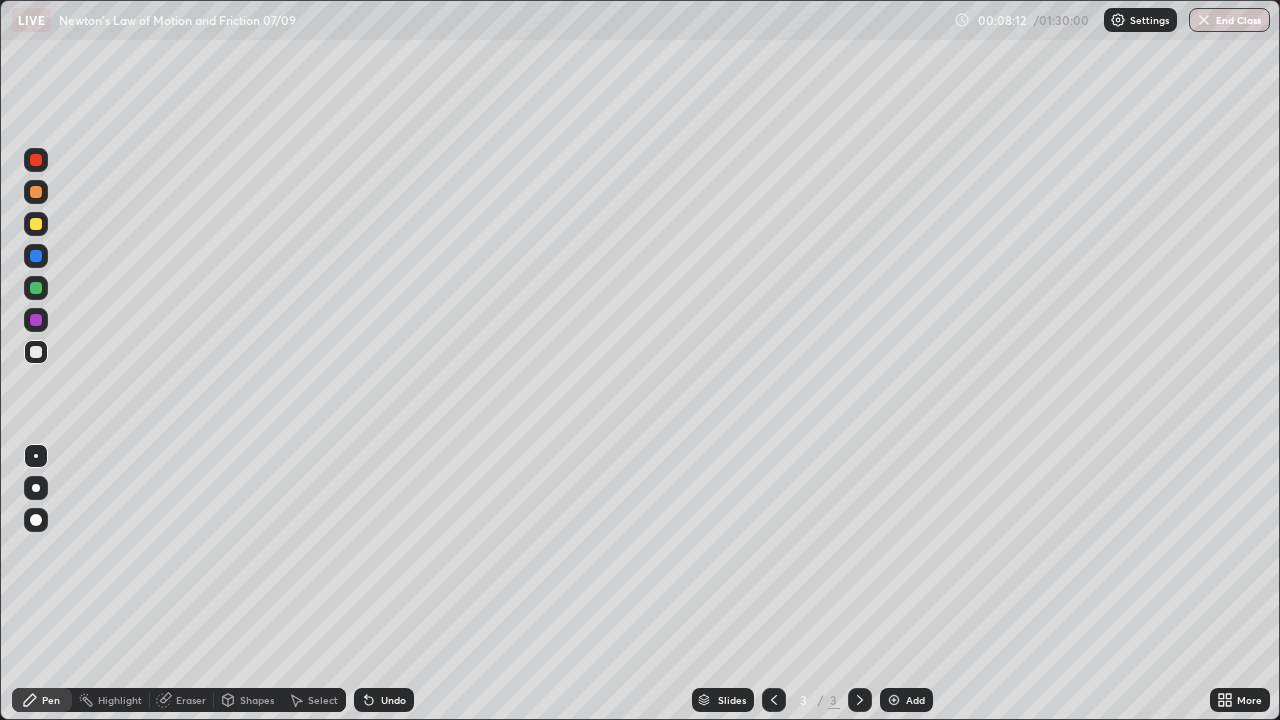 click on "Undo" at bounding box center [393, 700] 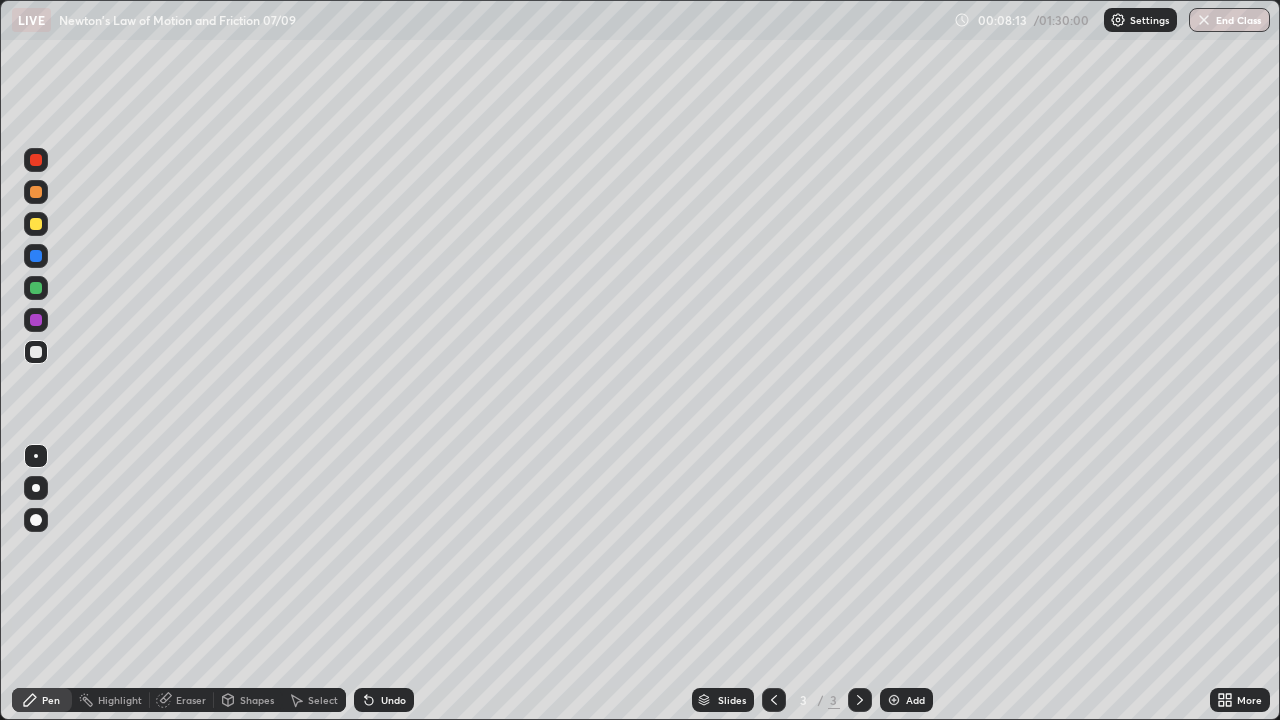 click on "Undo" at bounding box center [393, 700] 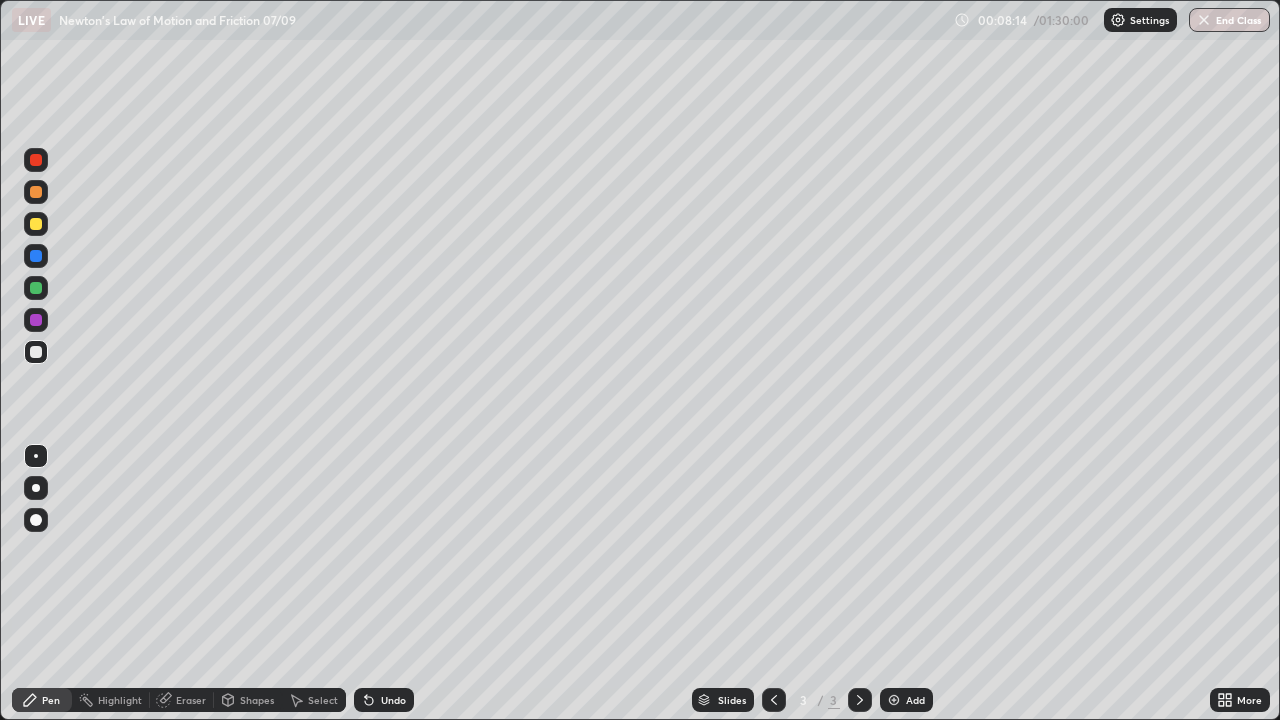 click on "Undo" at bounding box center [393, 700] 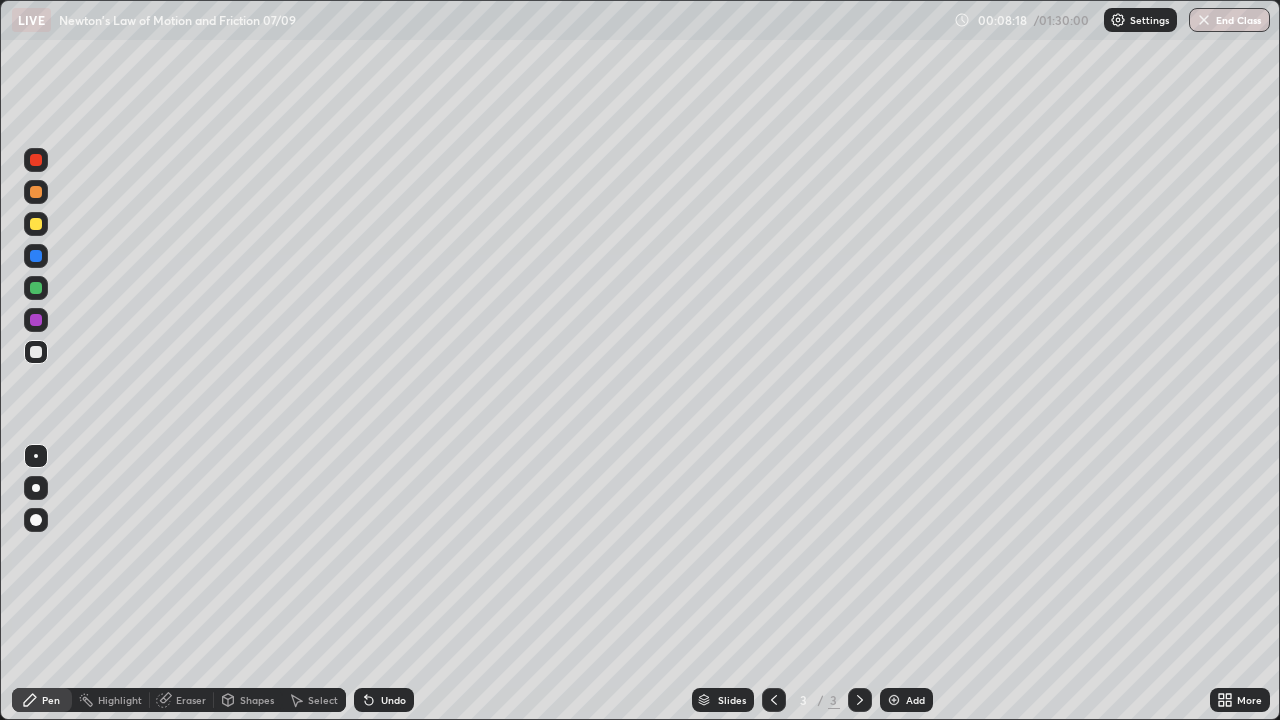 click at bounding box center (36, 288) 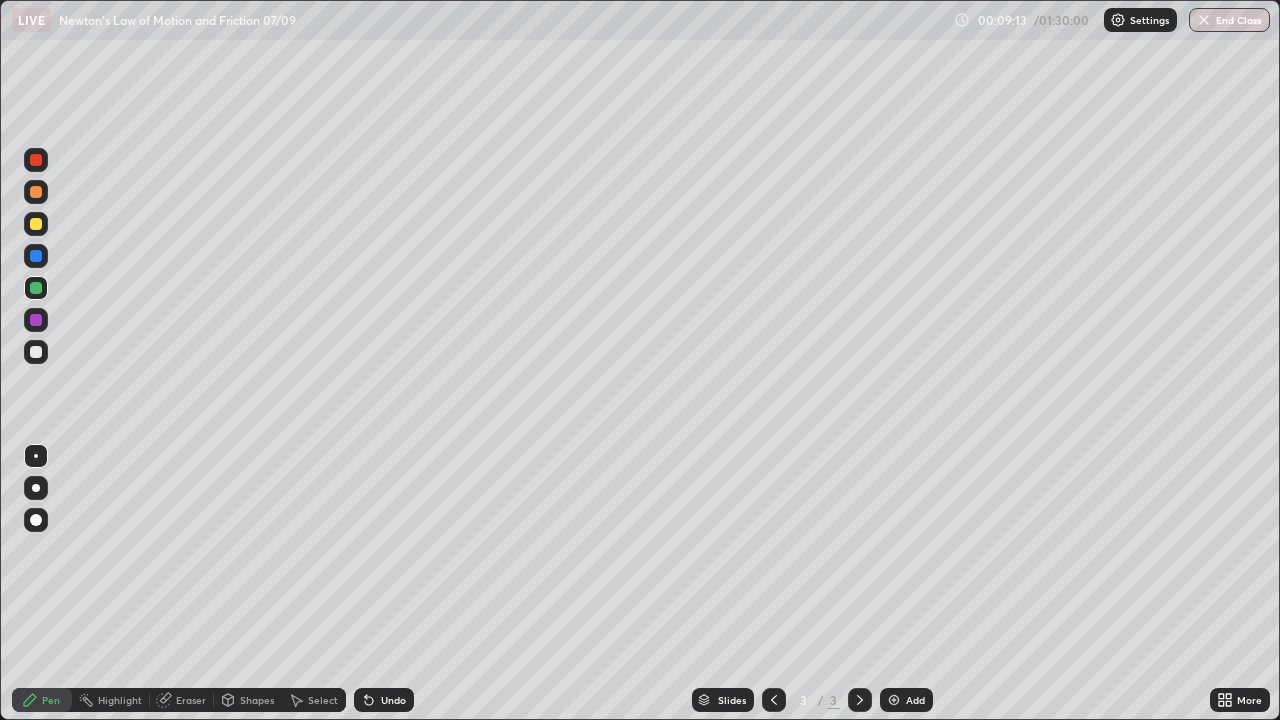 click on "Add" at bounding box center (906, 700) 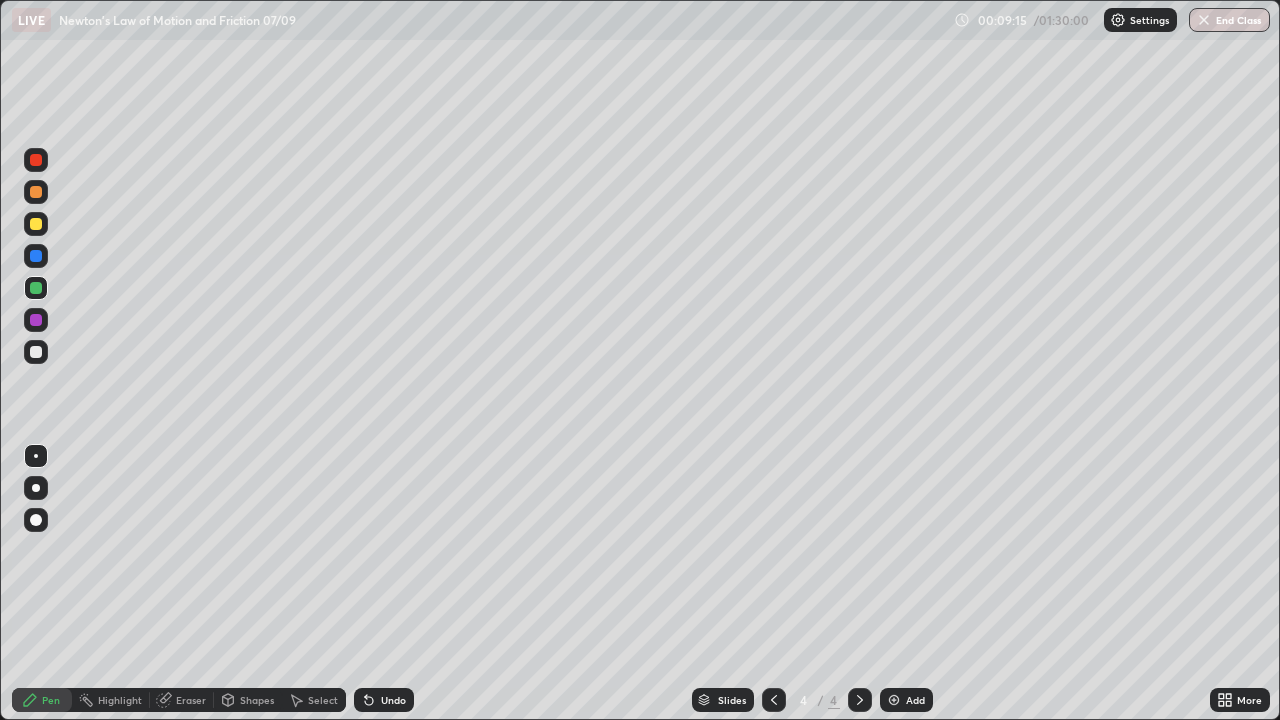 click on "Shapes" at bounding box center [257, 700] 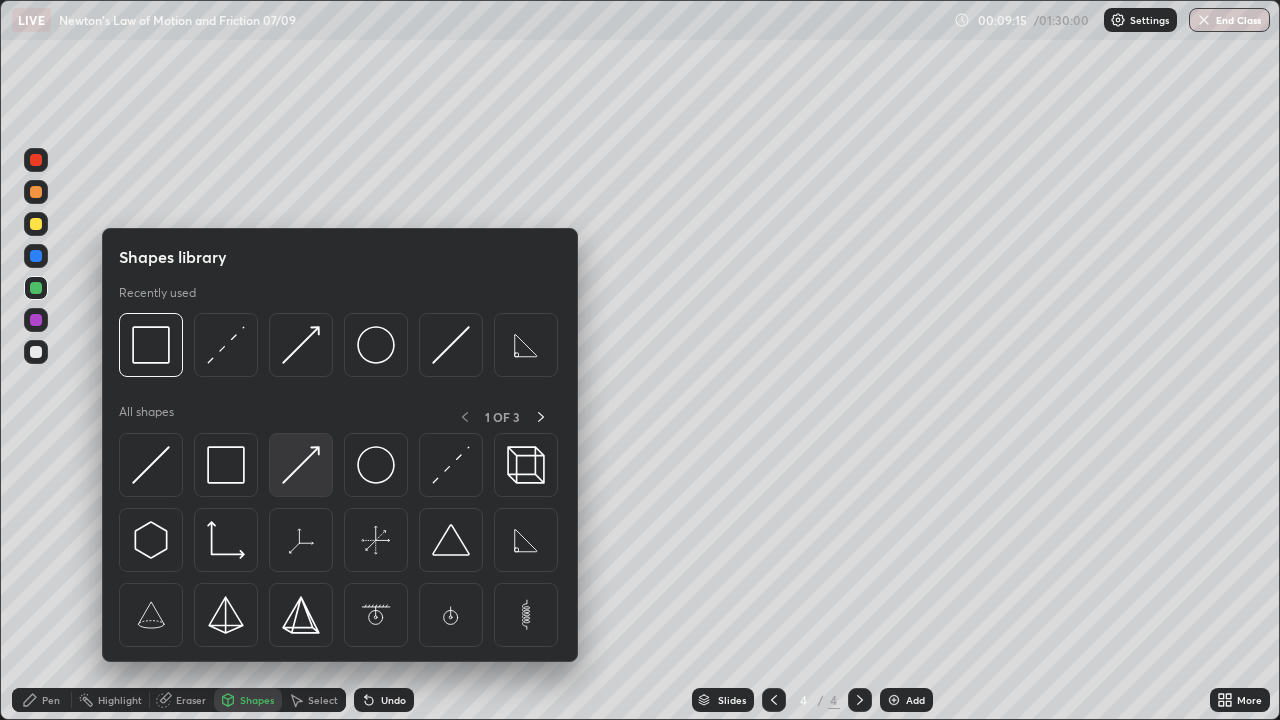 click at bounding box center (301, 465) 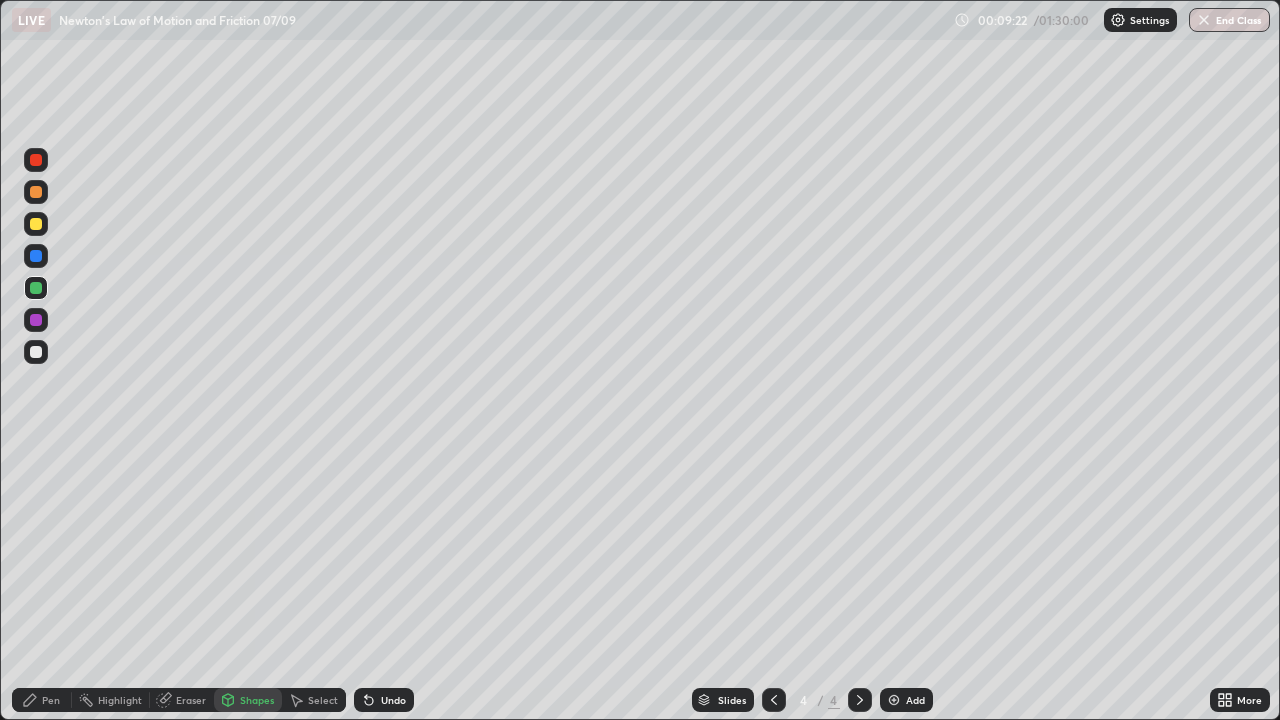 click on "Pen" at bounding box center [51, 700] 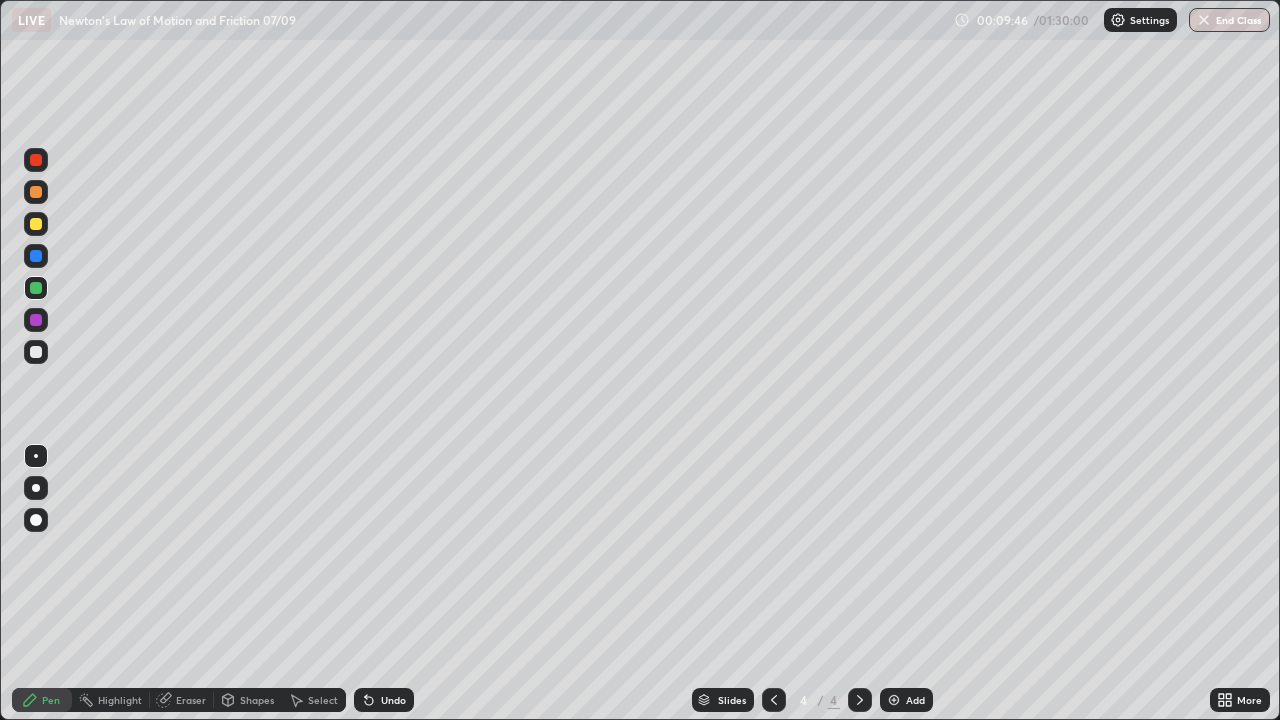 click on "Shapes" at bounding box center [248, 700] 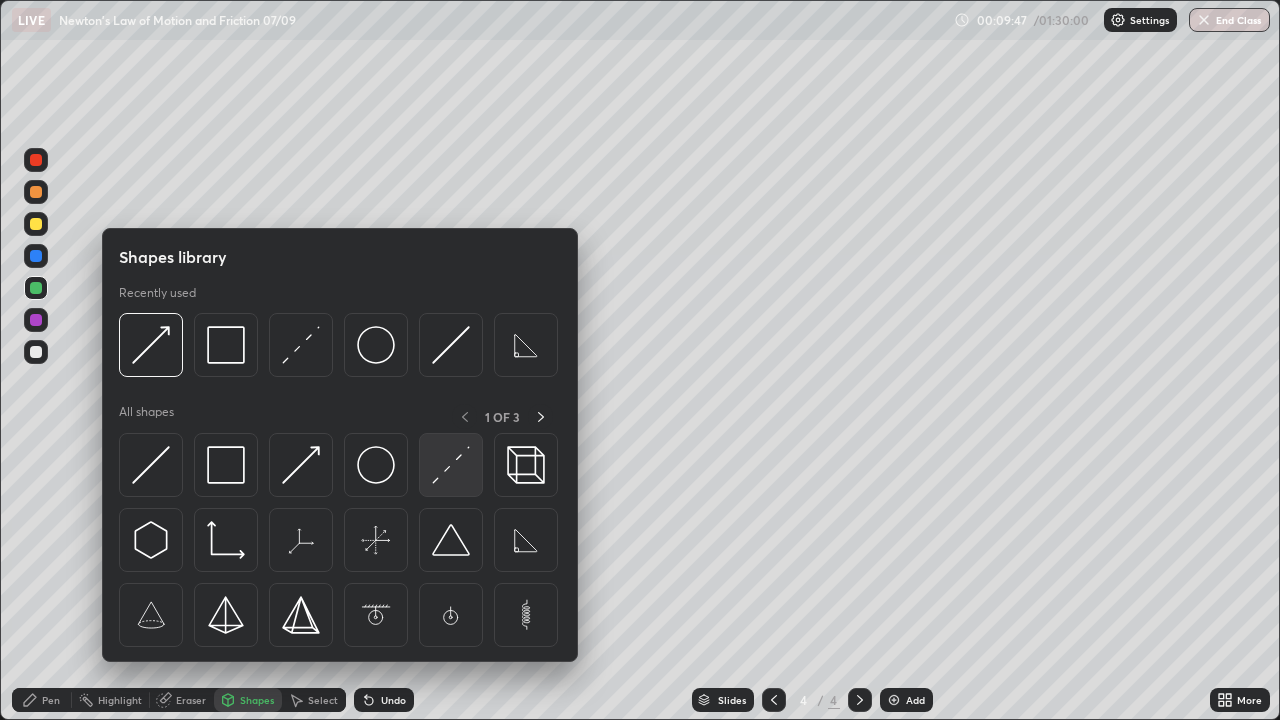 click at bounding box center (451, 465) 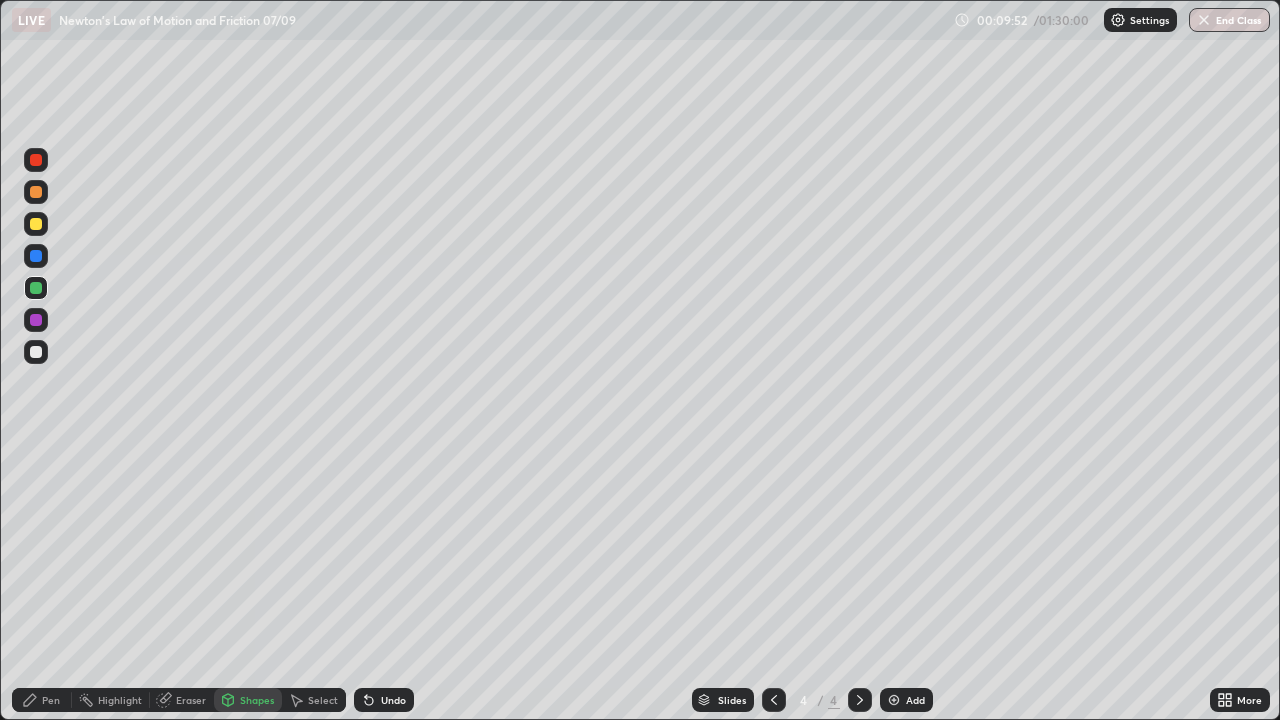 click 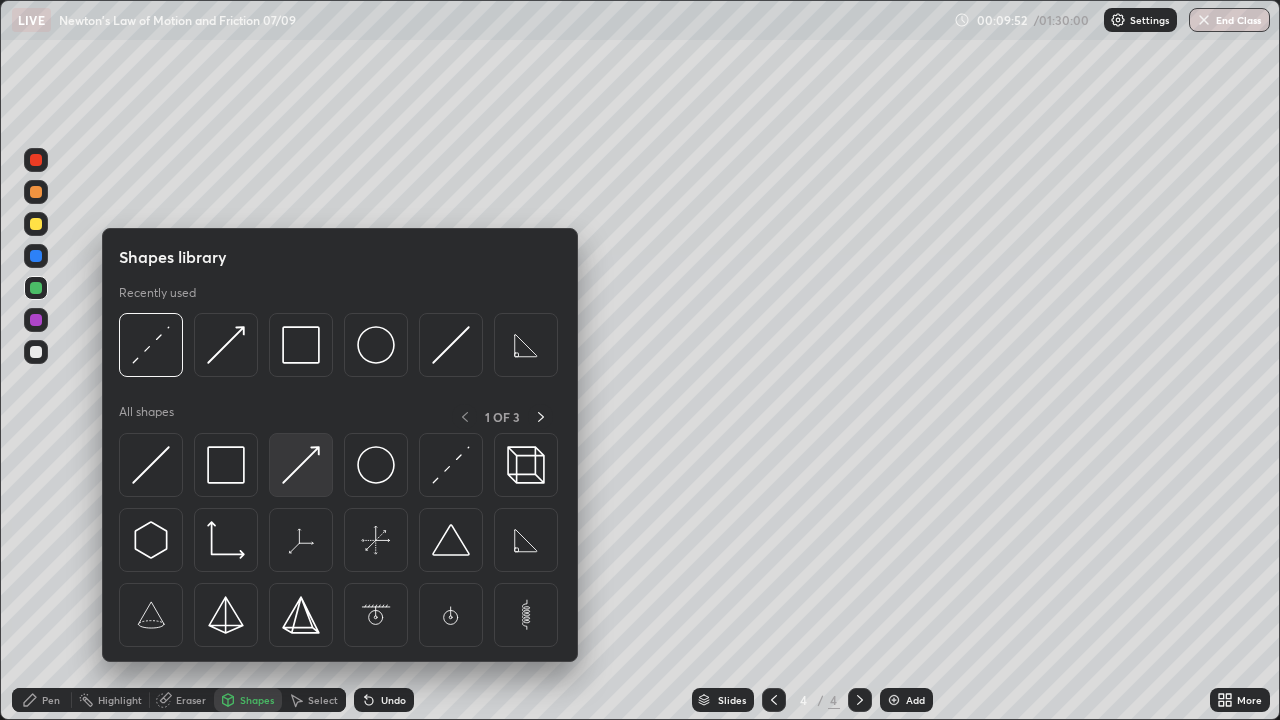 click at bounding box center (301, 465) 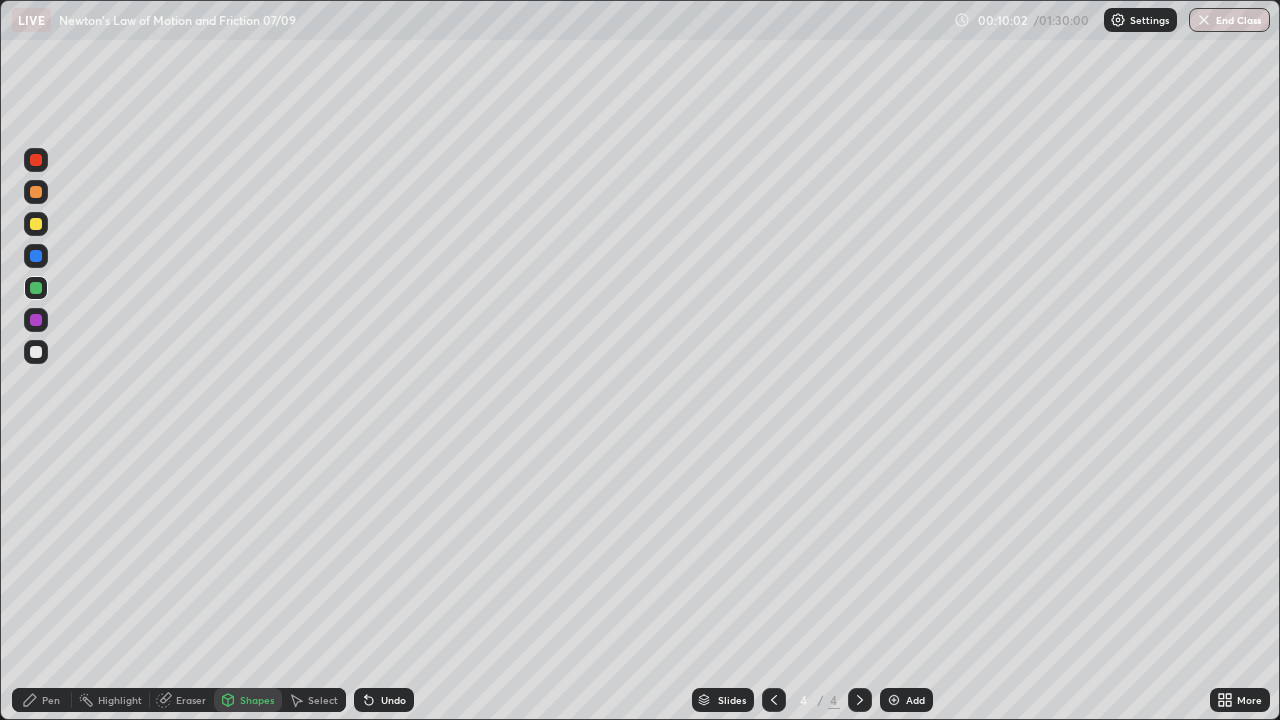 click on "Pen" at bounding box center (42, 700) 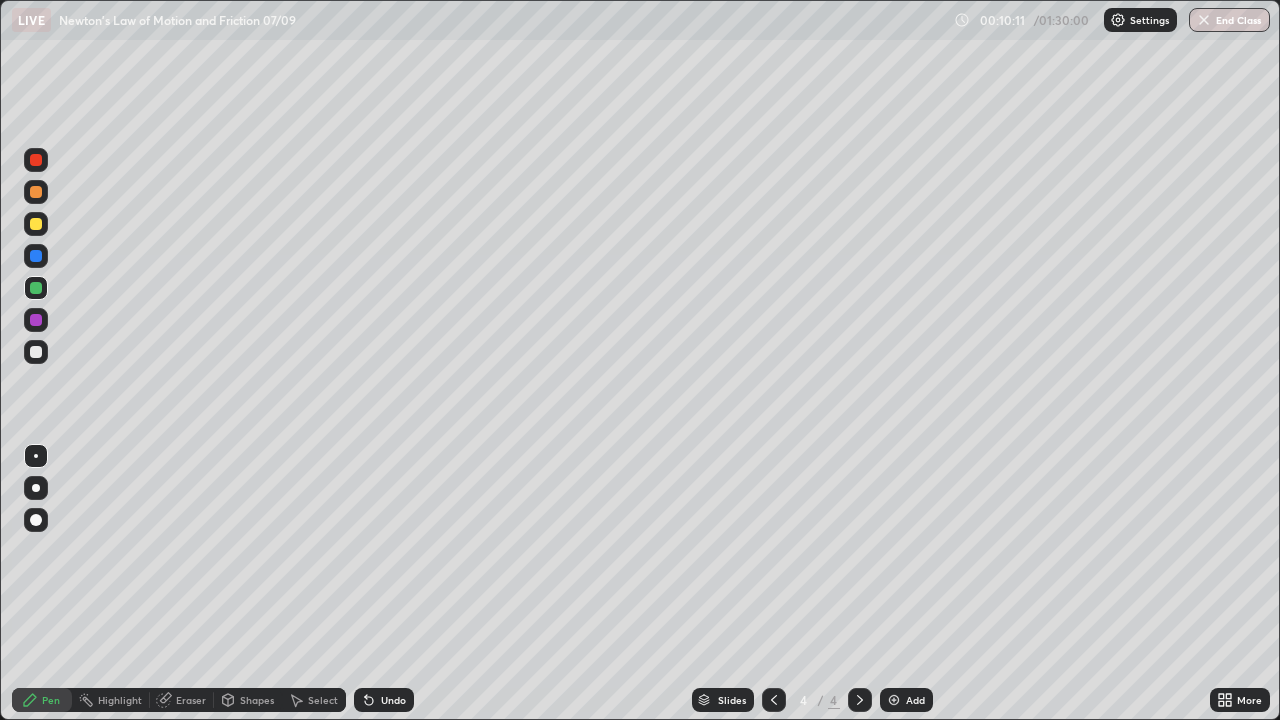 click on "Eraser" at bounding box center [182, 700] 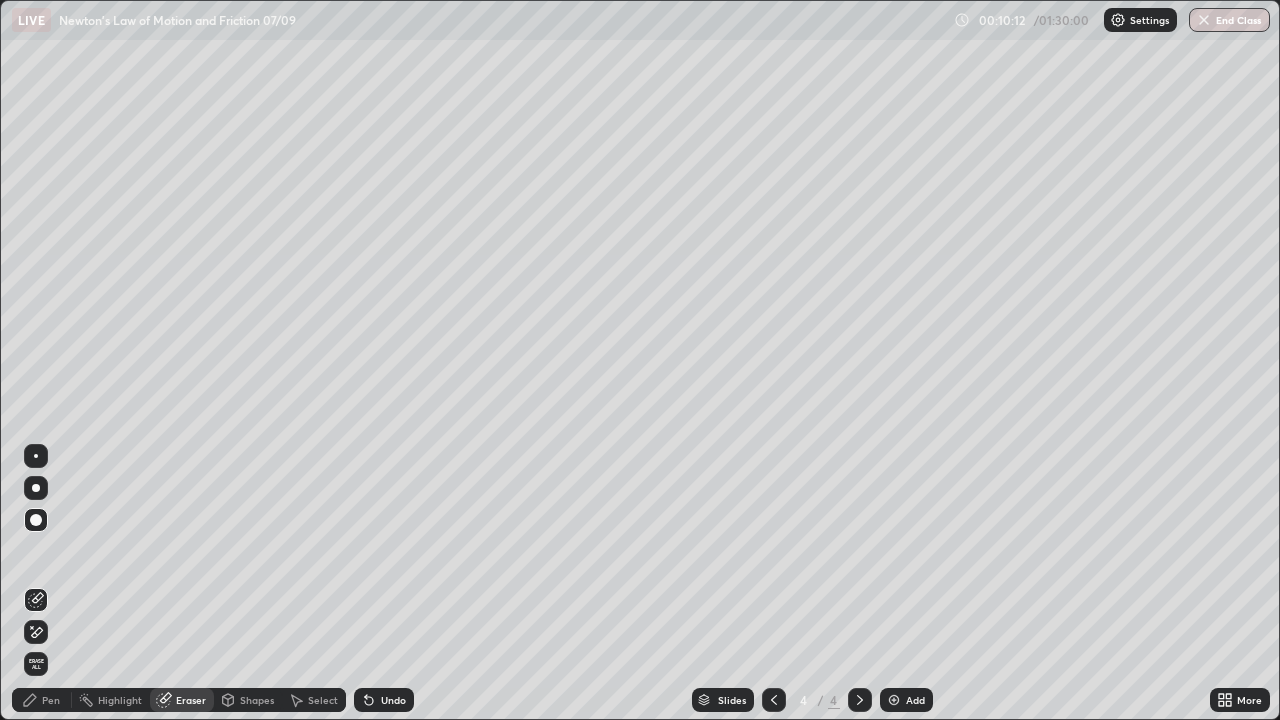 click at bounding box center (36, 456) 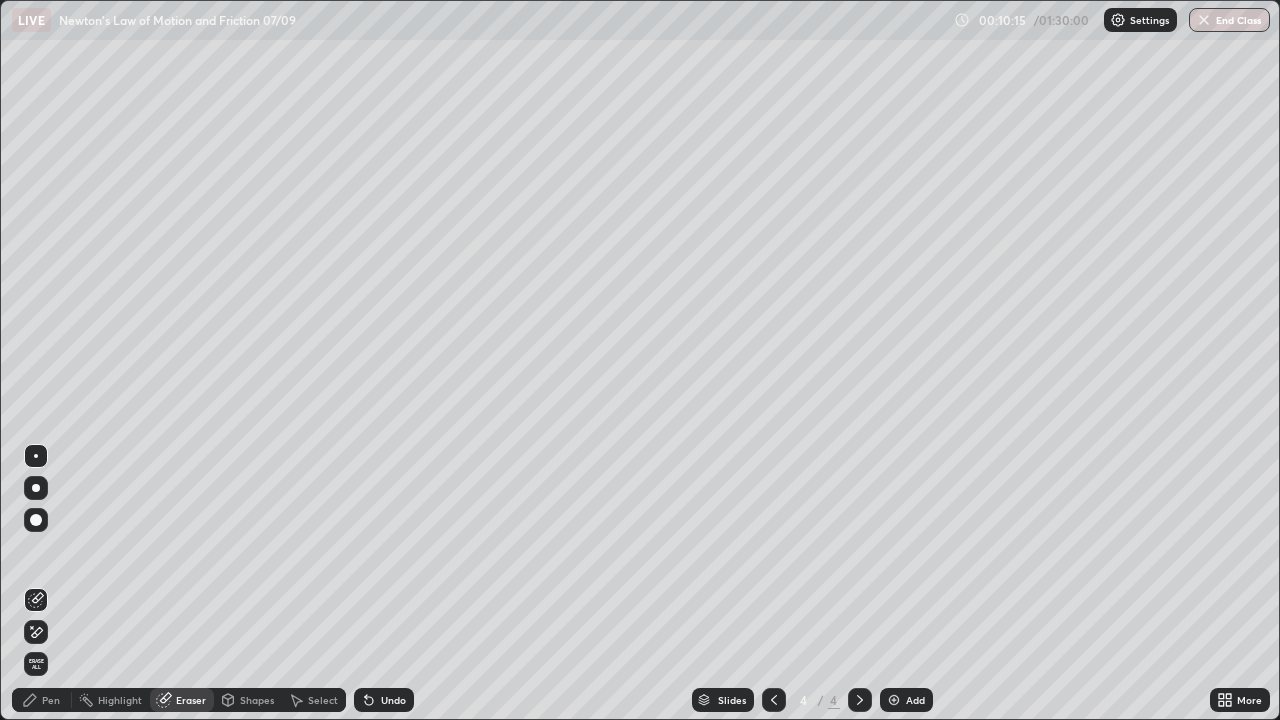click on "Pen" at bounding box center [42, 700] 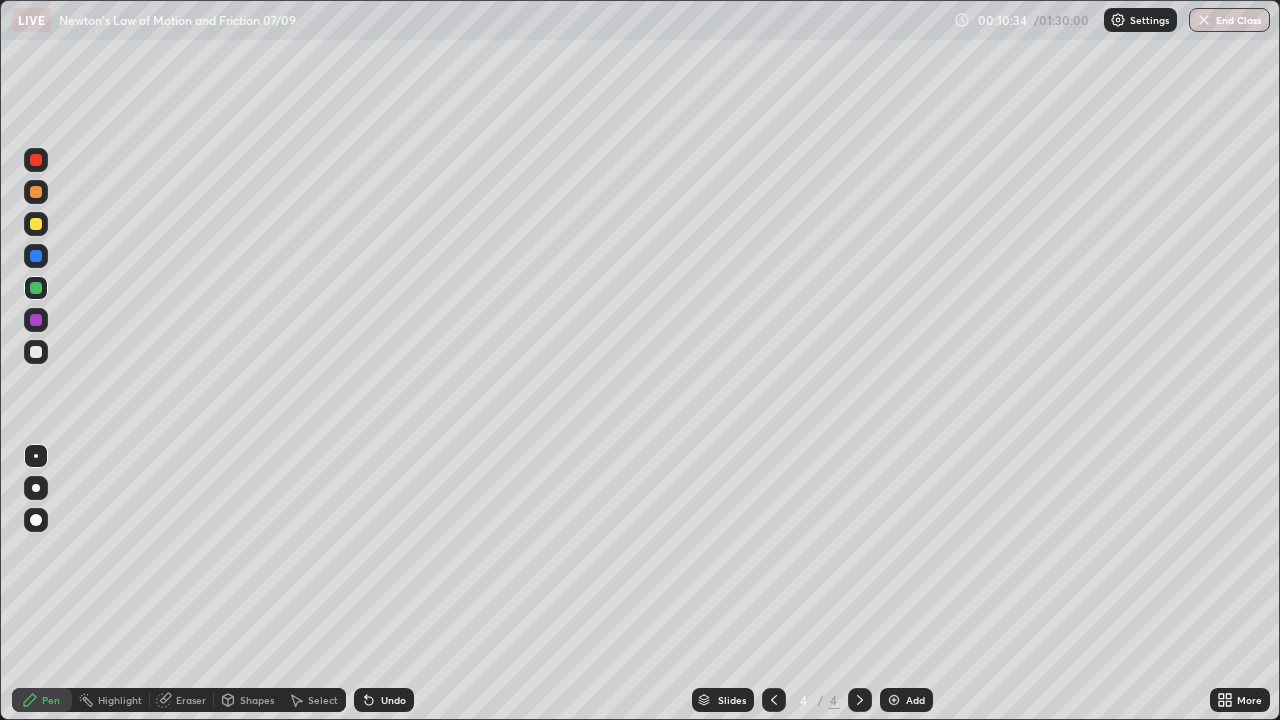click on "Pen" at bounding box center (42, 700) 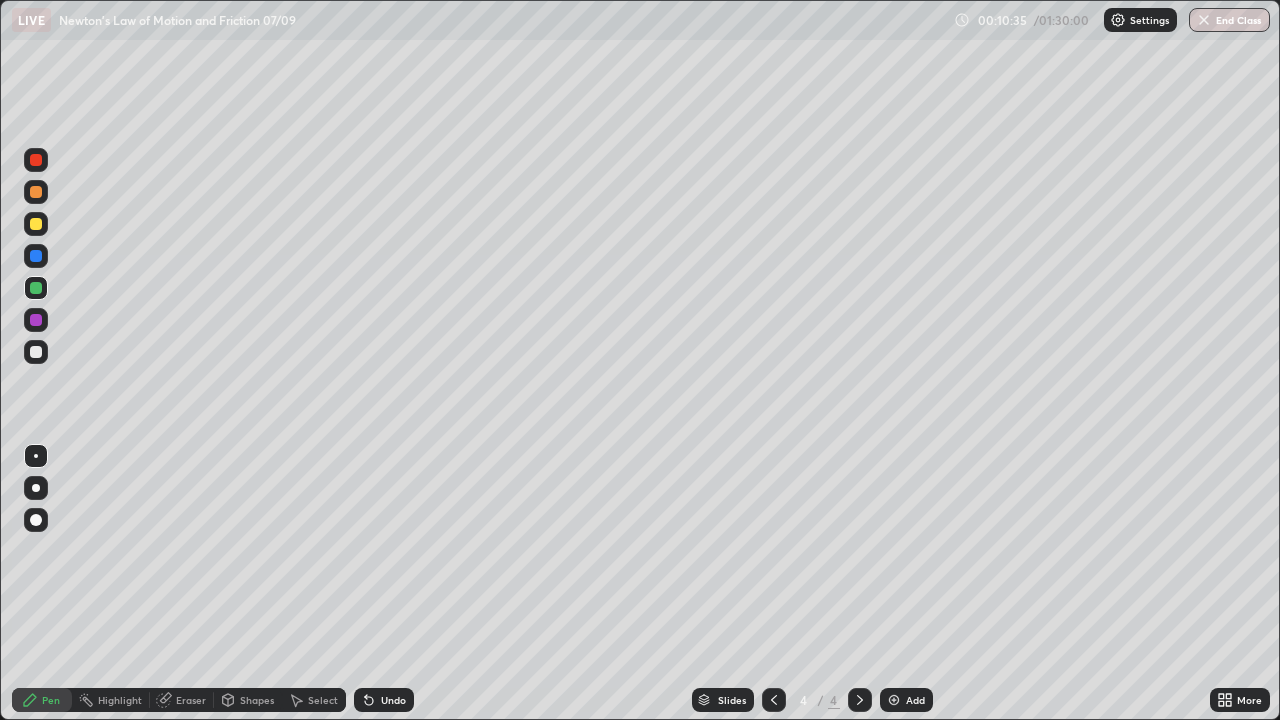 click on "Pen" at bounding box center [51, 700] 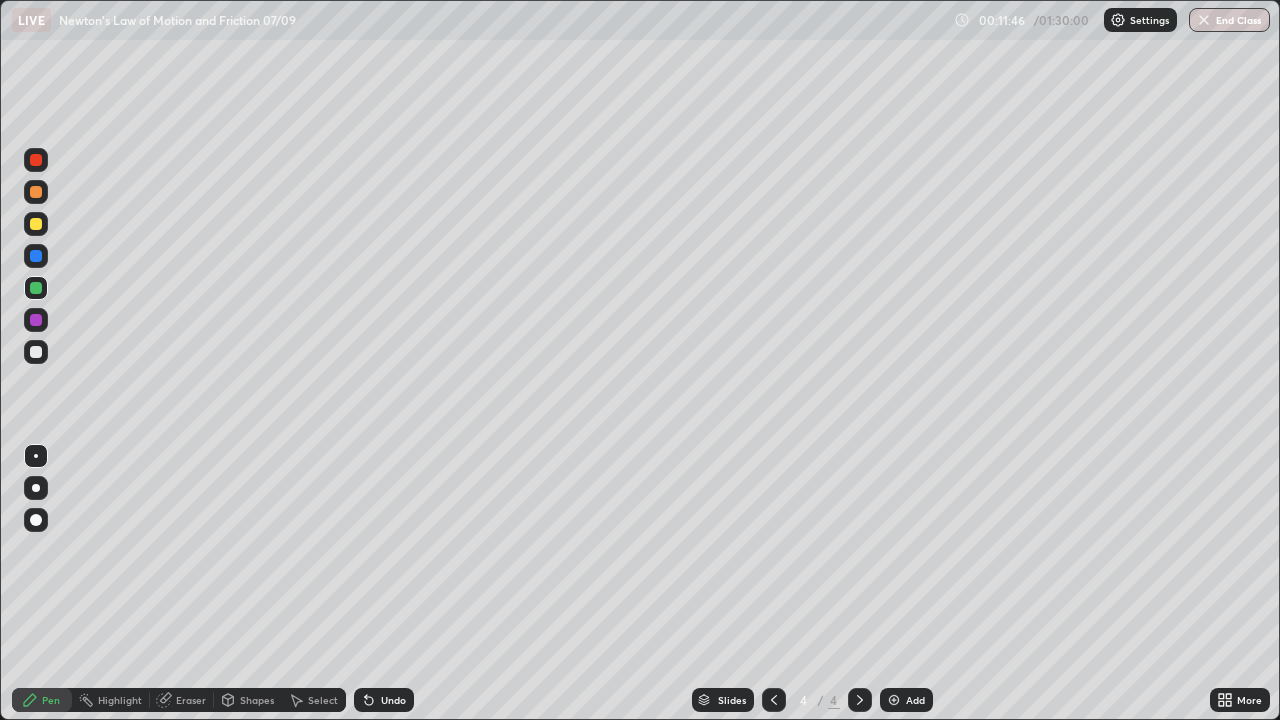 click on "Eraser" at bounding box center [182, 700] 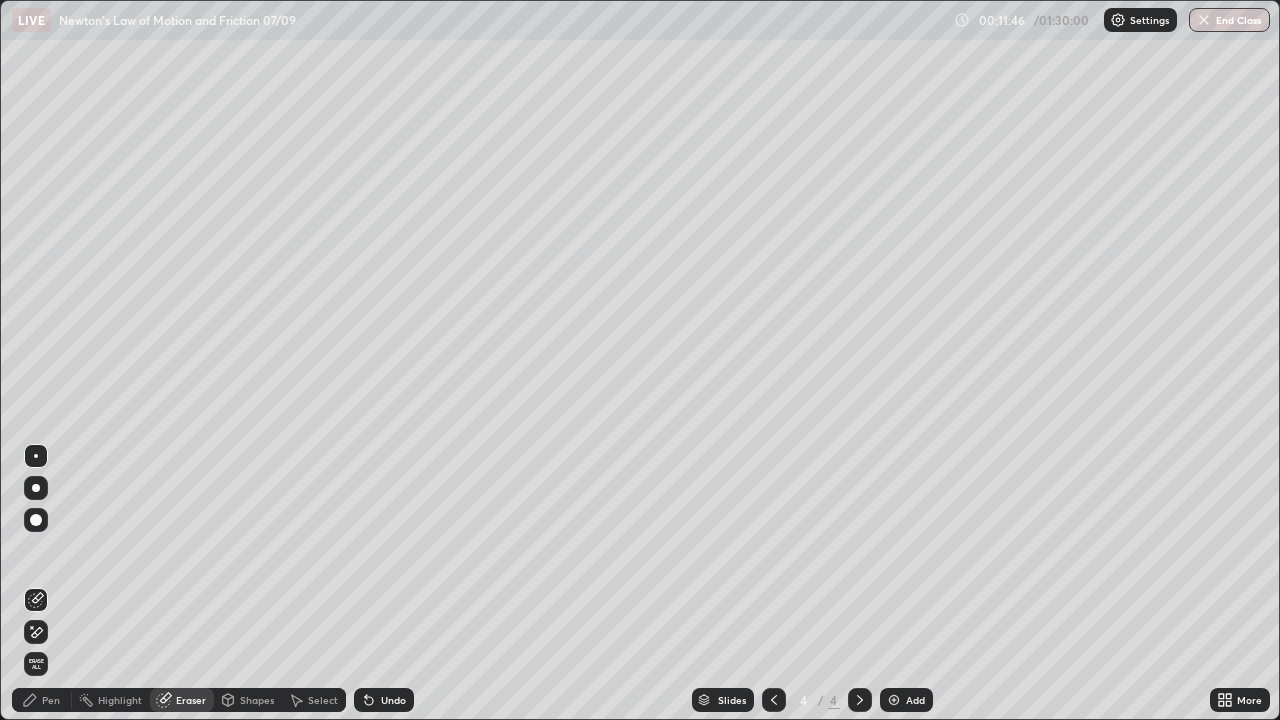 click at bounding box center (36, 456) 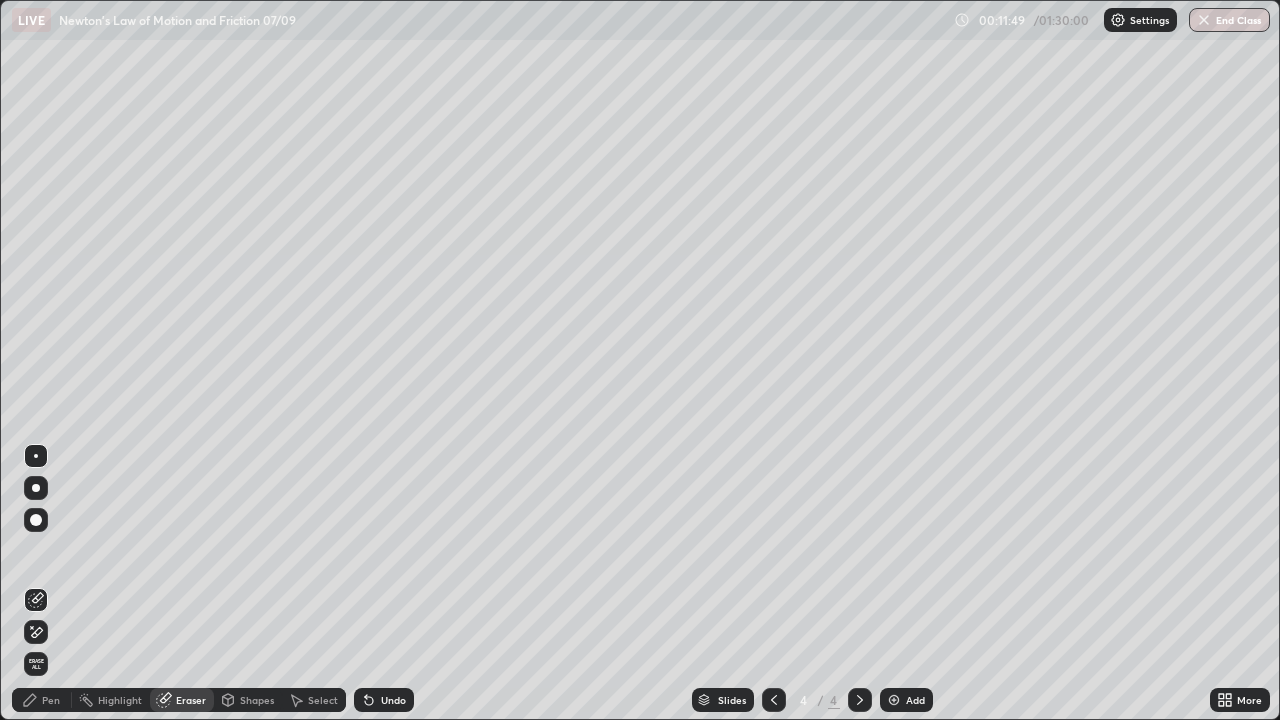 click on "Pen" at bounding box center (51, 700) 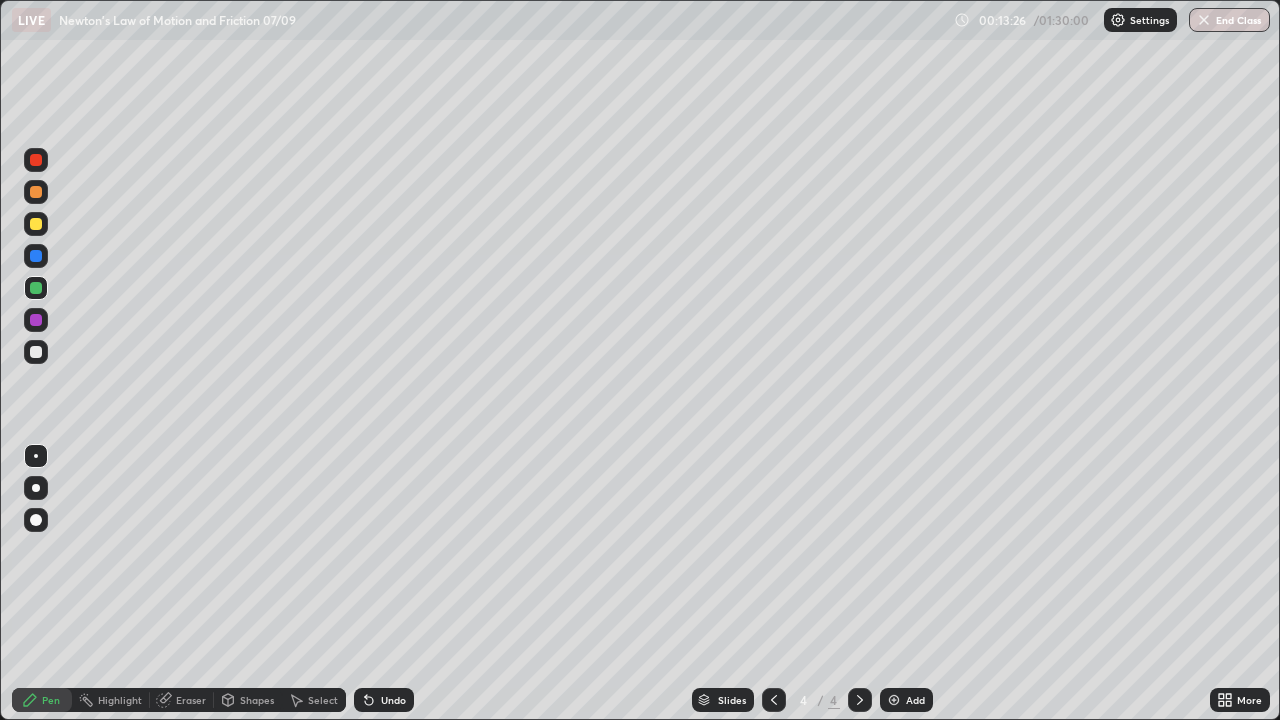 click on "Add" at bounding box center (906, 700) 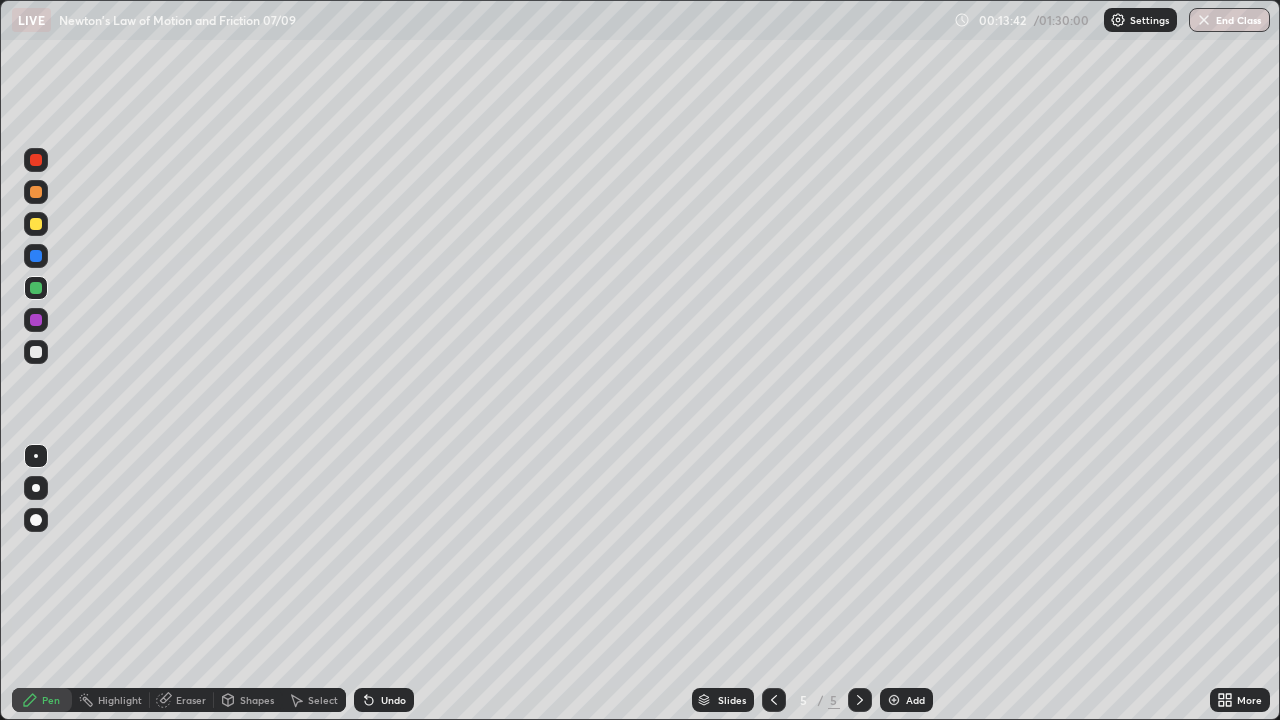 click on "Shapes" at bounding box center (248, 700) 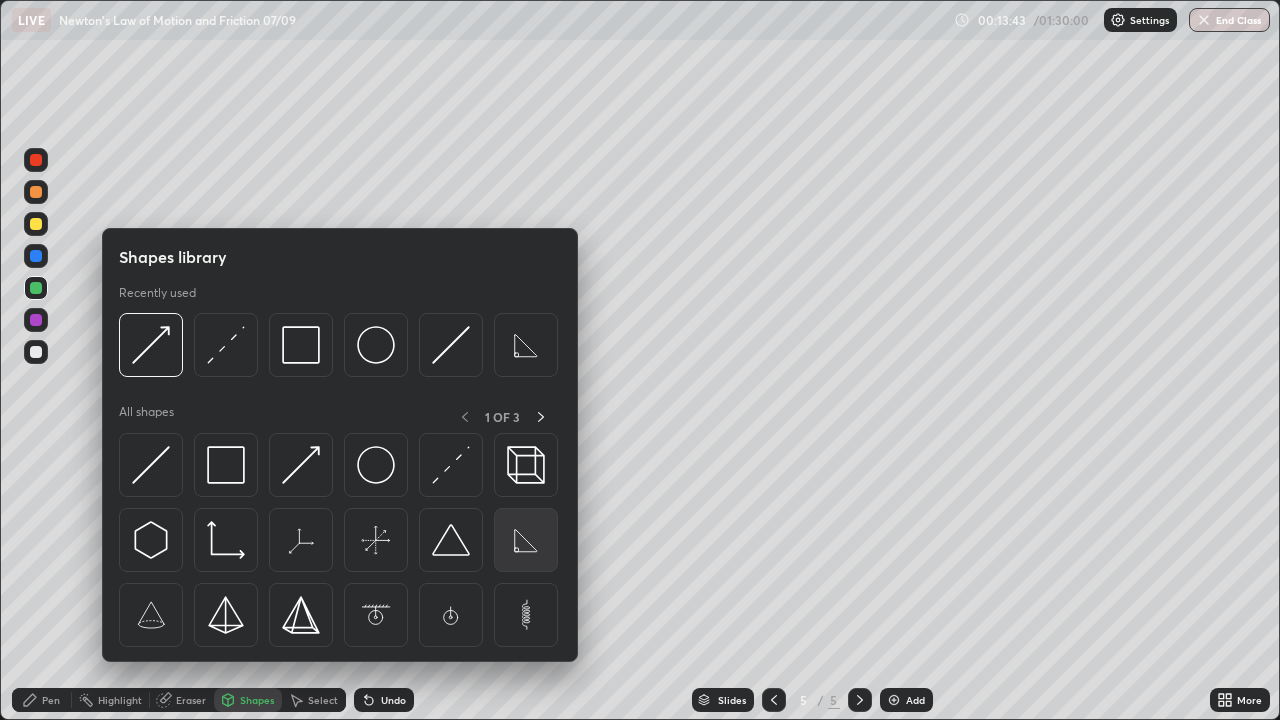 click at bounding box center (526, 540) 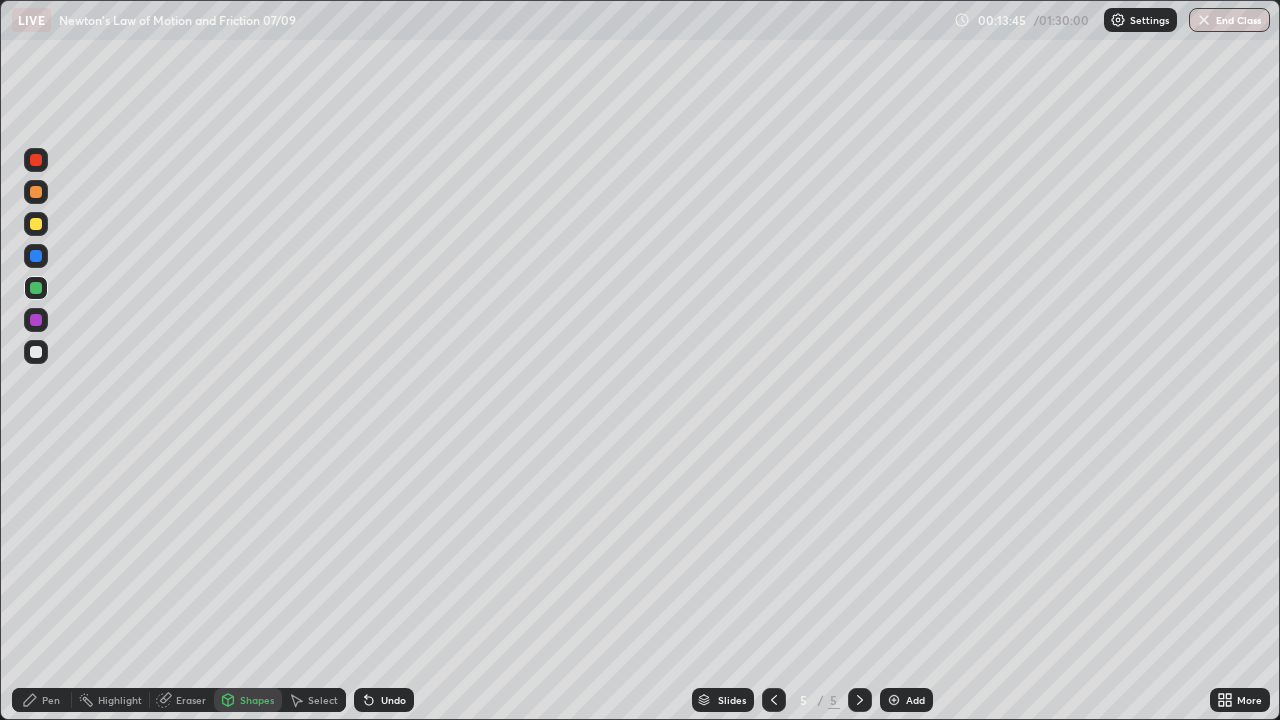 click on "Pen" at bounding box center (51, 700) 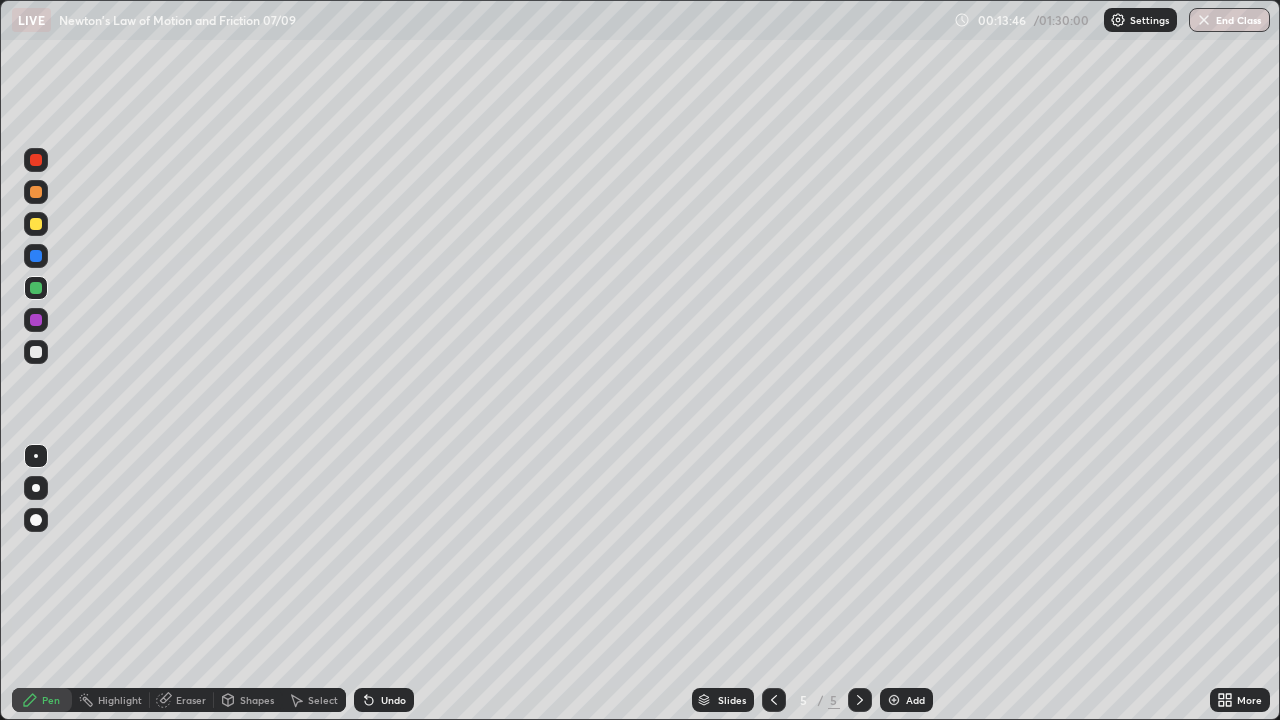 click at bounding box center [36, 224] 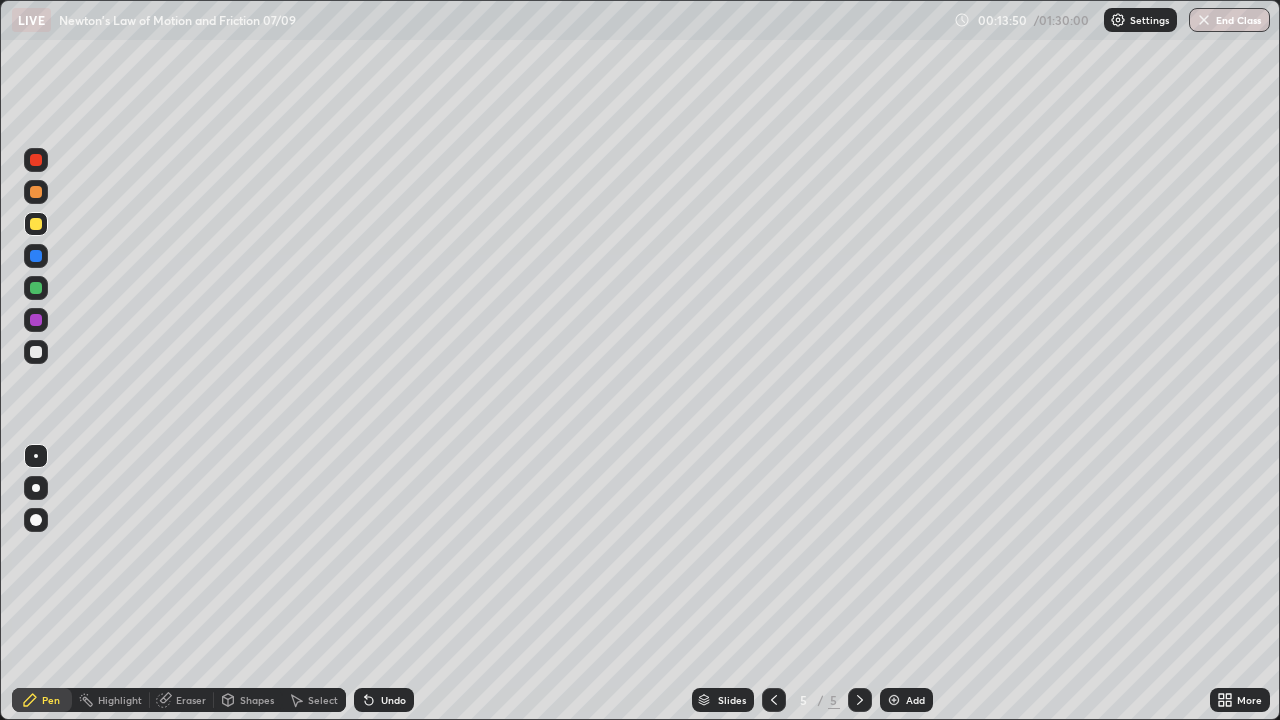 click on "Shapes" at bounding box center [257, 700] 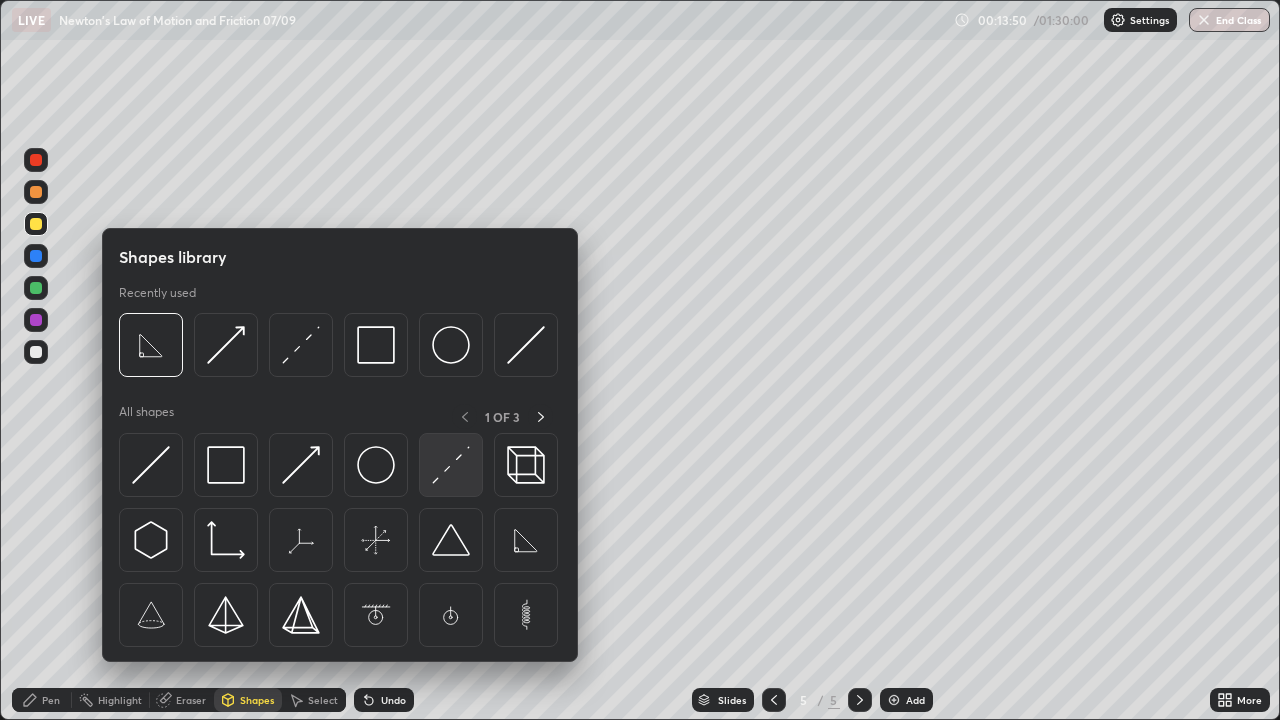 click at bounding box center [451, 465] 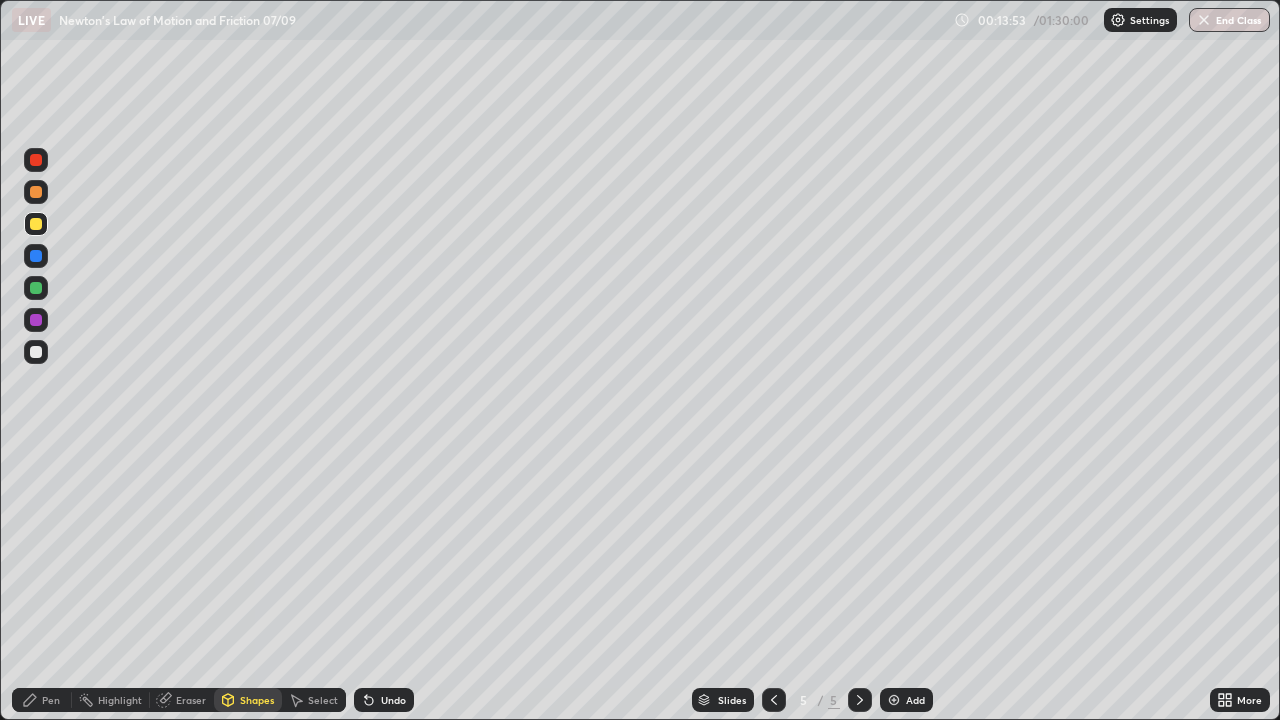 click on "Shapes" at bounding box center [248, 700] 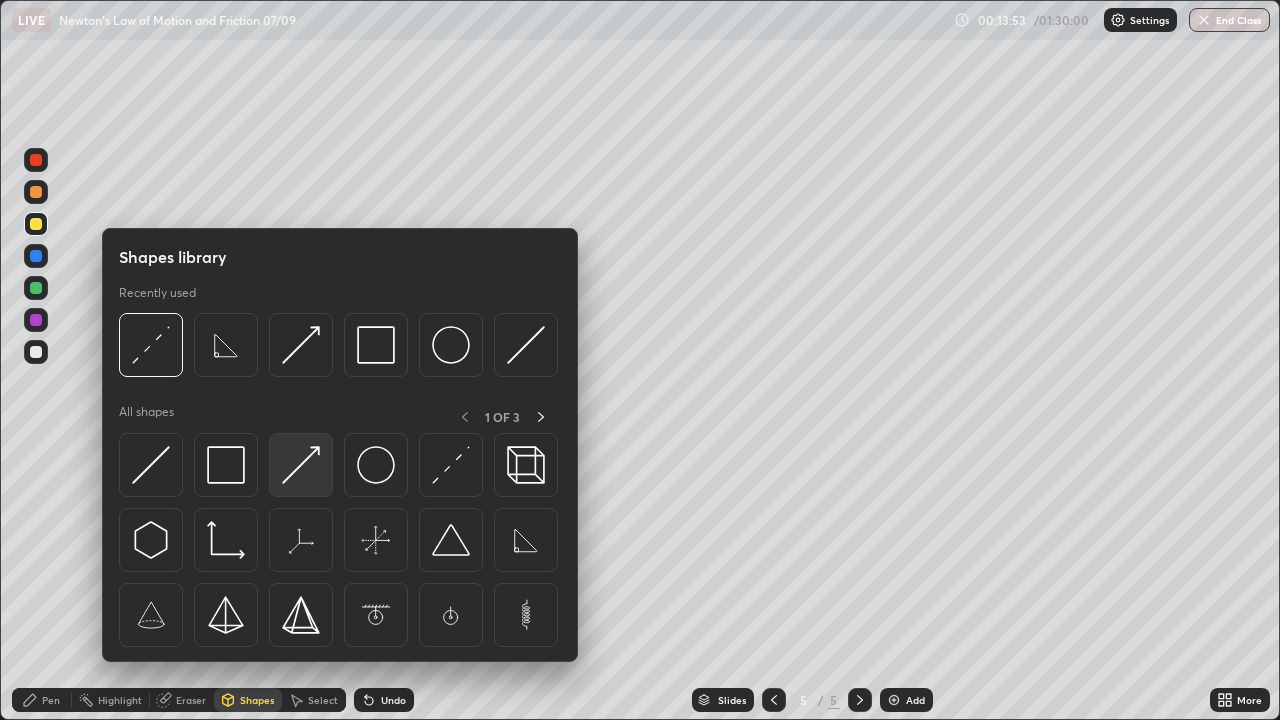 click at bounding box center [301, 465] 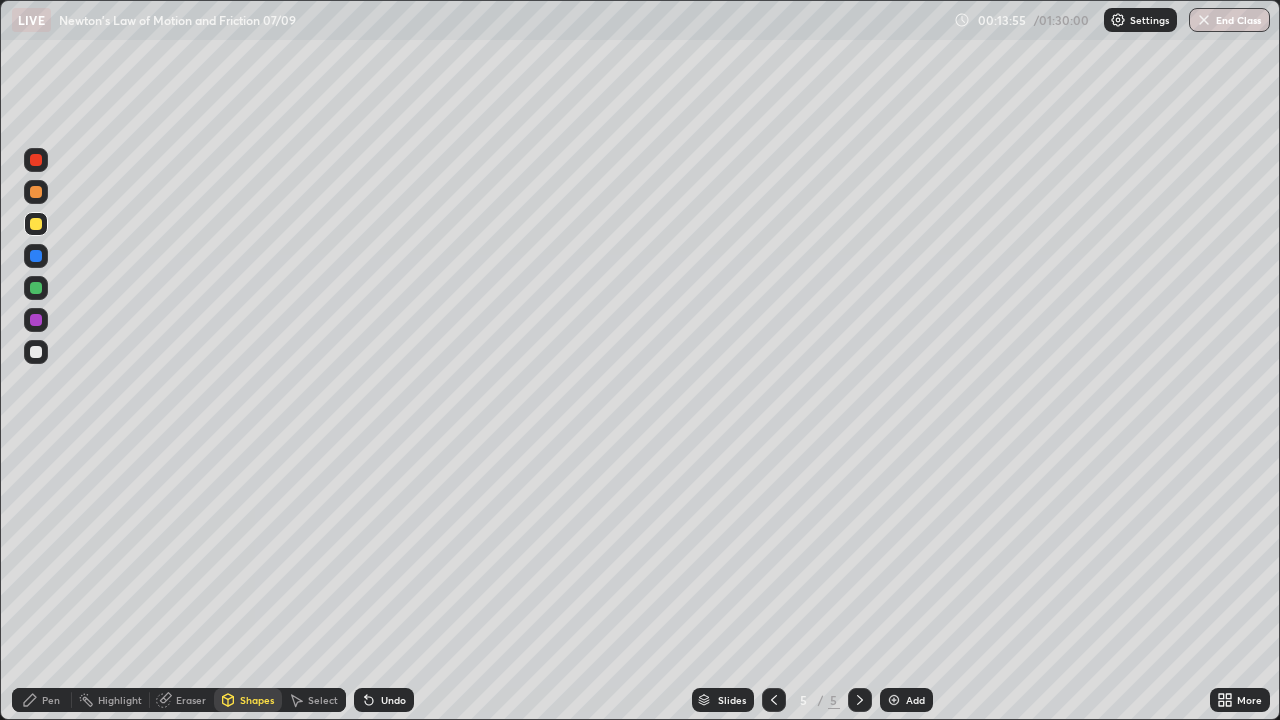 click on "Pen" at bounding box center (42, 700) 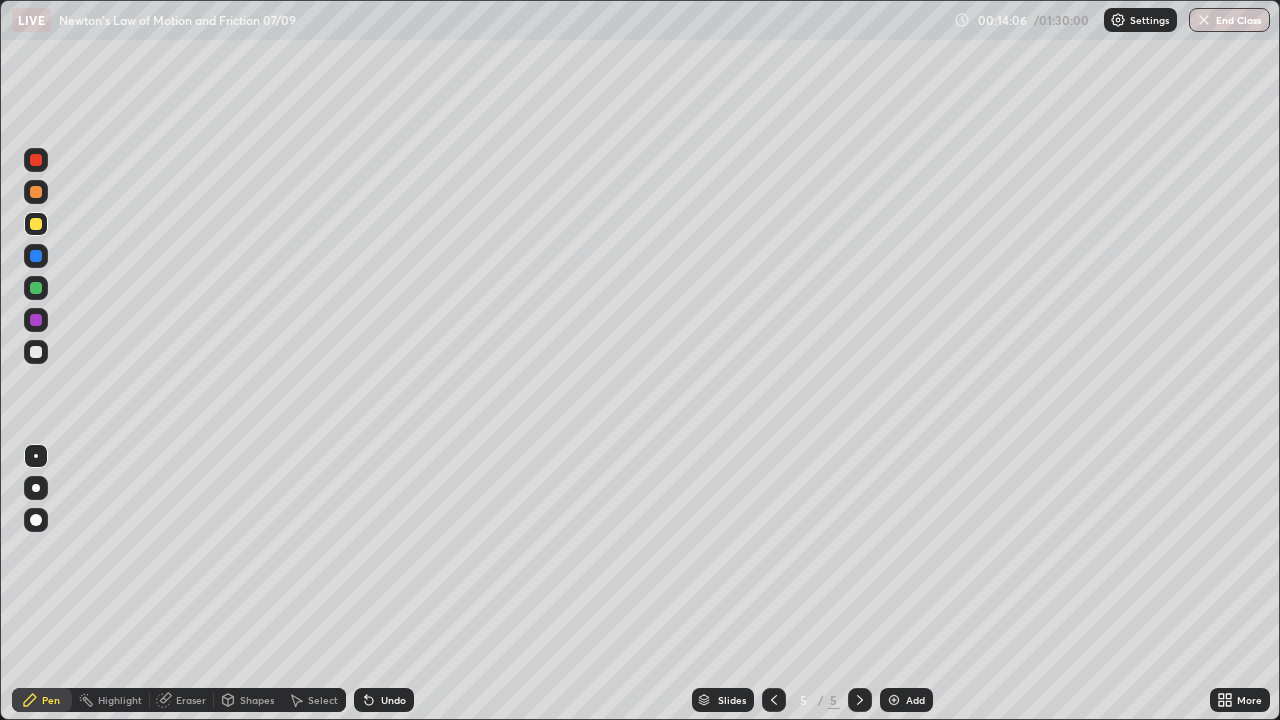 click at bounding box center [36, 320] 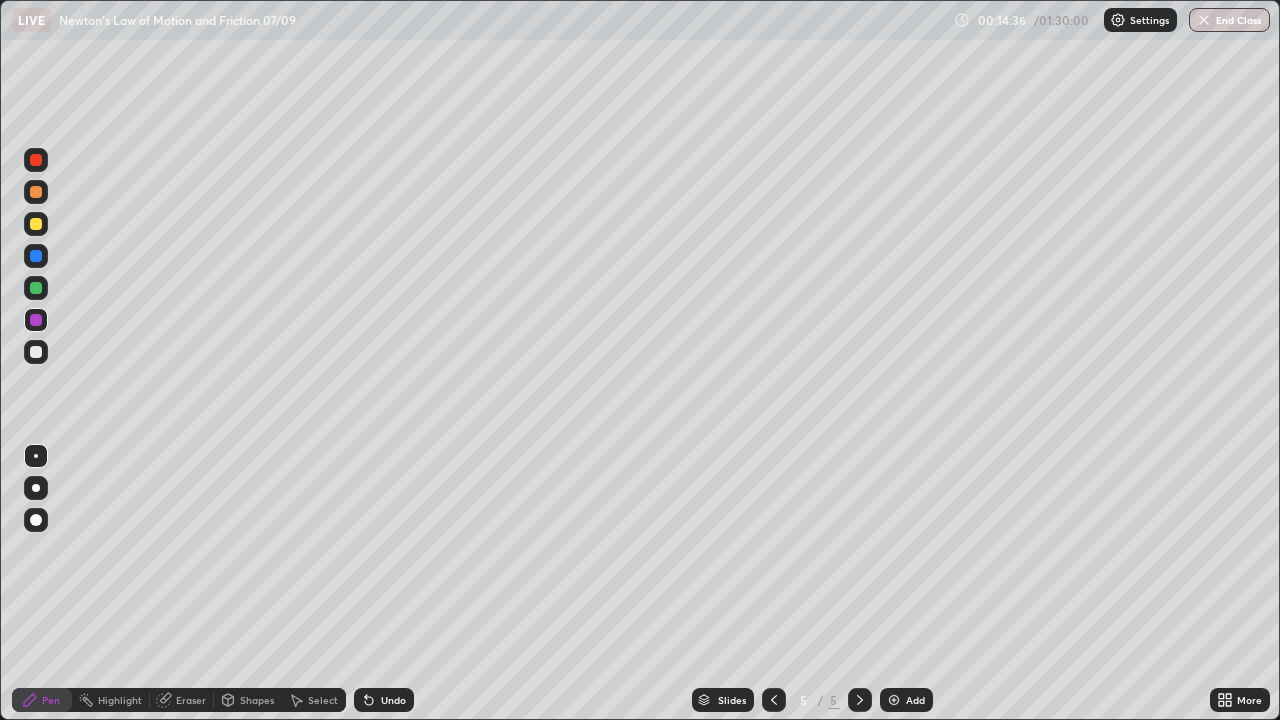 click on "Shapes" at bounding box center (257, 700) 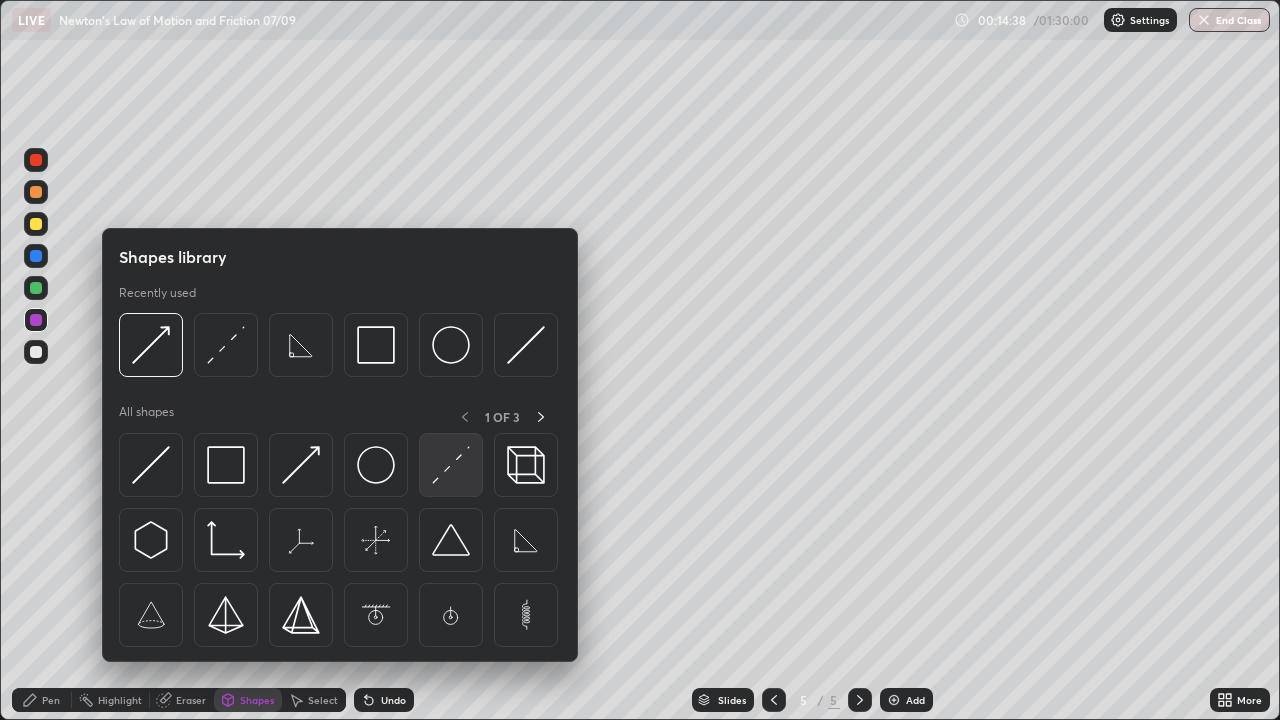 click at bounding box center [451, 465] 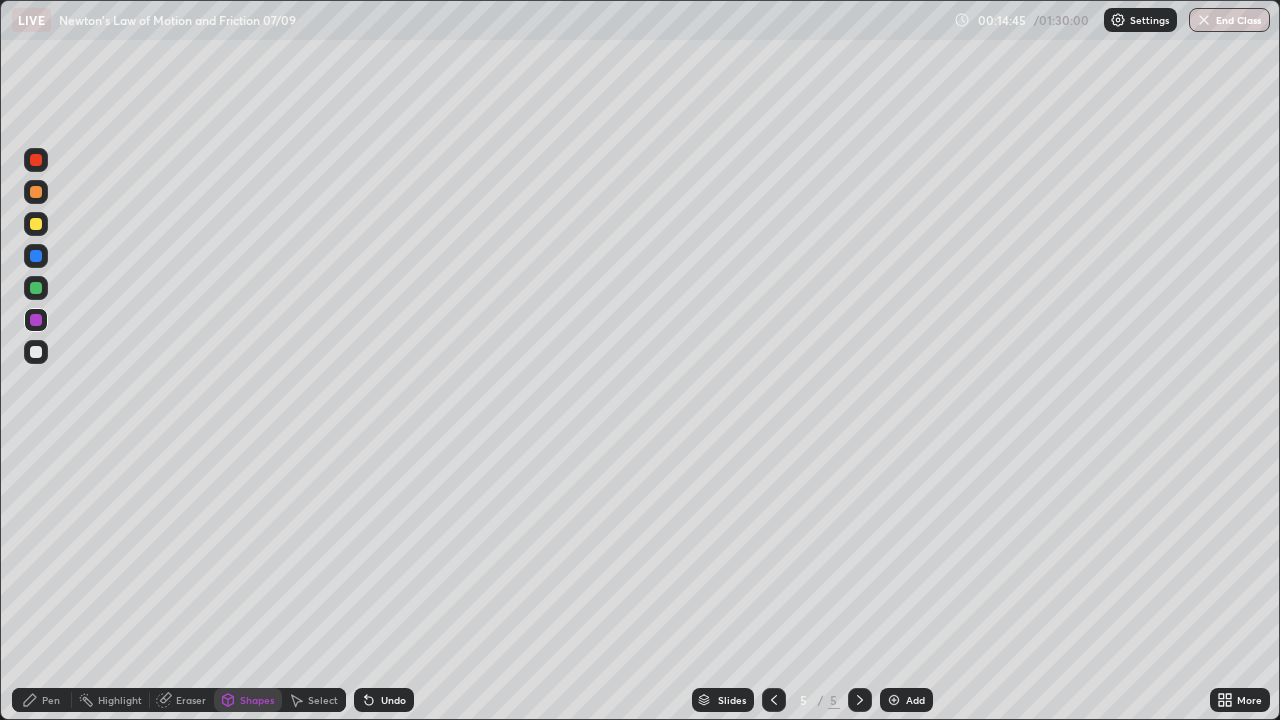 click on "Undo" at bounding box center (393, 700) 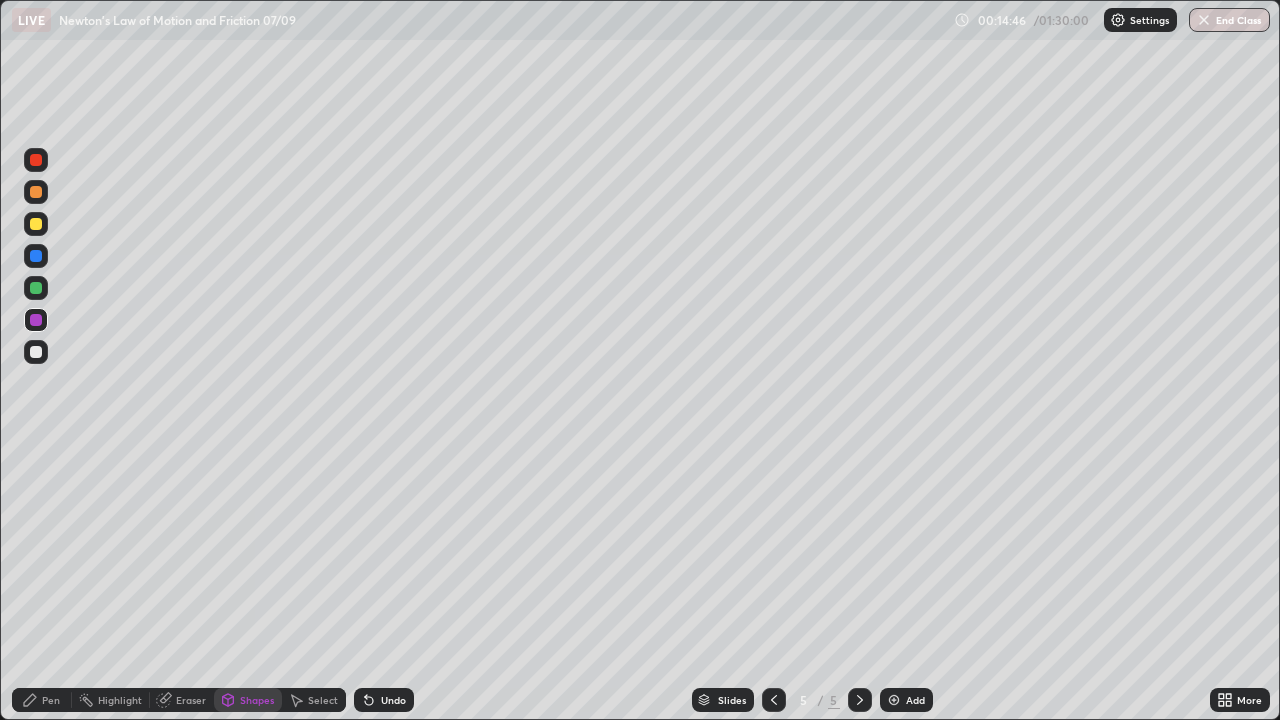 click on "Undo" at bounding box center (393, 700) 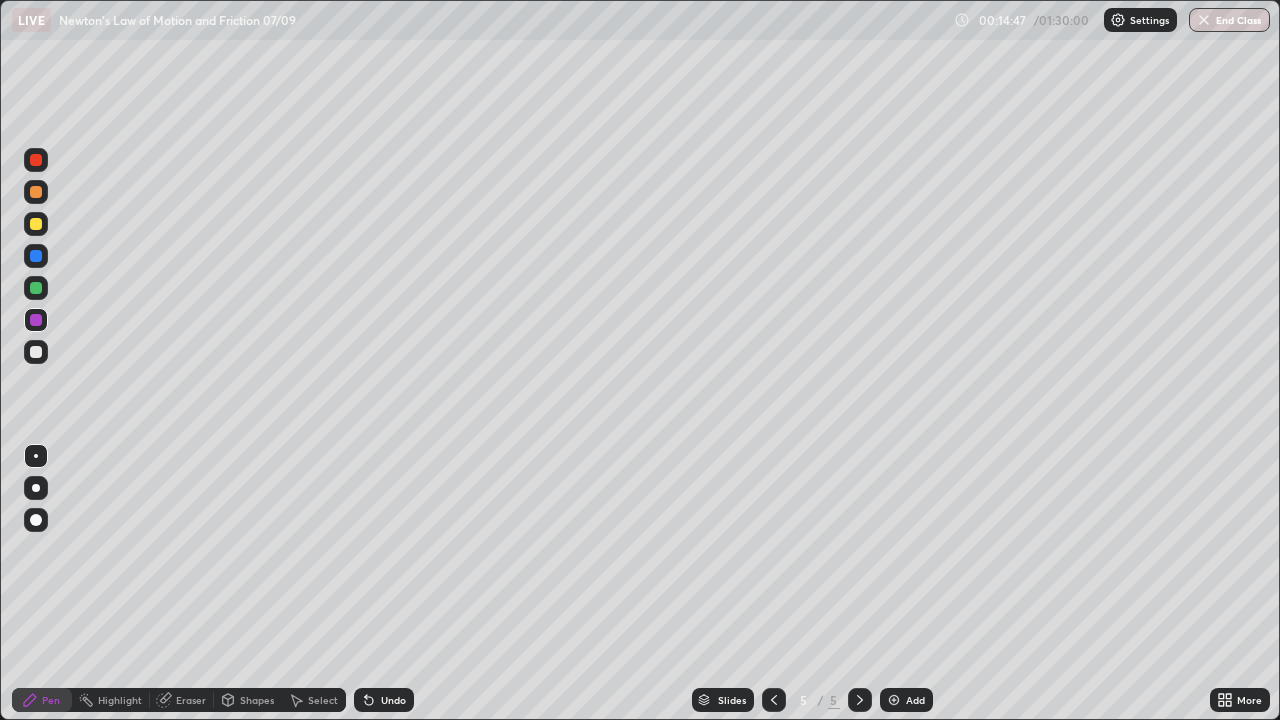 click at bounding box center (36, 224) 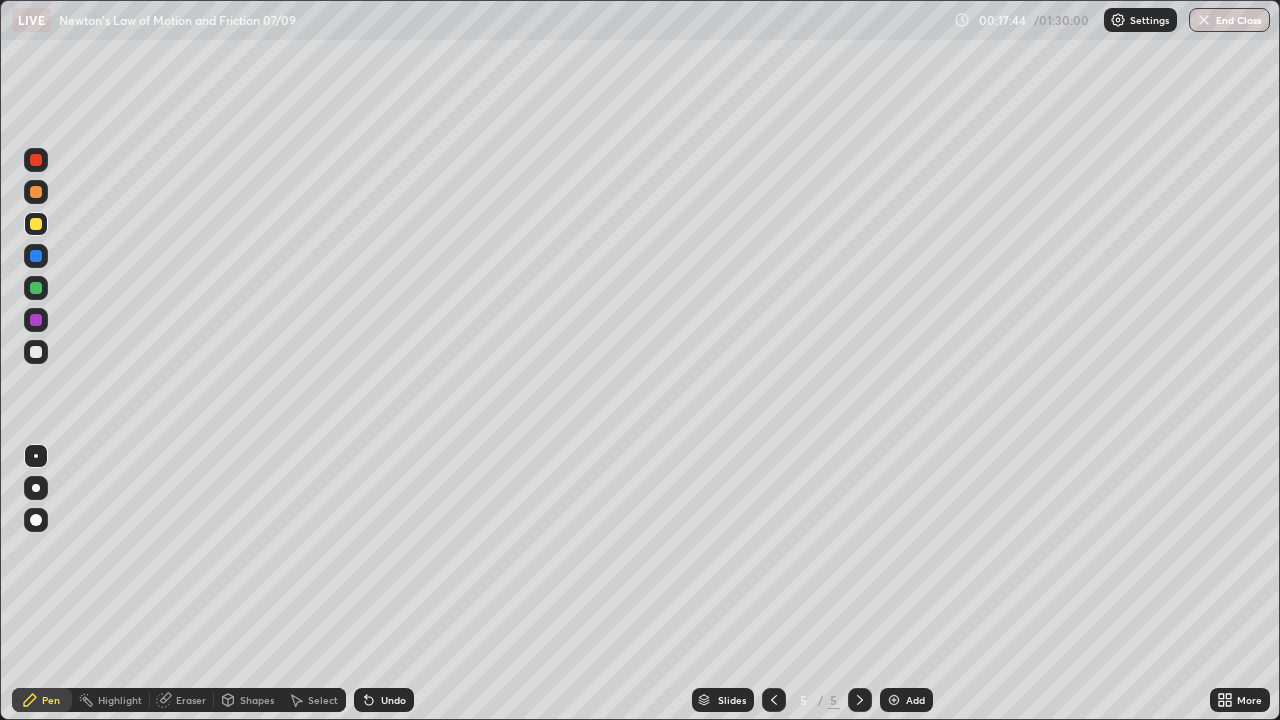 click on "Undo" at bounding box center [384, 700] 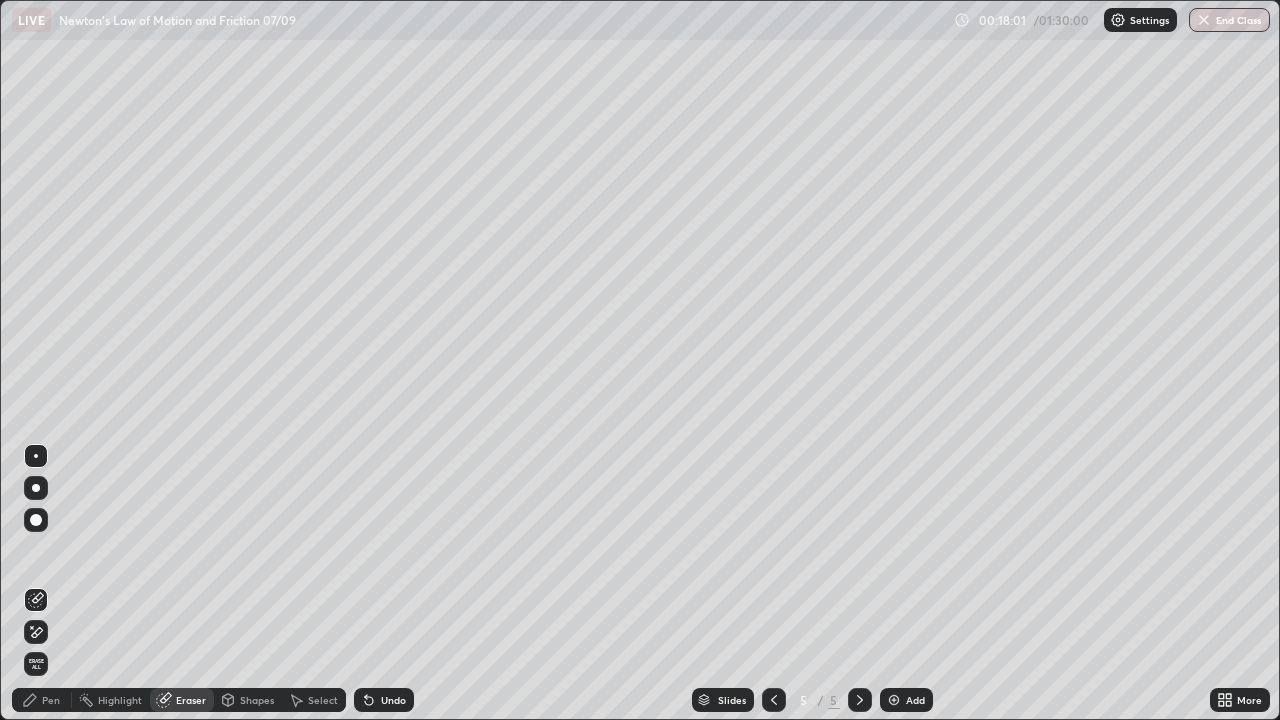 click on "Pen" at bounding box center [42, 700] 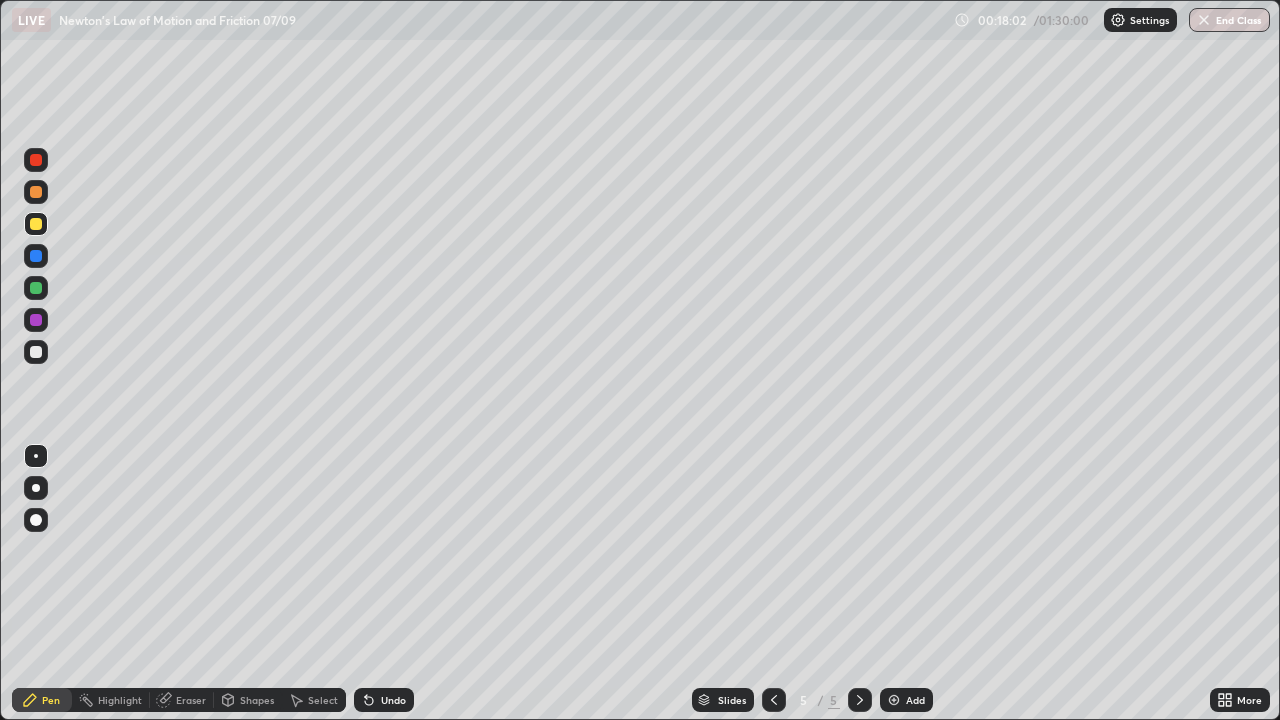 click on "Pen" at bounding box center [51, 700] 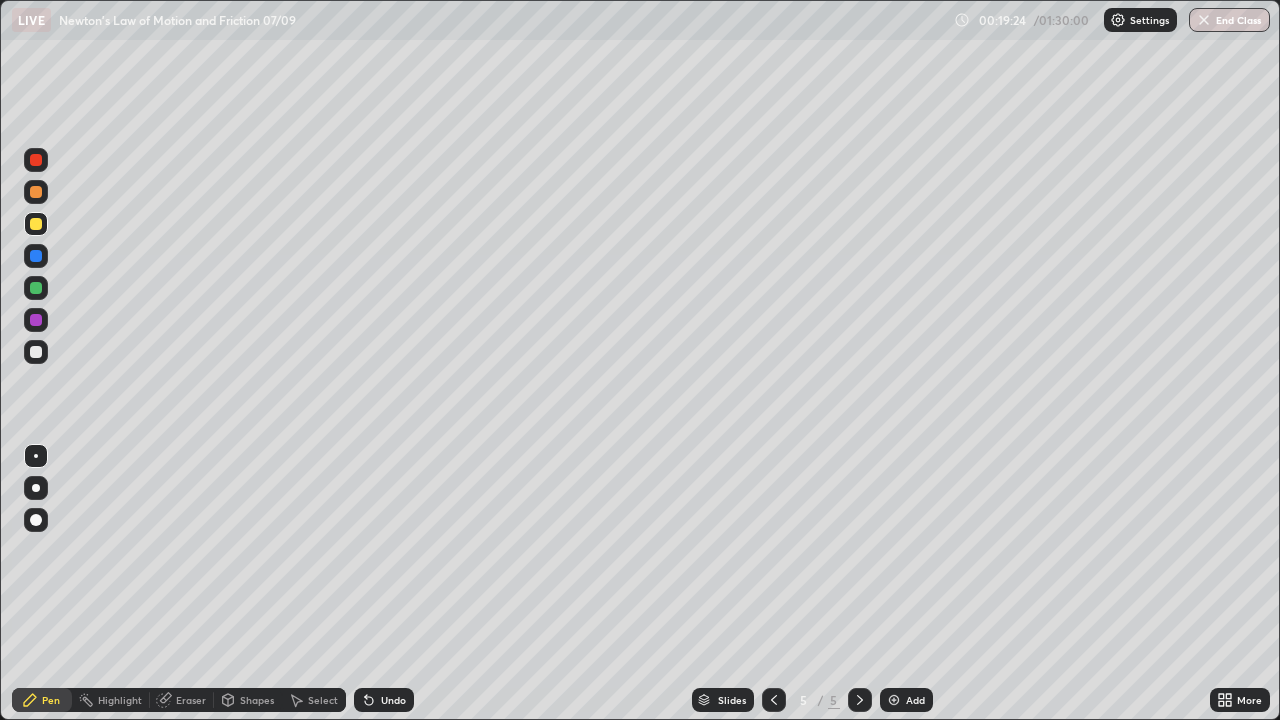 click on "Eraser" at bounding box center [191, 700] 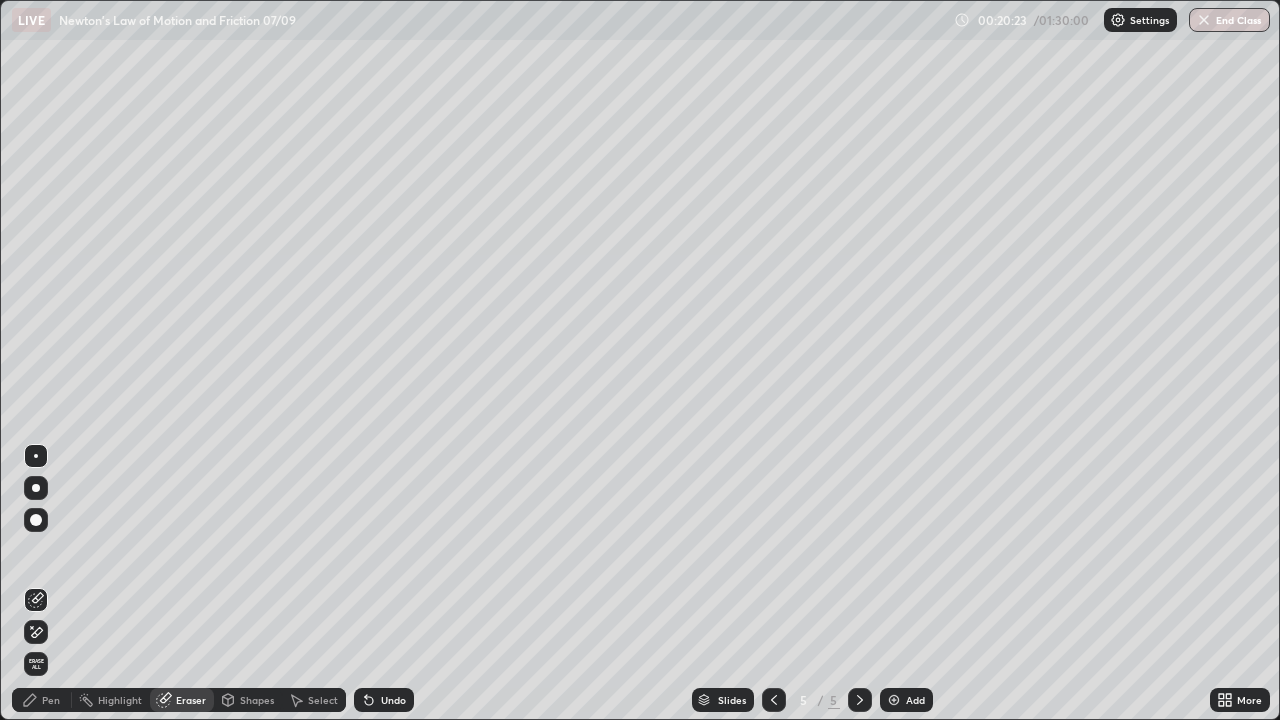 click on "Eraser" at bounding box center (191, 700) 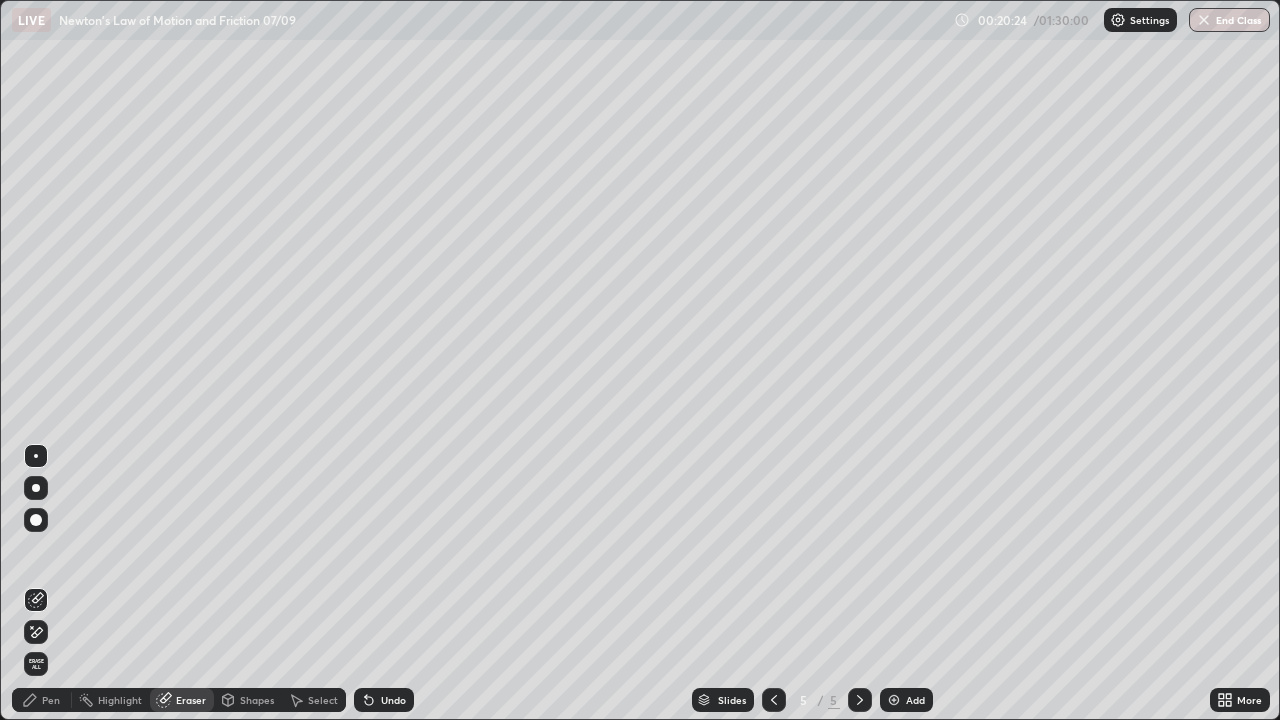 click at bounding box center [36, 456] 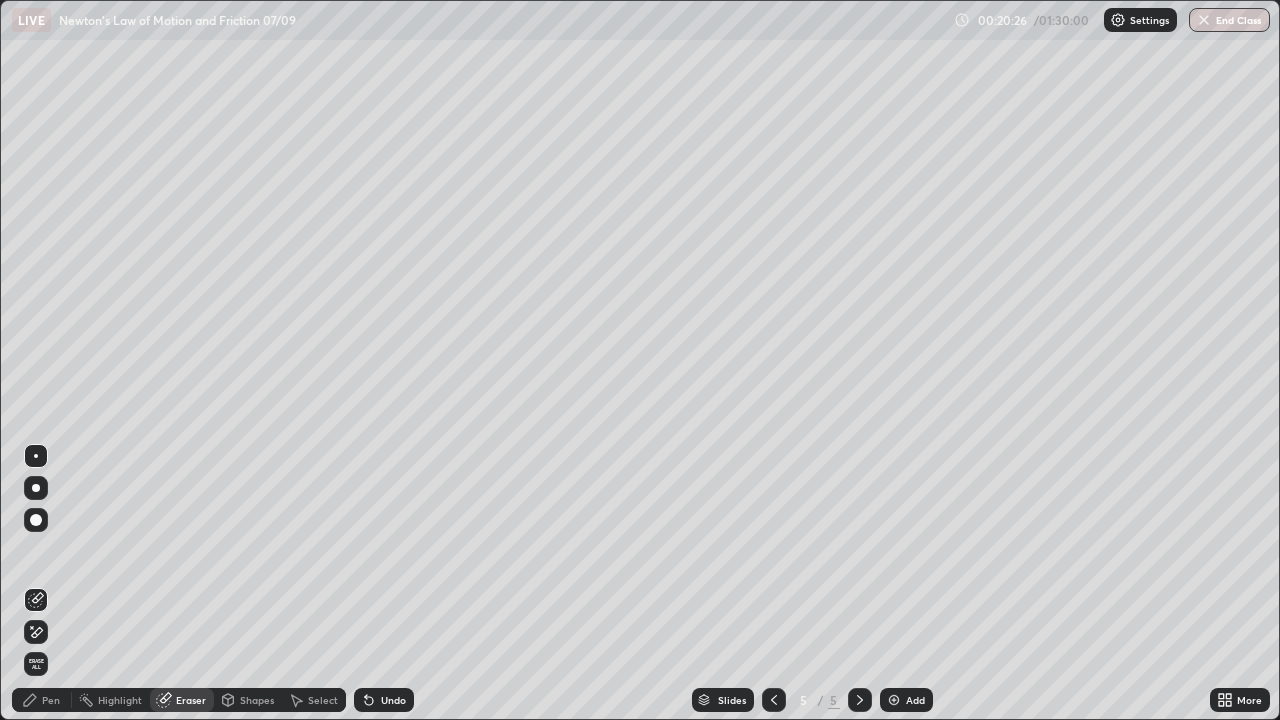 click on "Pen" at bounding box center (51, 700) 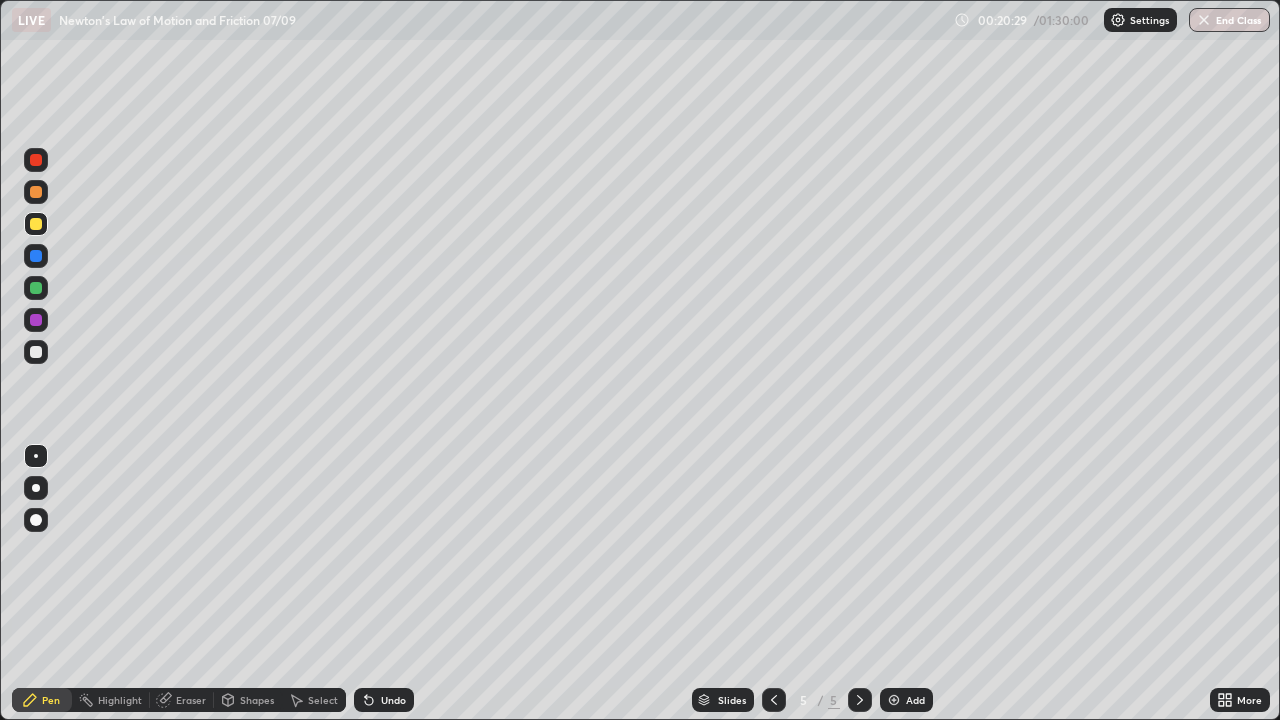 click on "Eraser" at bounding box center (191, 700) 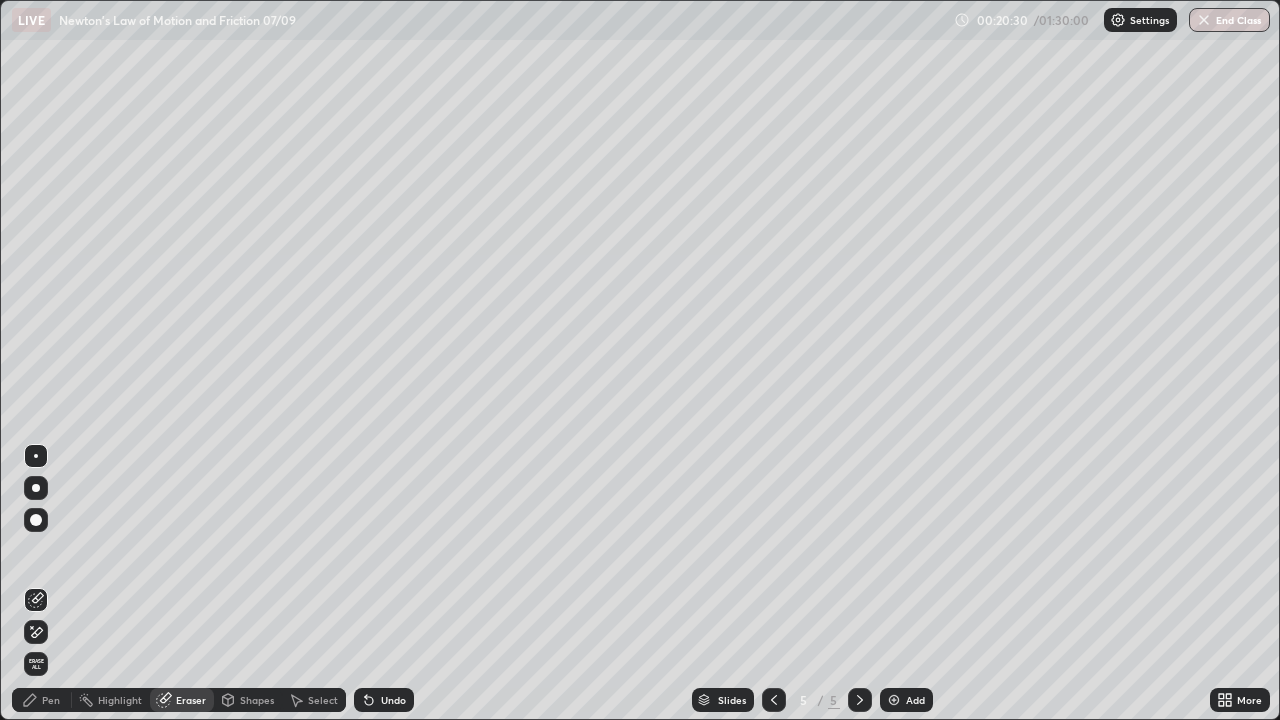 click at bounding box center [36, 456] 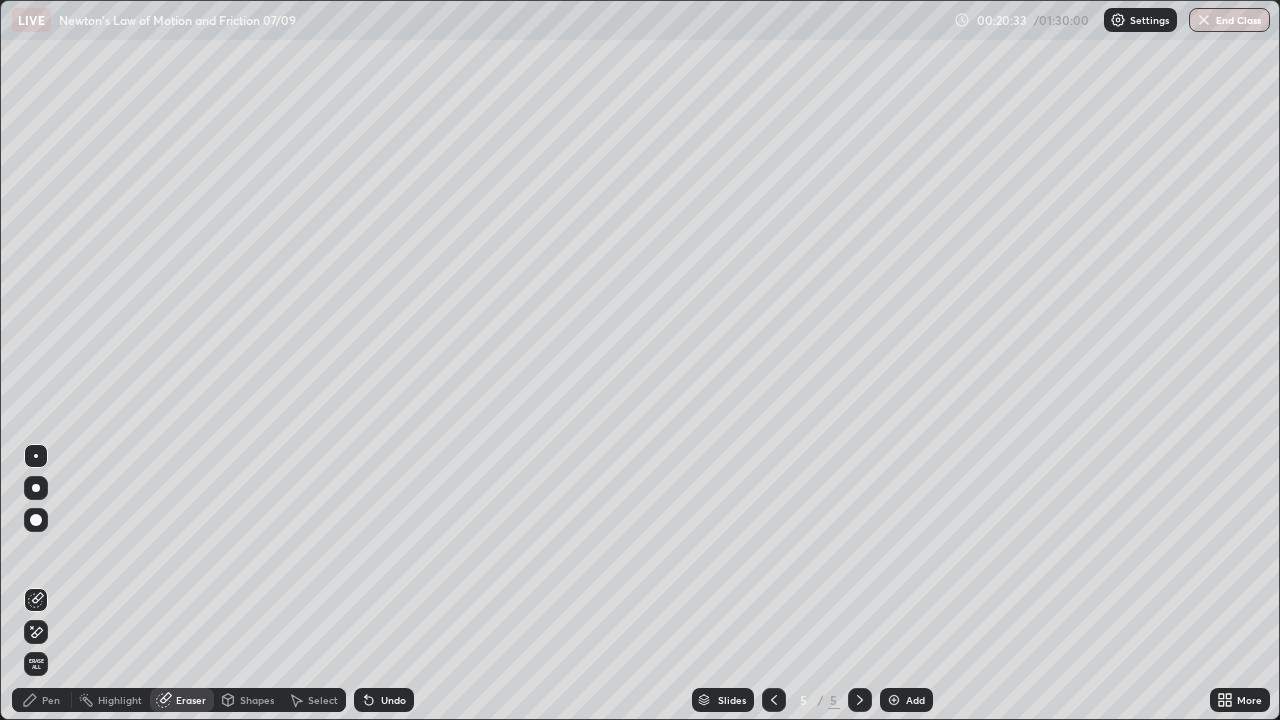 click on "Undo" at bounding box center (393, 700) 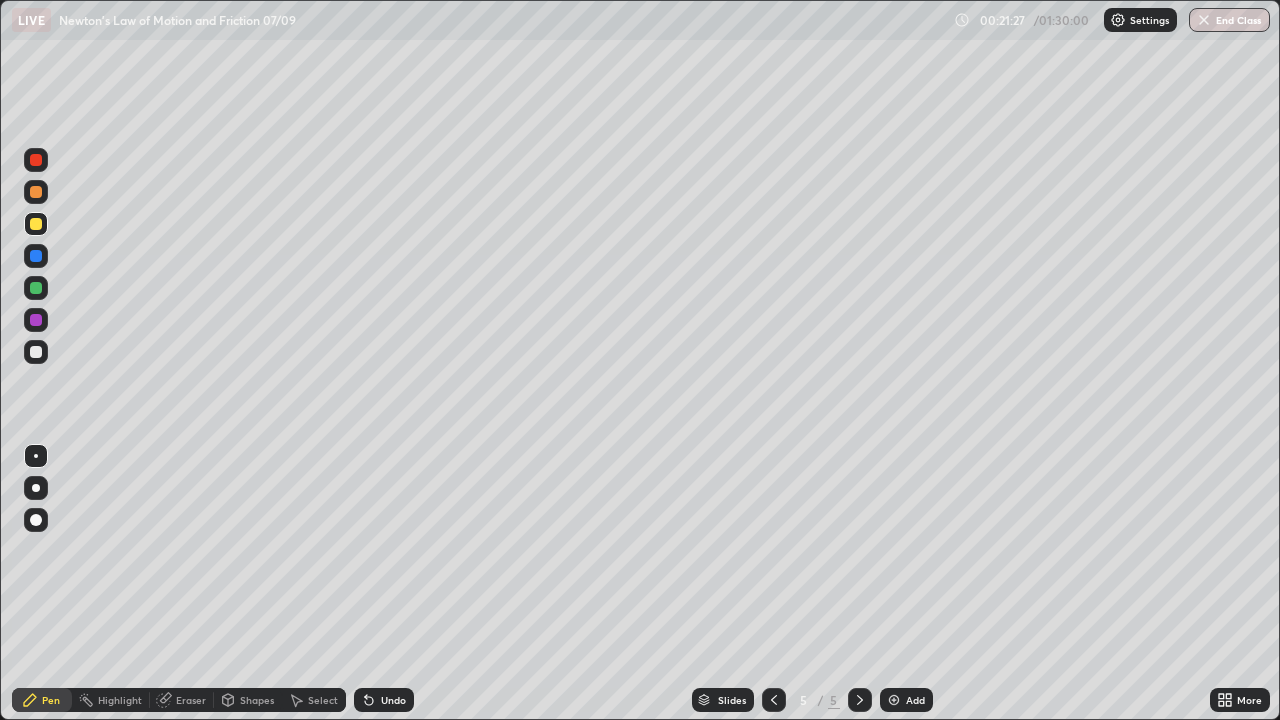 click on "Eraser" at bounding box center (191, 700) 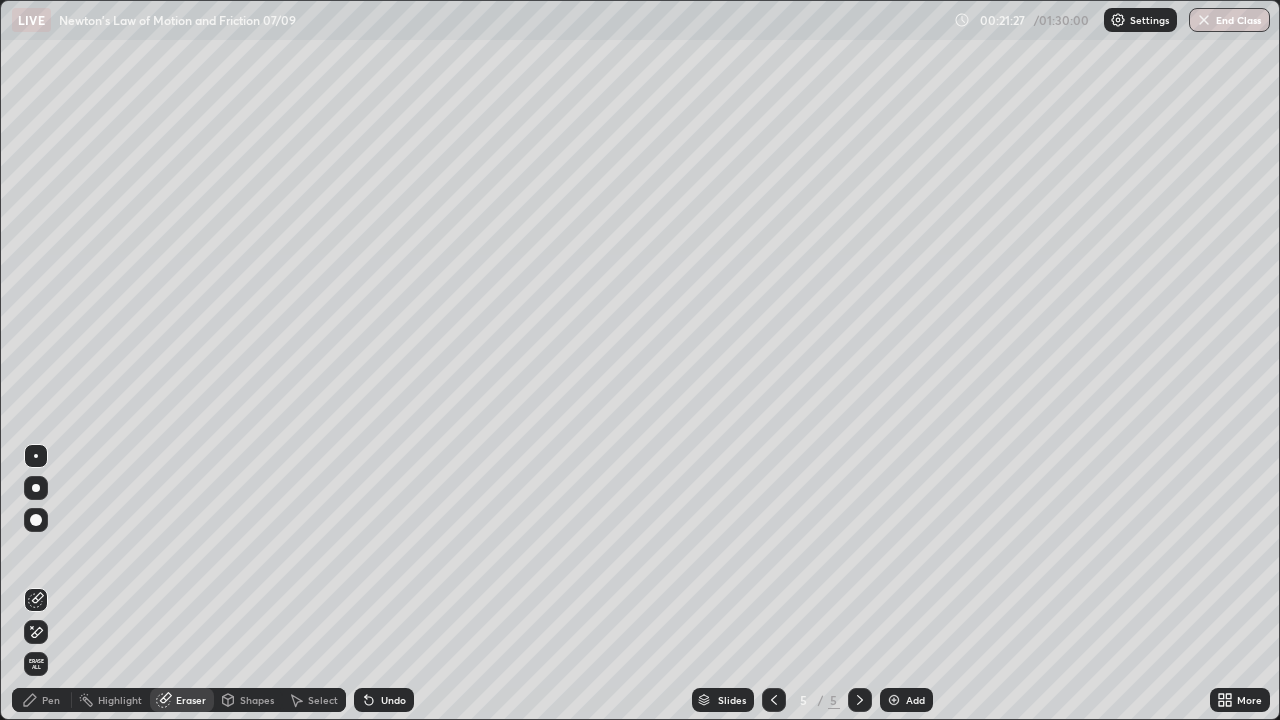 click at bounding box center (36, 456) 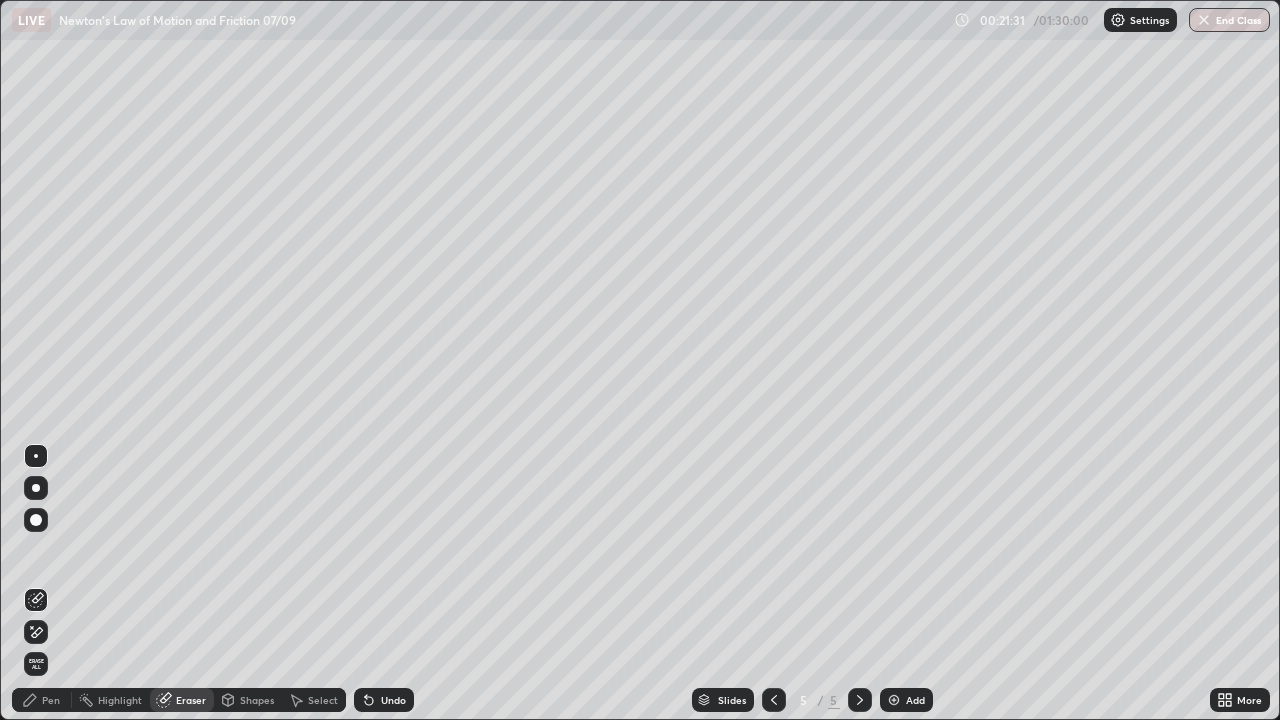 click on "Pen" at bounding box center (42, 700) 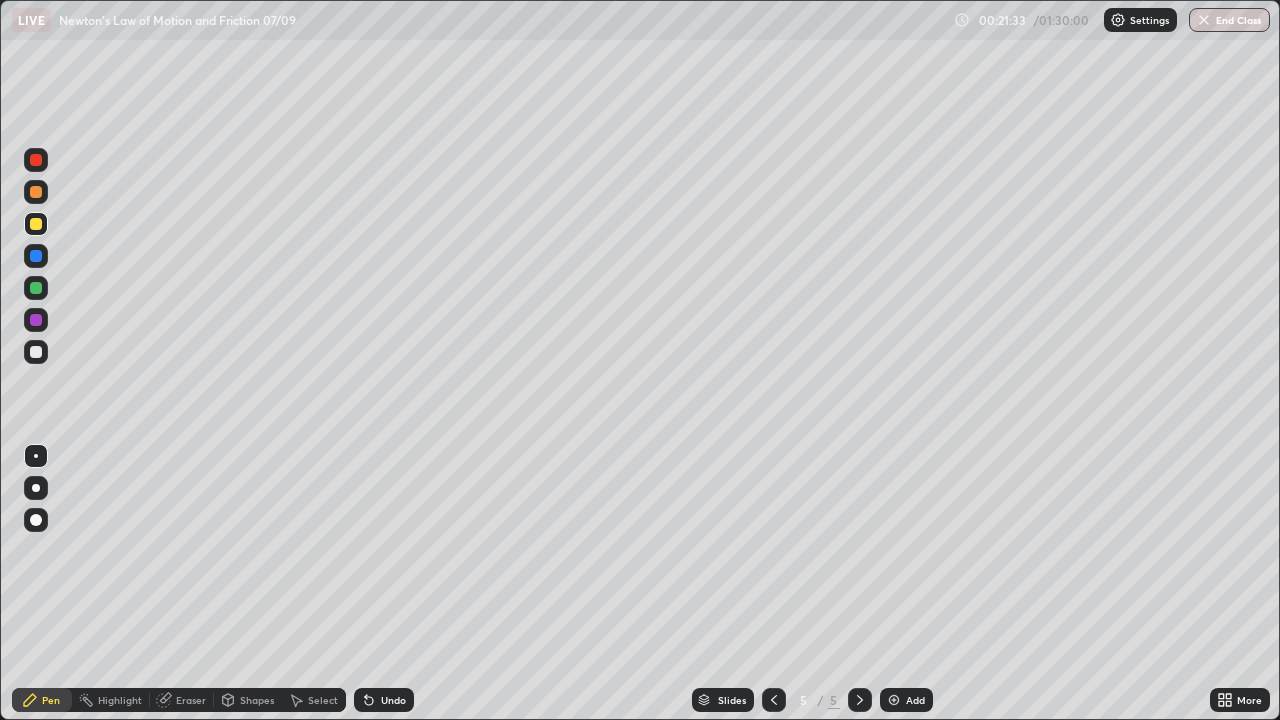 click at bounding box center (36, 224) 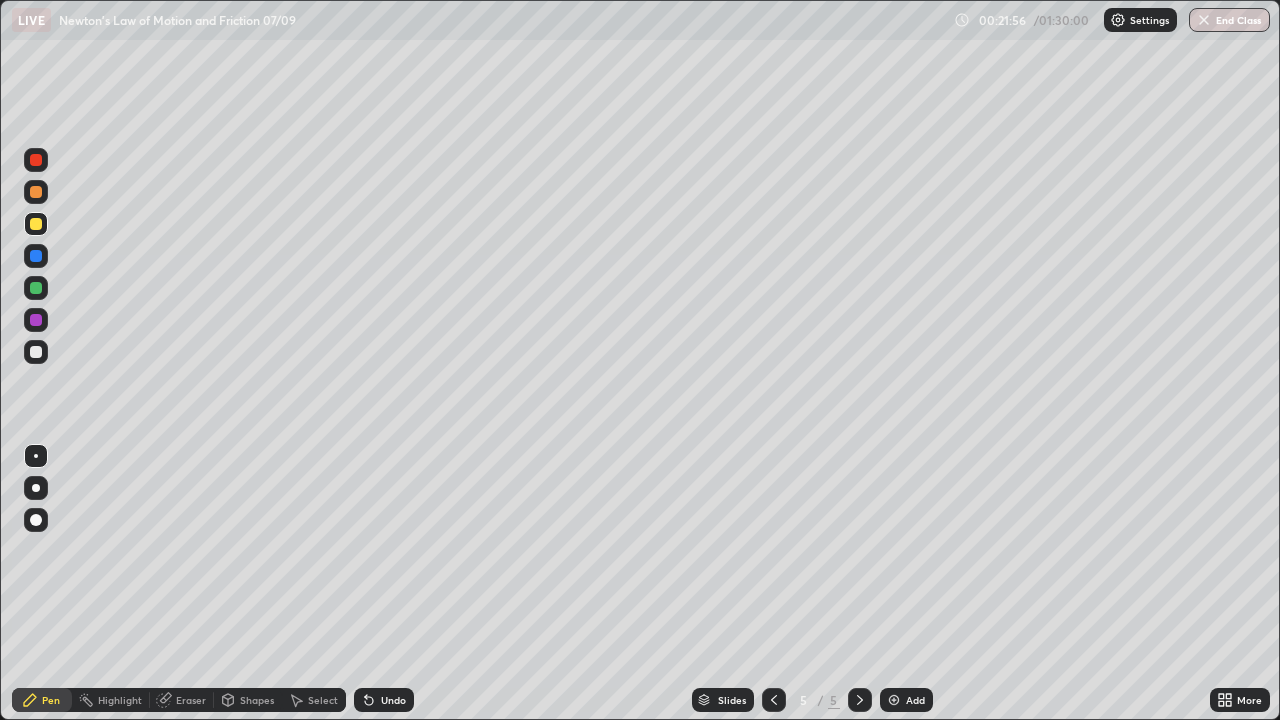 click on "Undo" at bounding box center [393, 700] 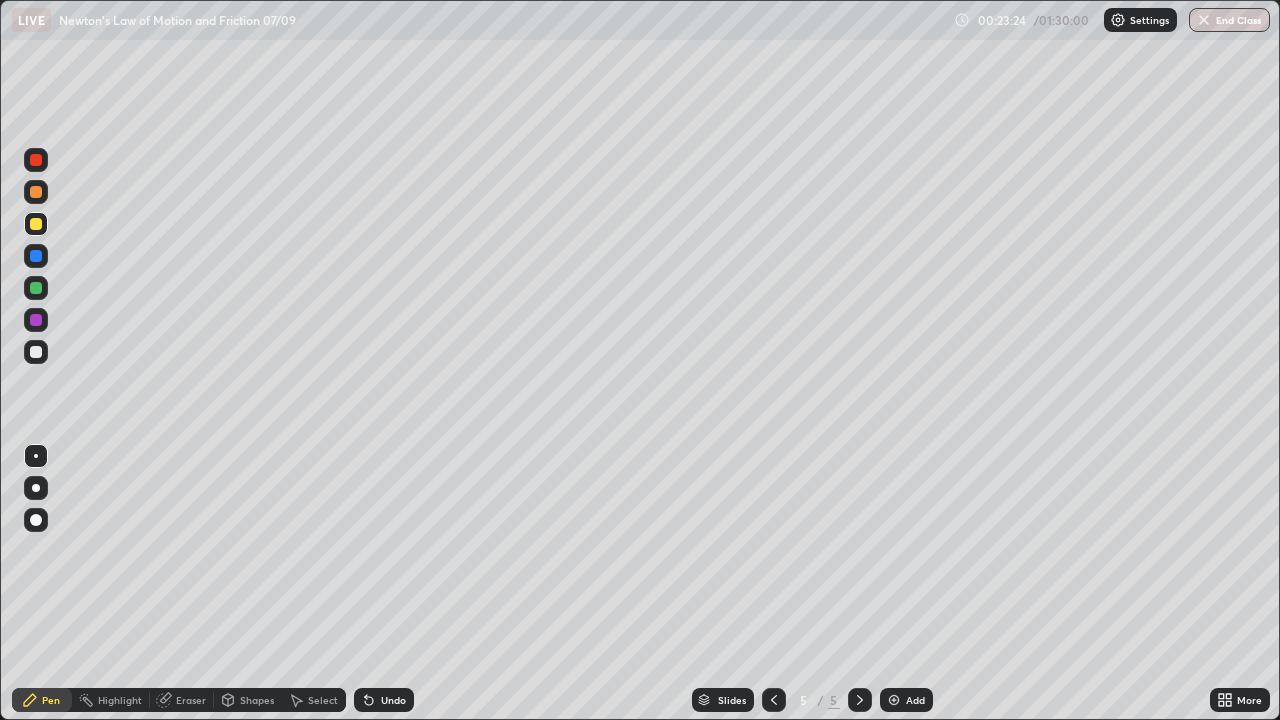 click on "Add" at bounding box center (915, 700) 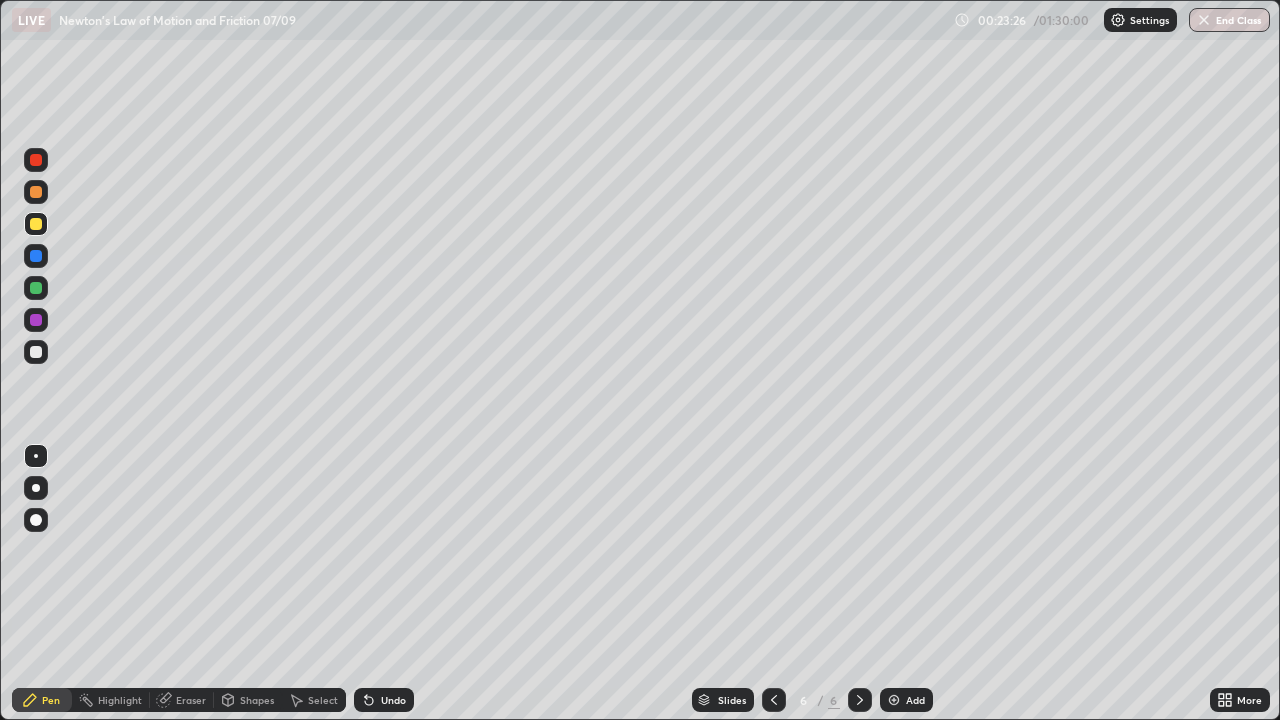 click on "Shapes" at bounding box center (257, 700) 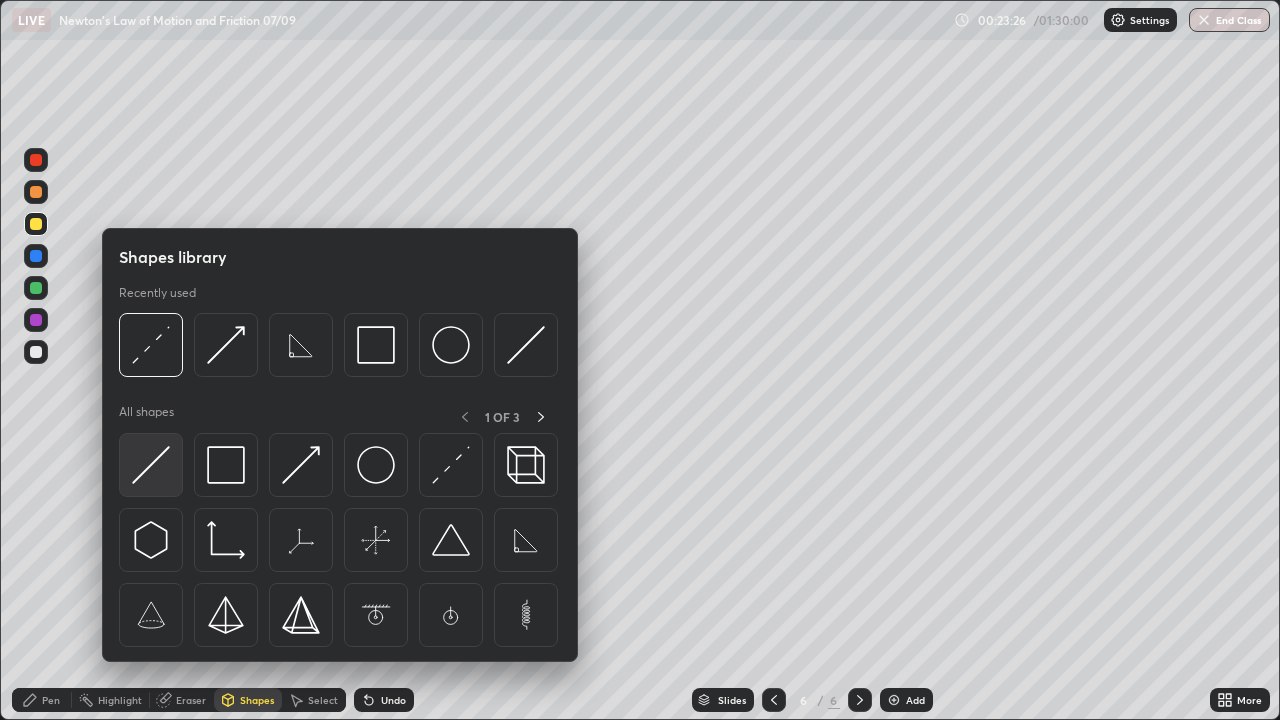 click at bounding box center [151, 465] 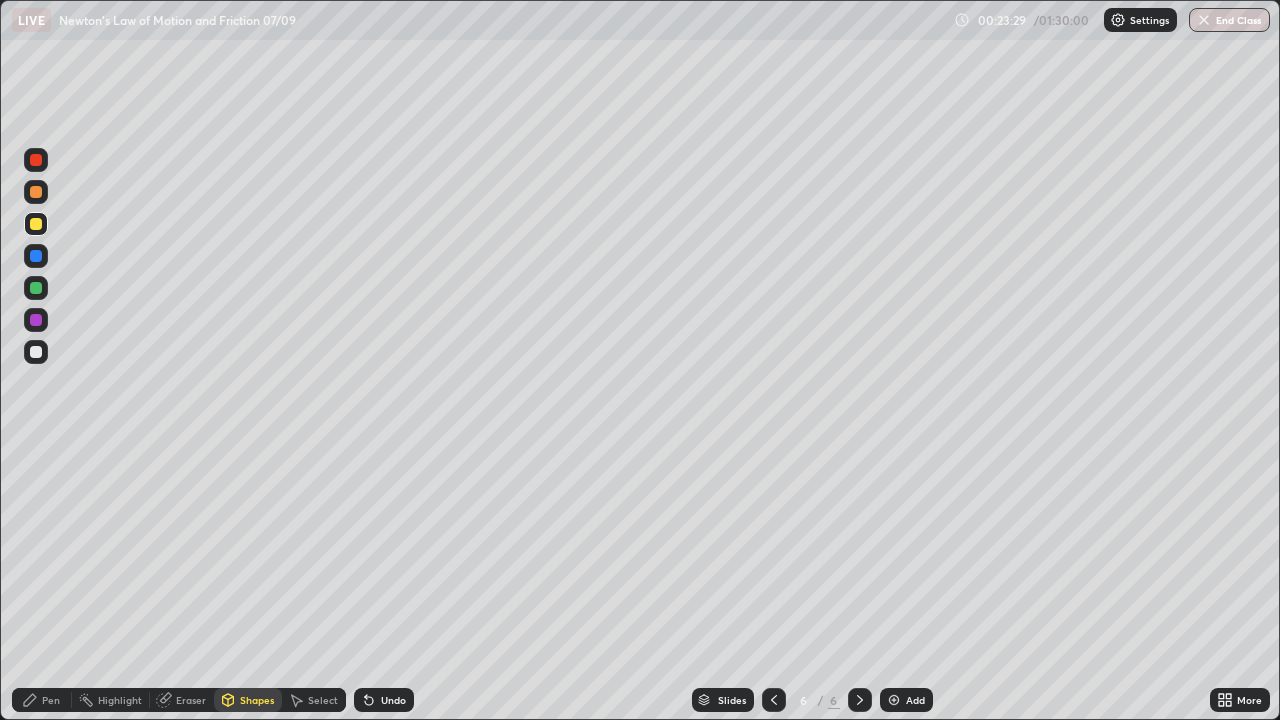 click on "Pen" at bounding box center [42, 700] 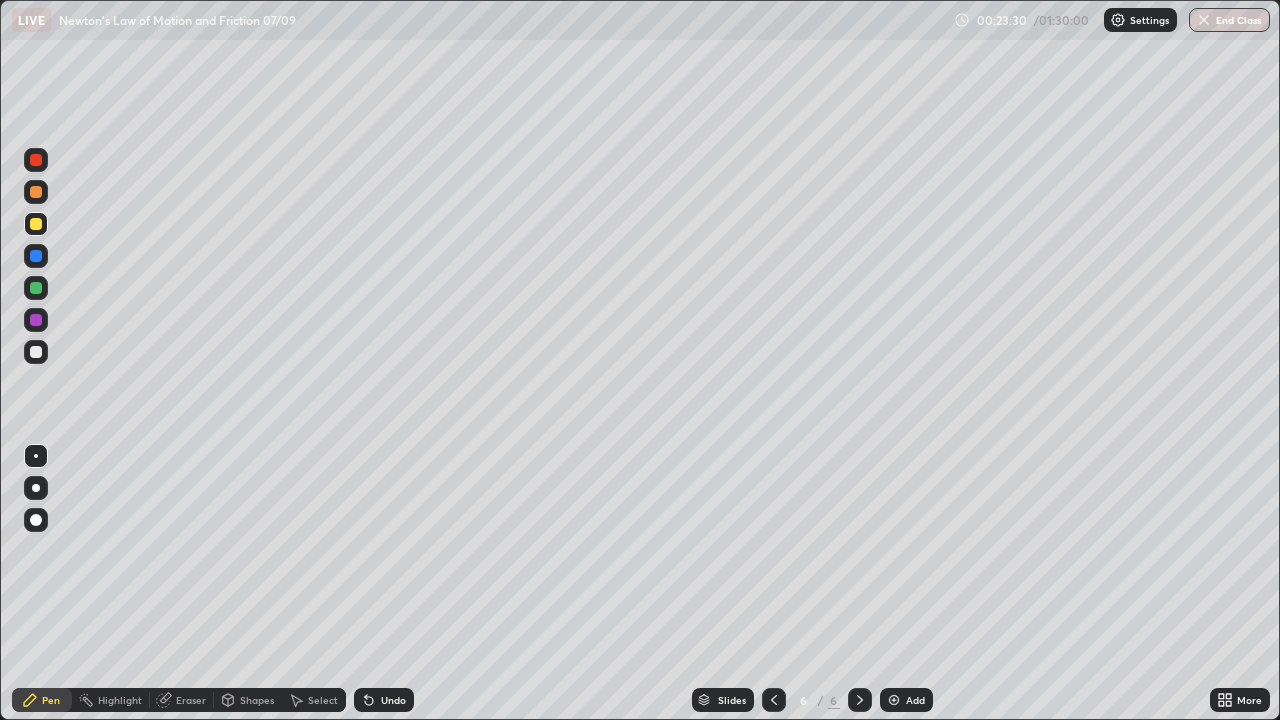 click at bounding box center (36, 288) 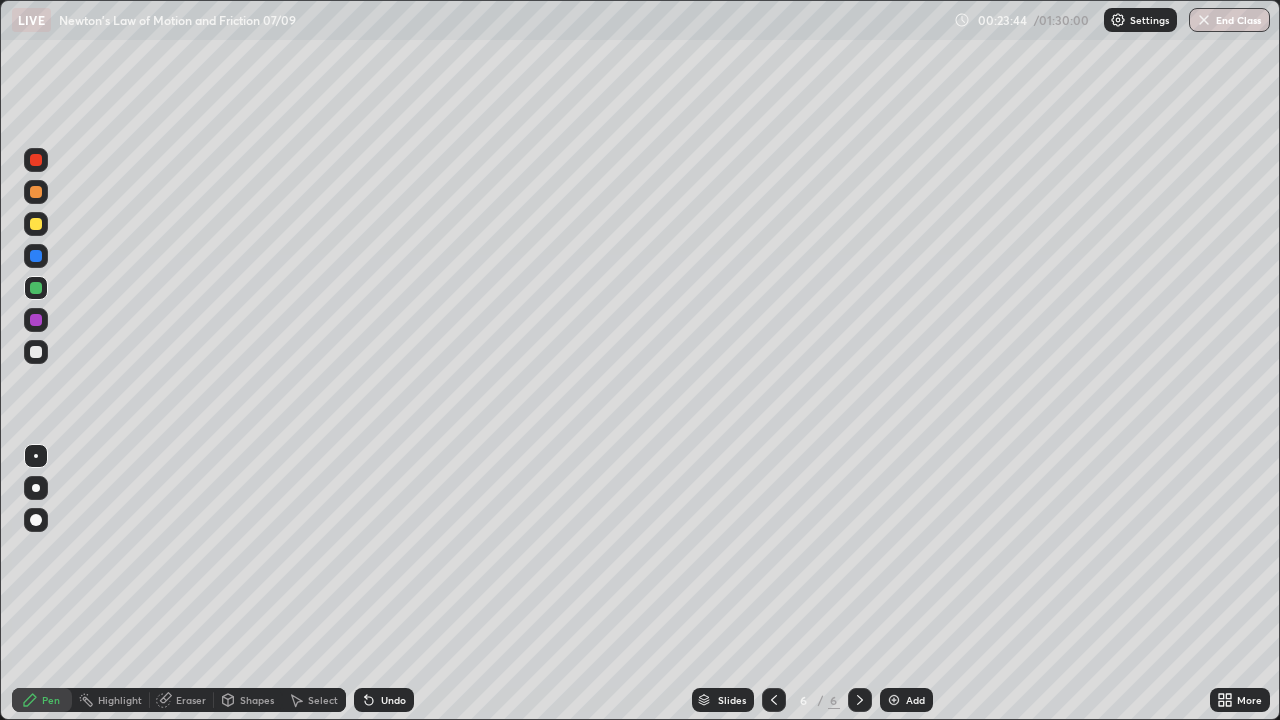 click at bounding box center (36, 224) 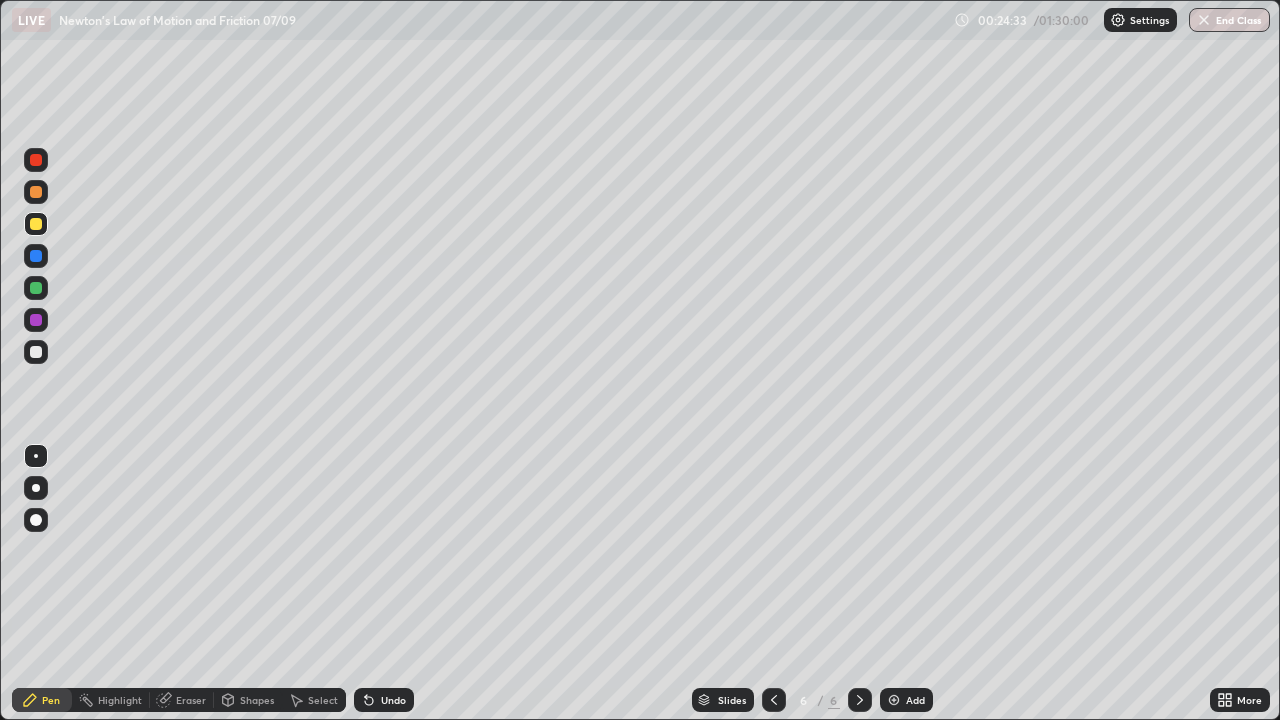 click at bounding box center [36, 288] 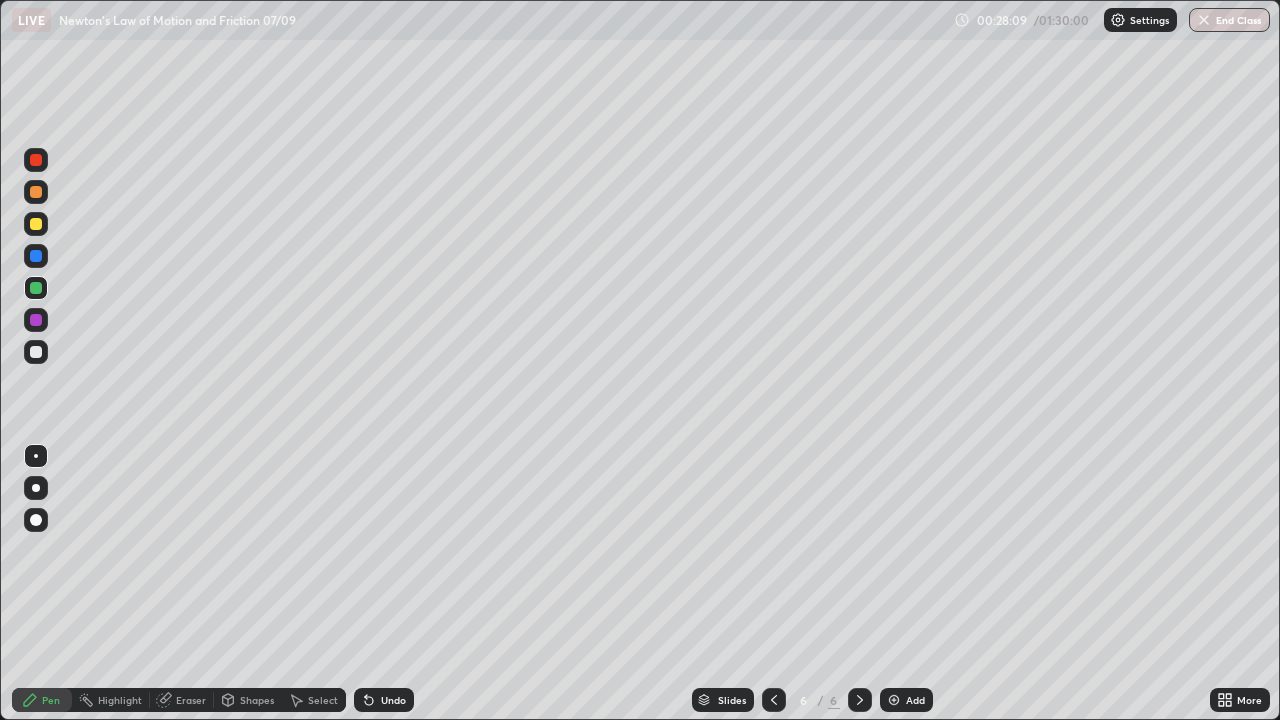 click at bounding box center (894, 700) 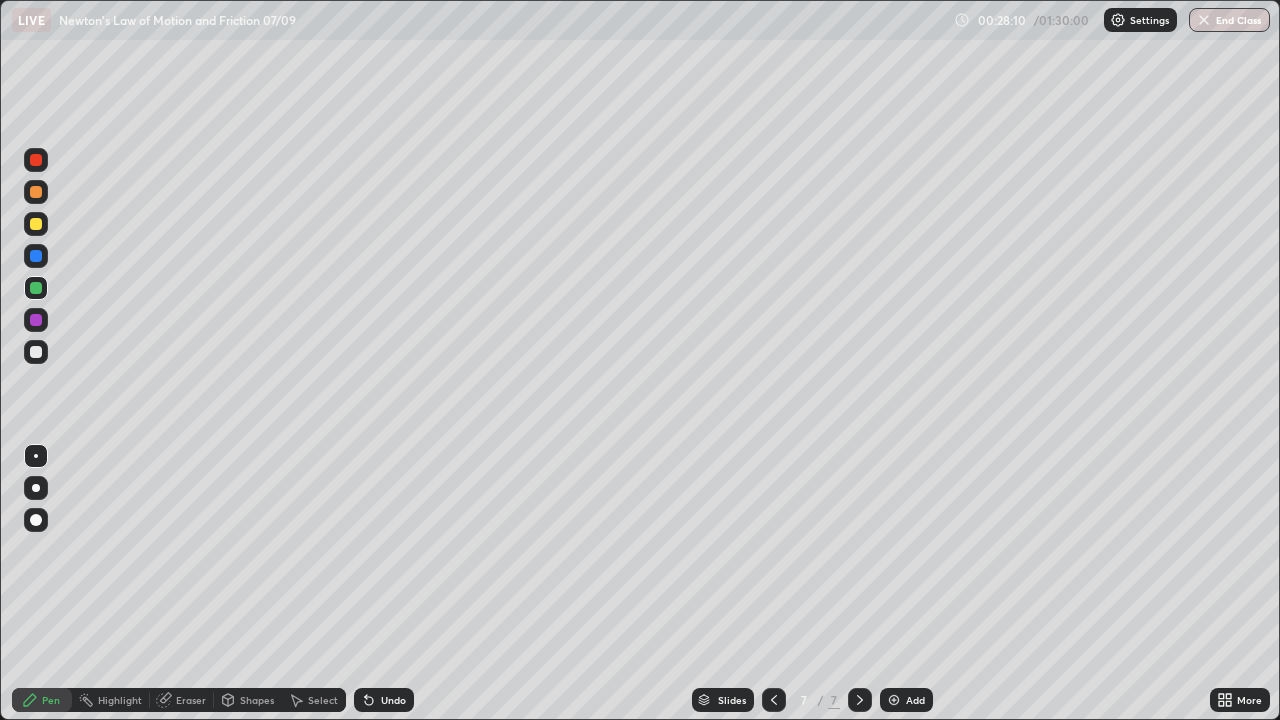 click on "Shapes" at bounding box center (248, 700) 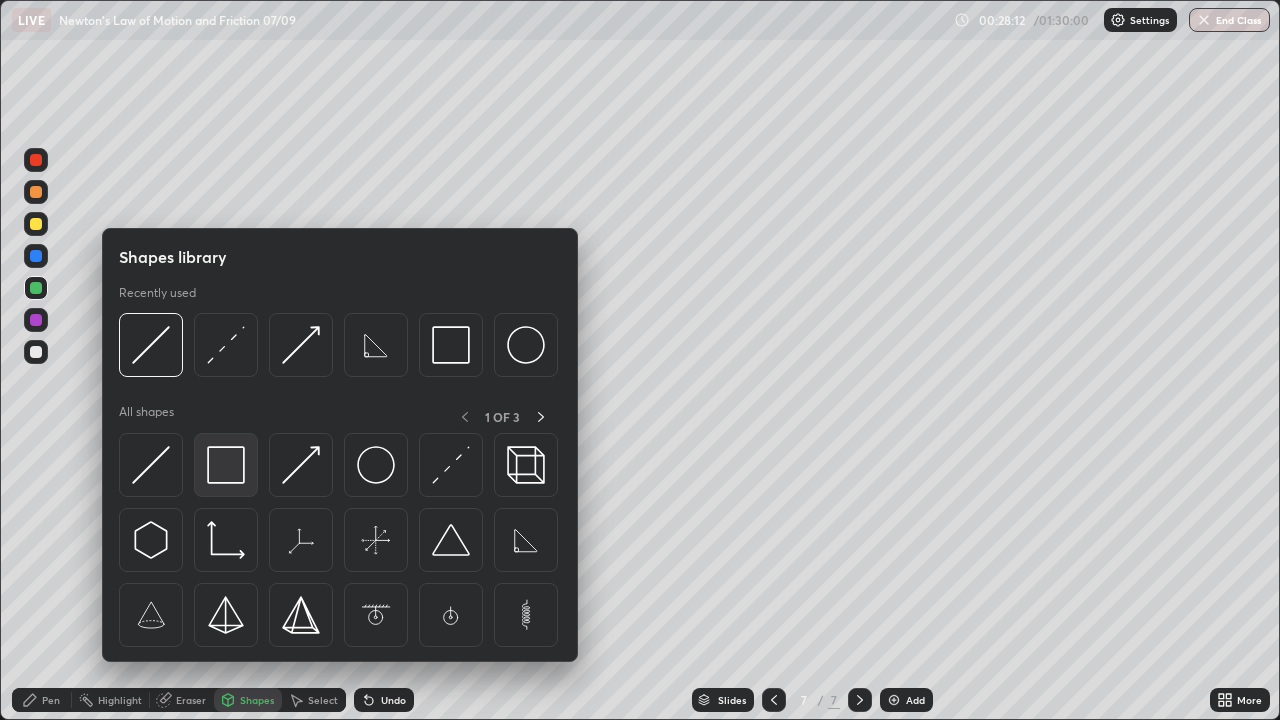 click at bounding box center [226, 465] 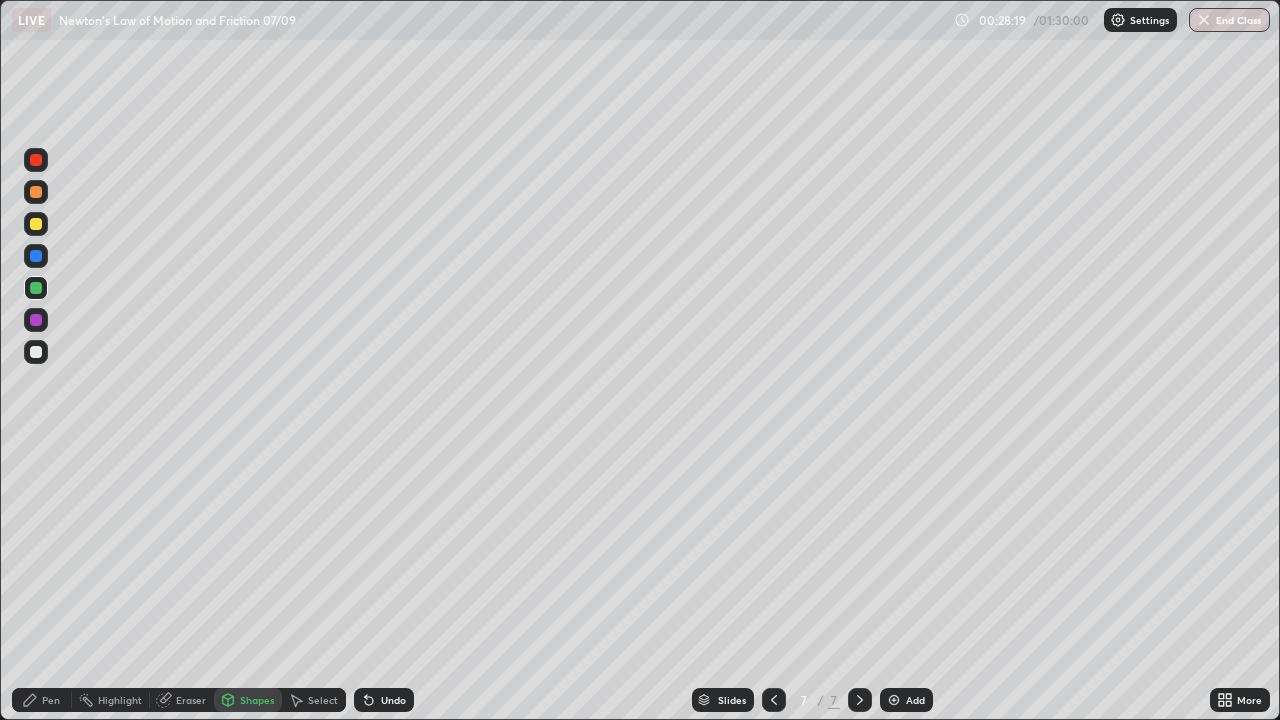 click 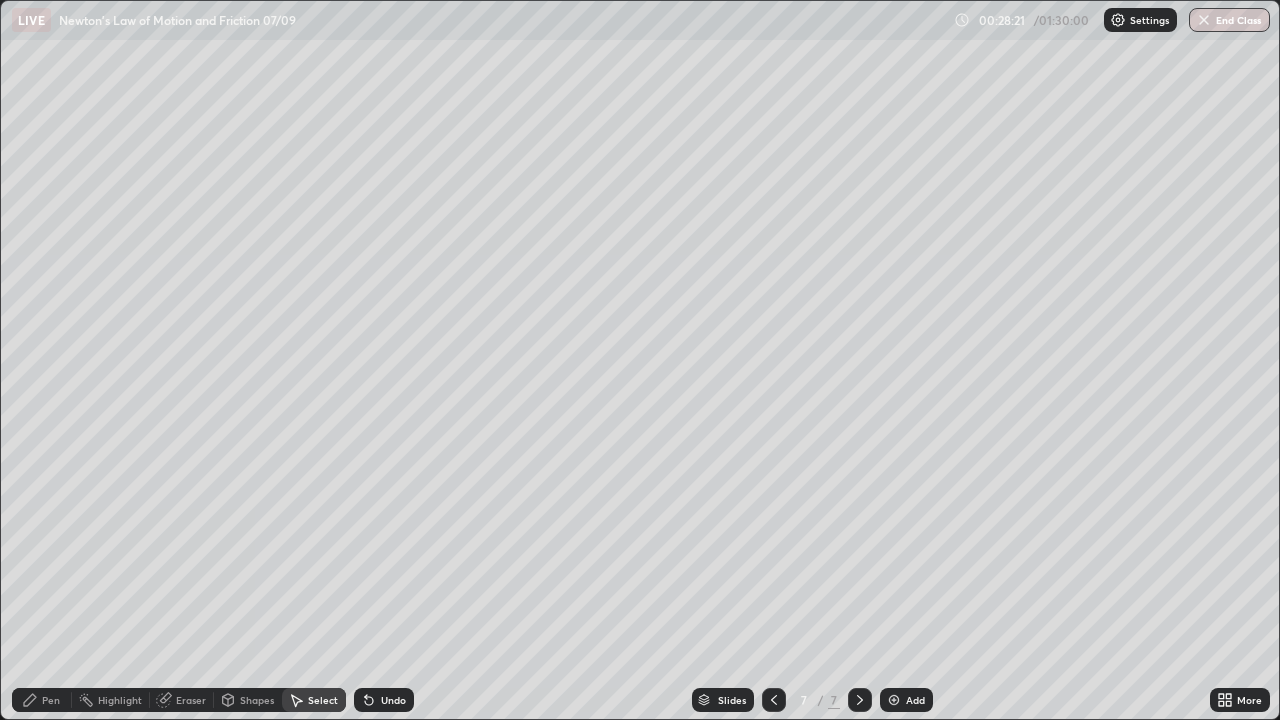 click on "Shapes" at bounding box center (257, 700) 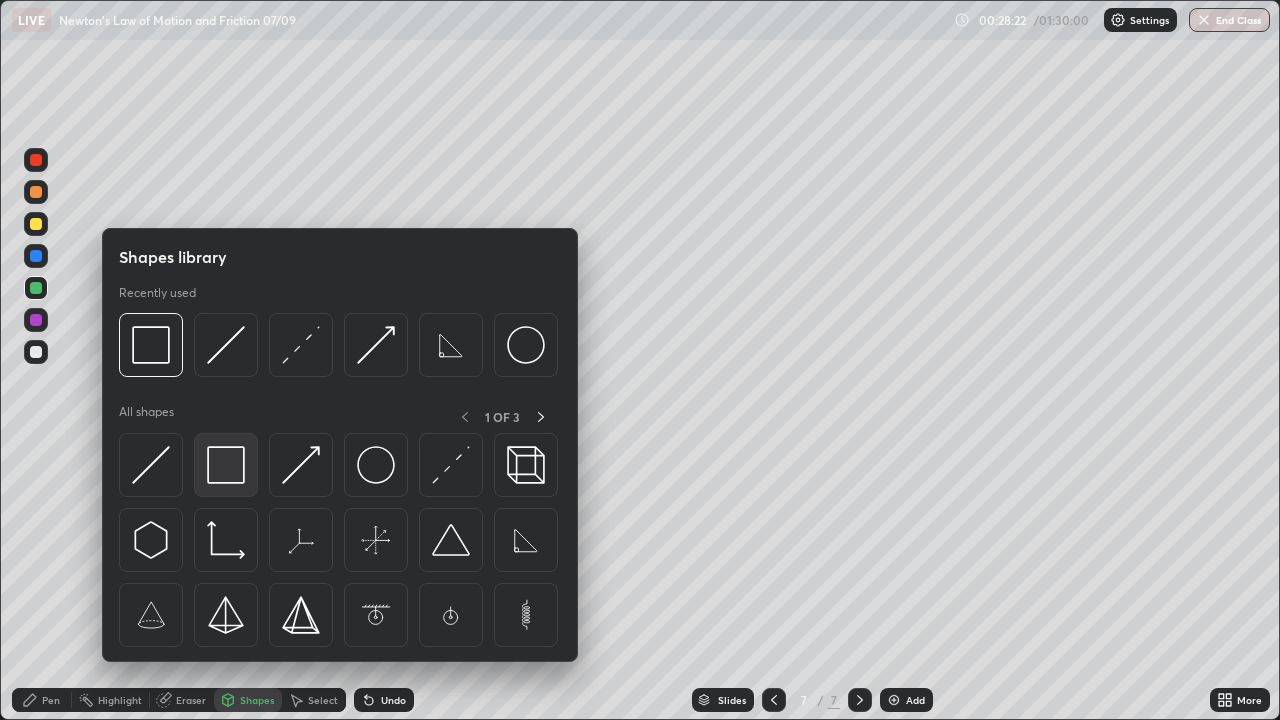 click at bounding box center [226, 465] 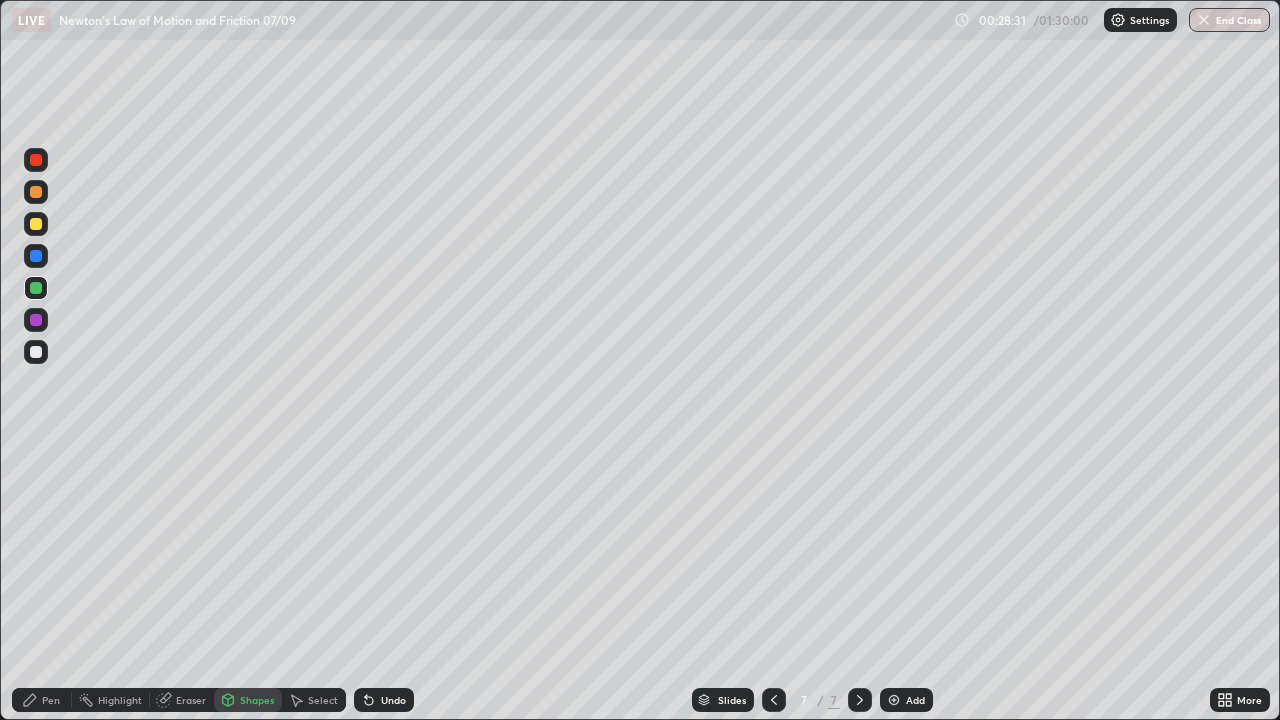 click on "Eraser" at bounding box center [191, 700] 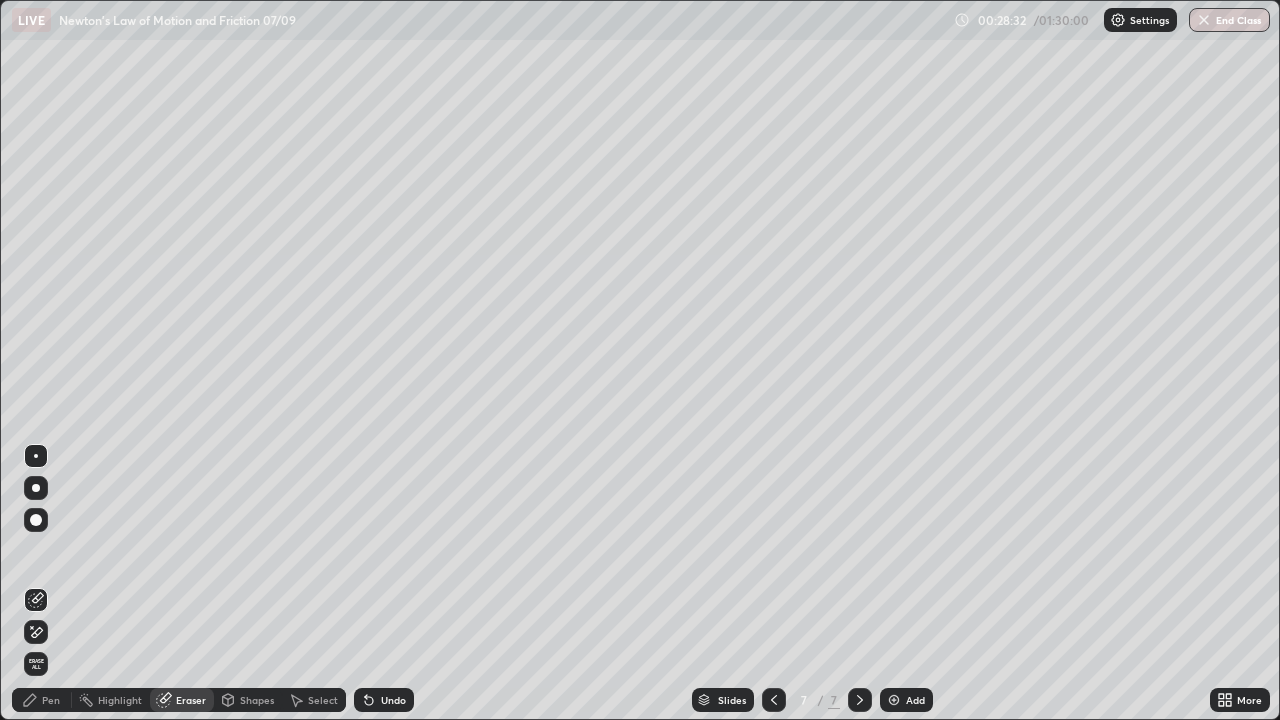 click at bounding box center (36, 520) 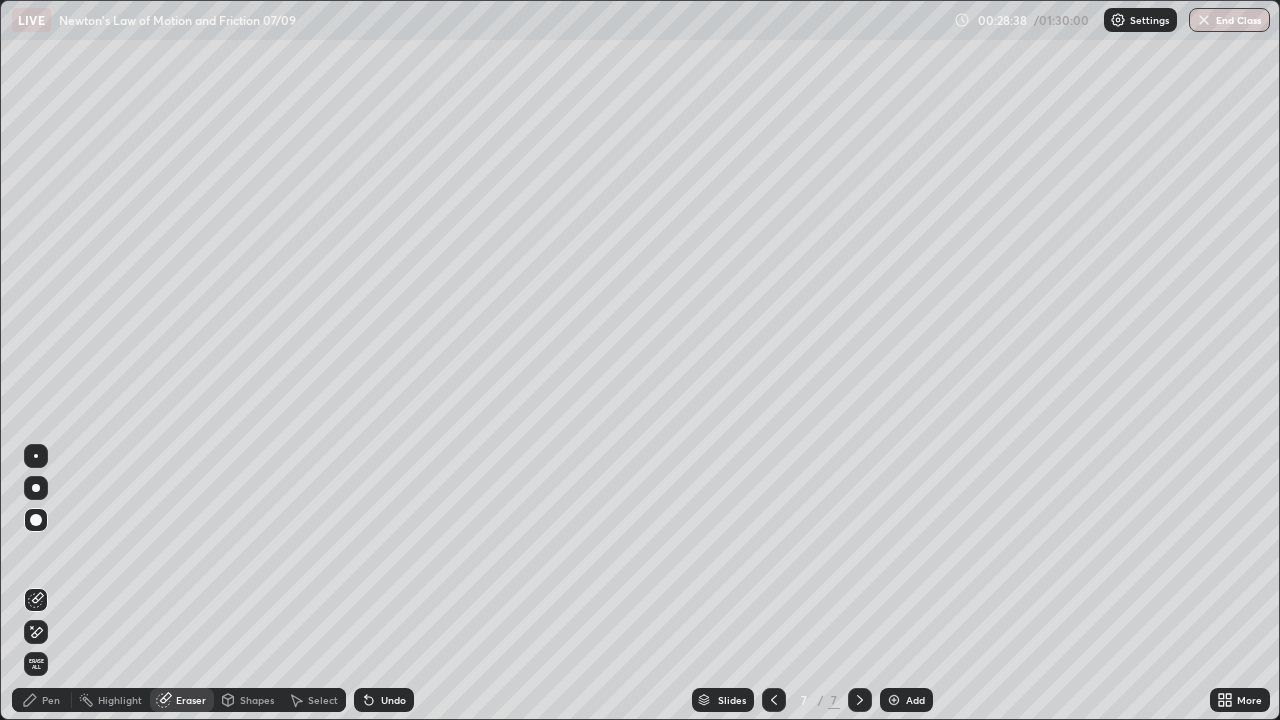 click on "Select" at bounding box center (323, 700) 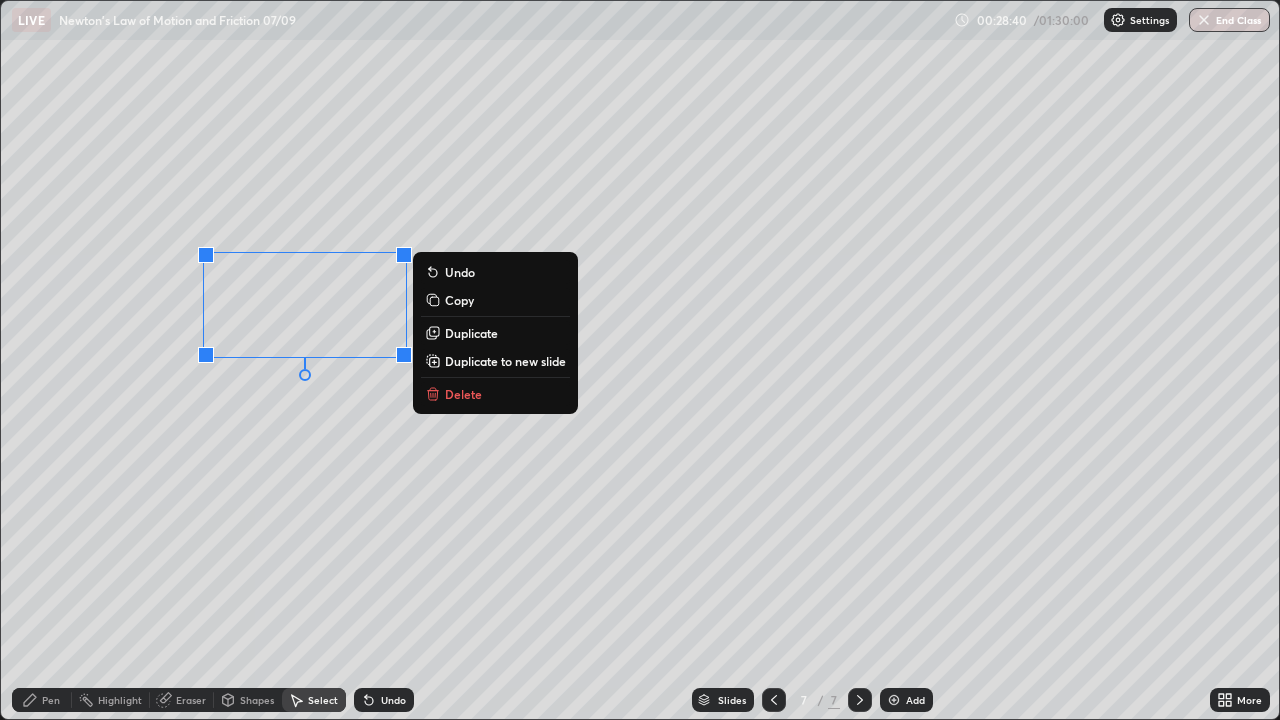 click on "Duplicate" at bounding box center (471, 333) 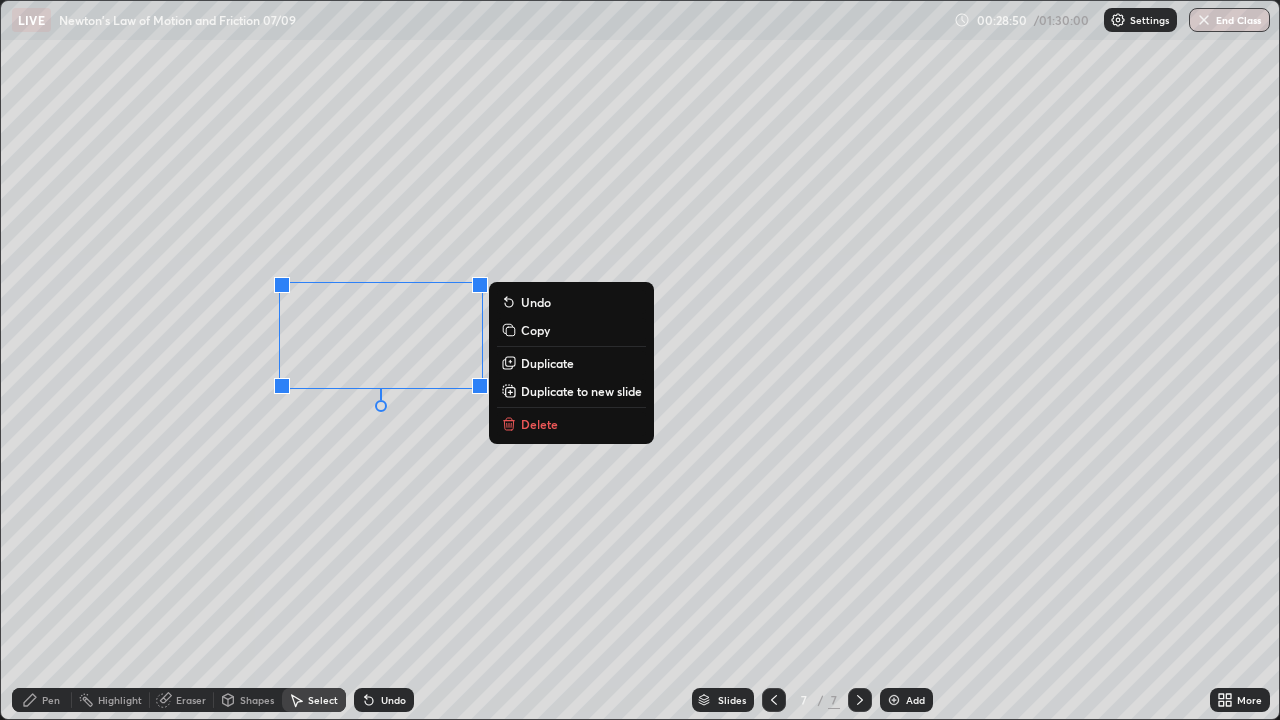 click on "Duplicate" at bounding box center [547, 363] 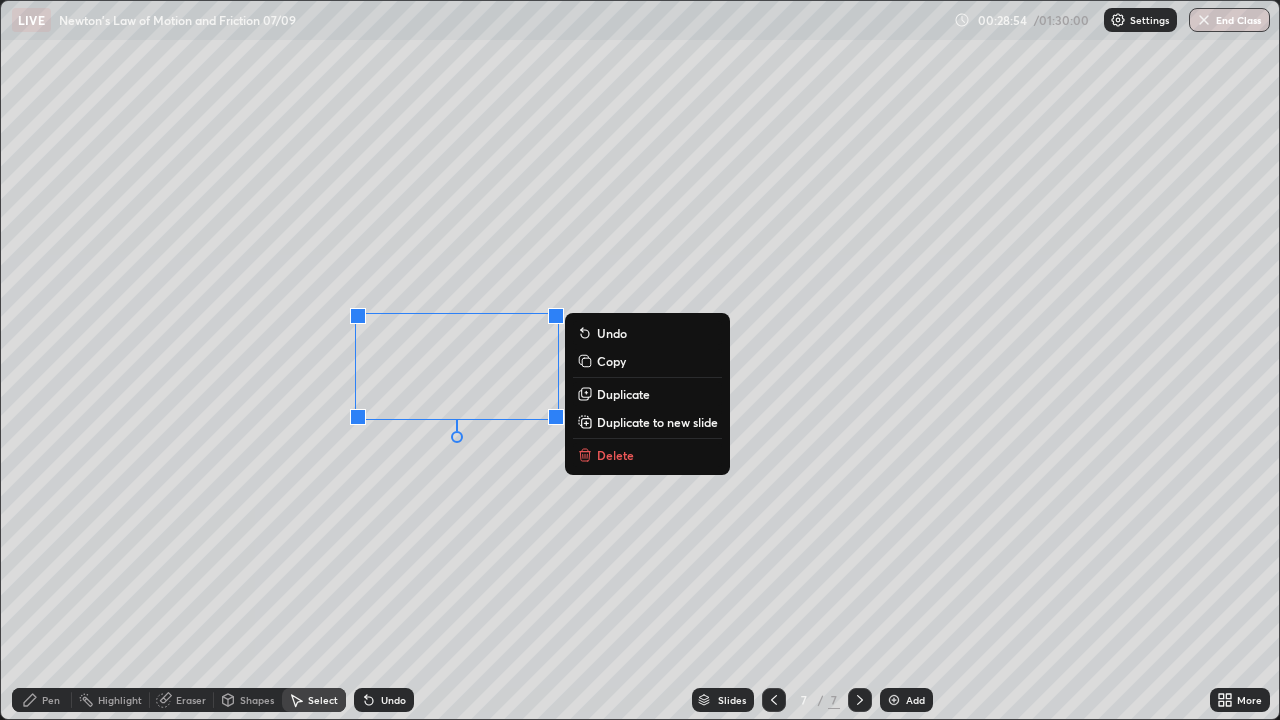 click on "Duplicate" at bounding box center (623, 394) 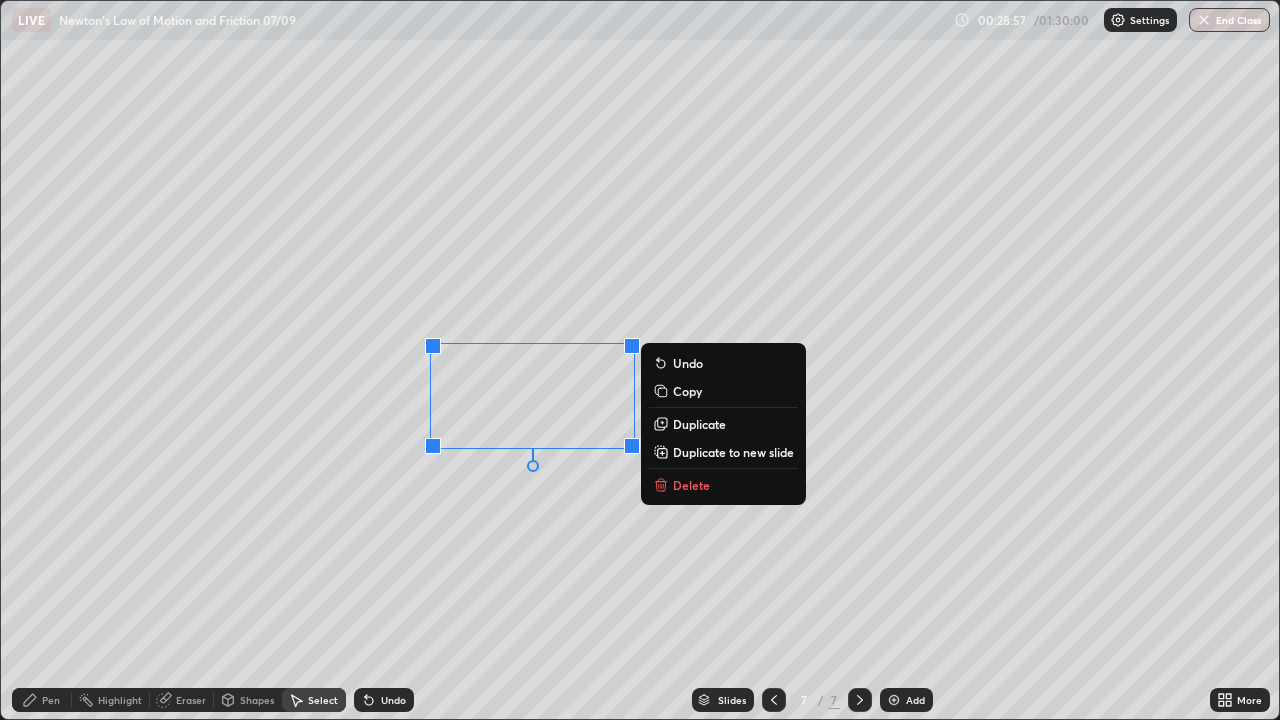 click on "Duplicate" at bounding box center [723, 424] 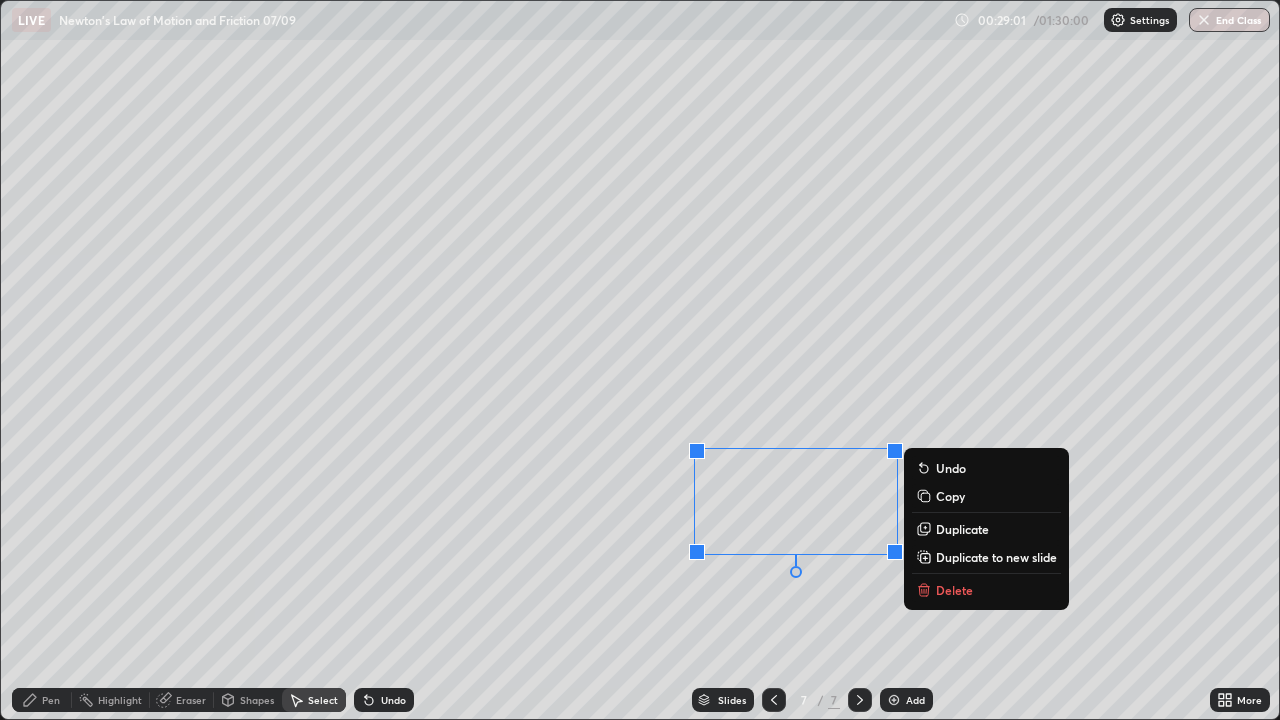 click on "Pen" at bounding box center [42, 700] 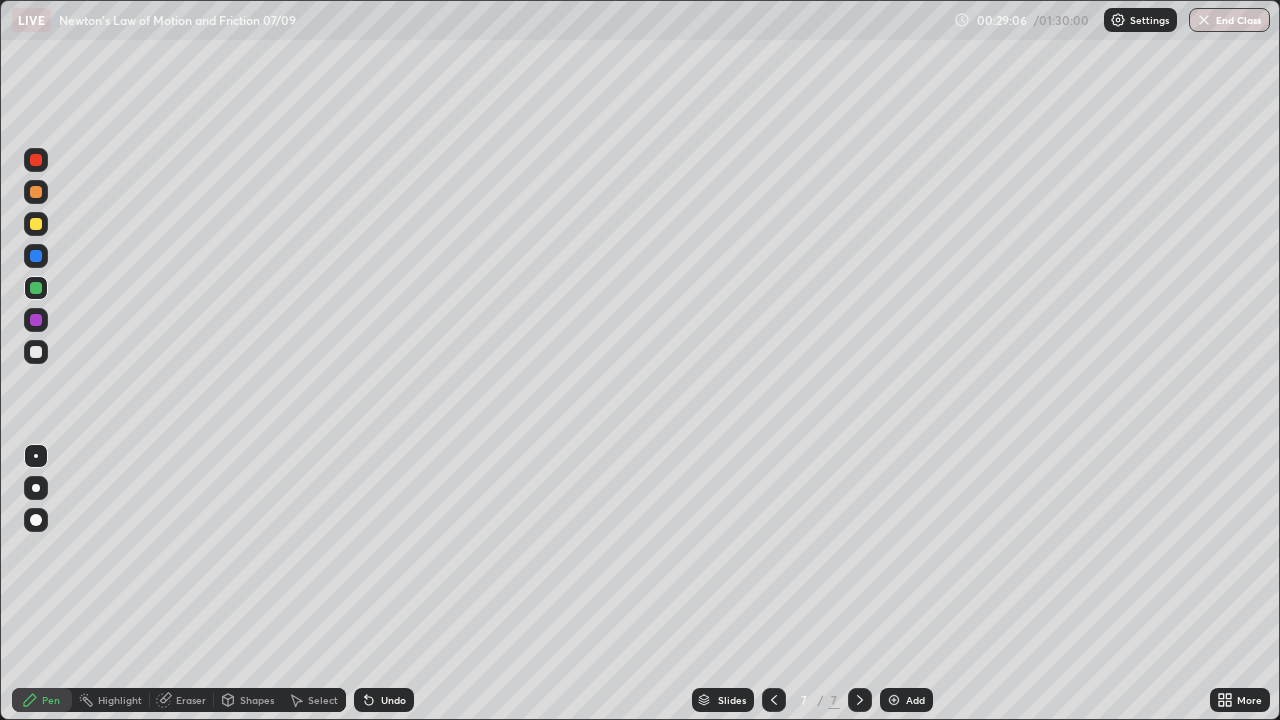 click on "Shapes" at bounding box center (257, 700) 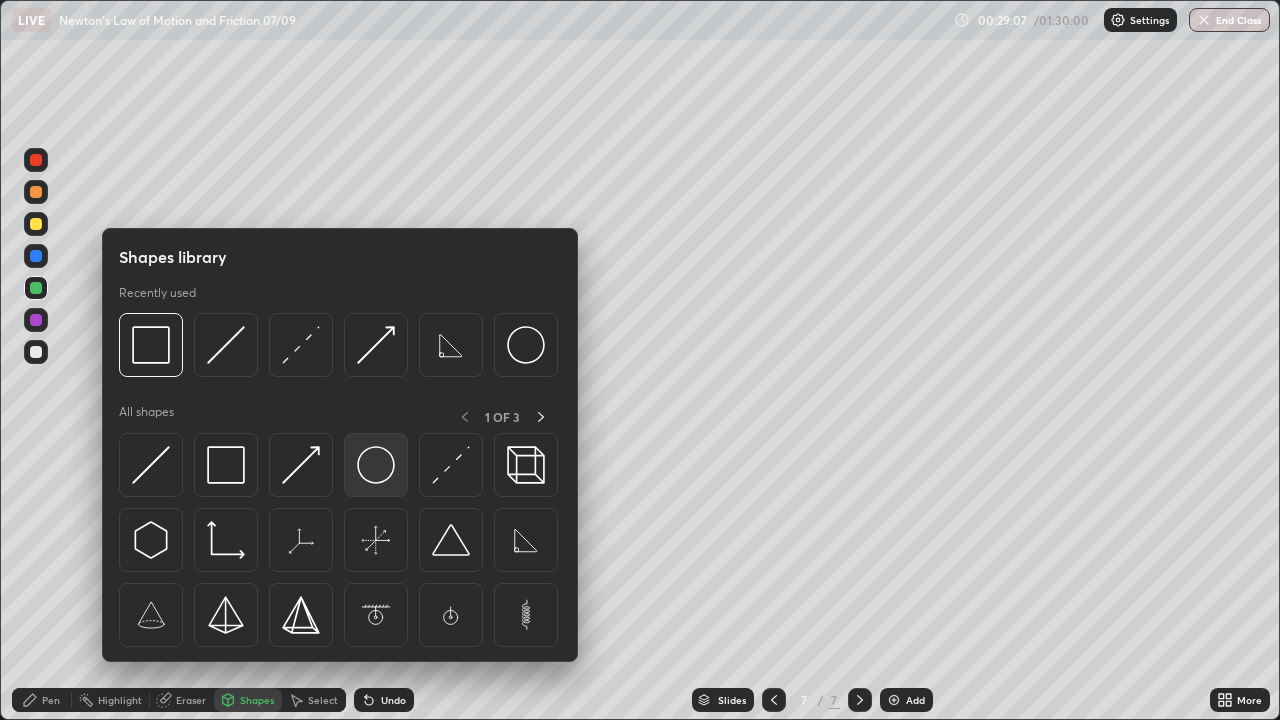 click at bounding box center (376, 465) 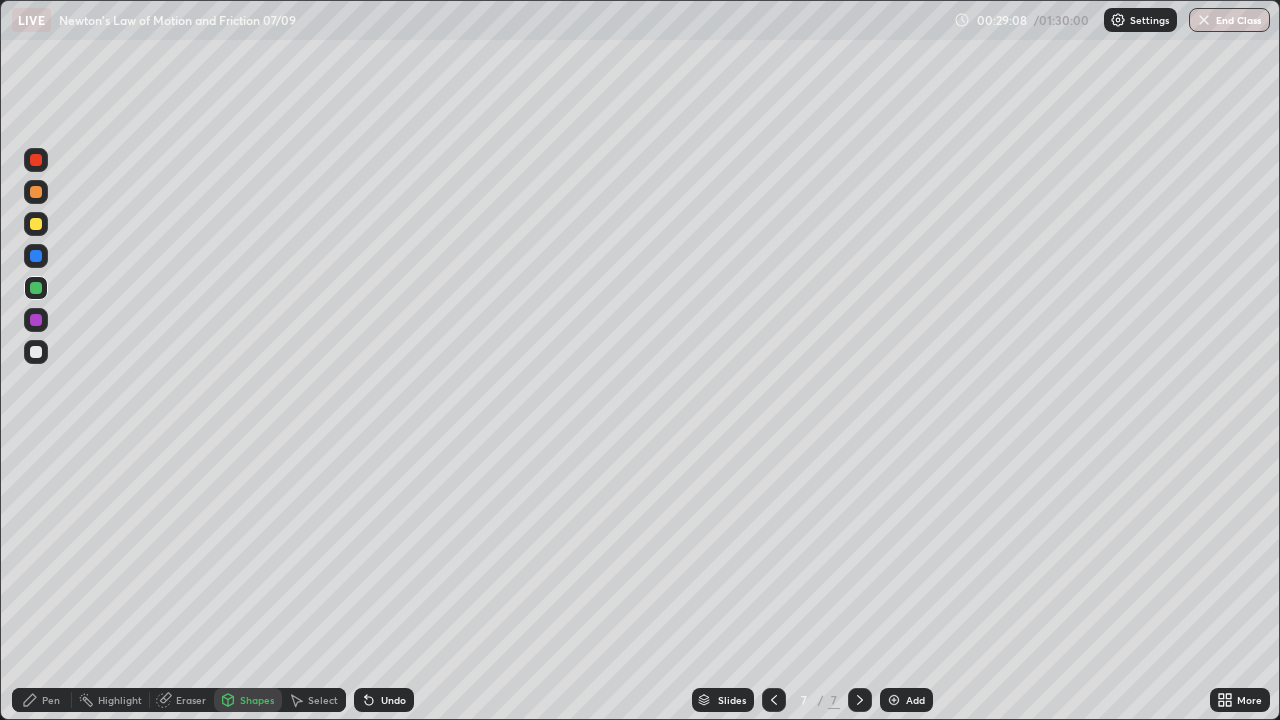 click at bounding box center [36, 224] 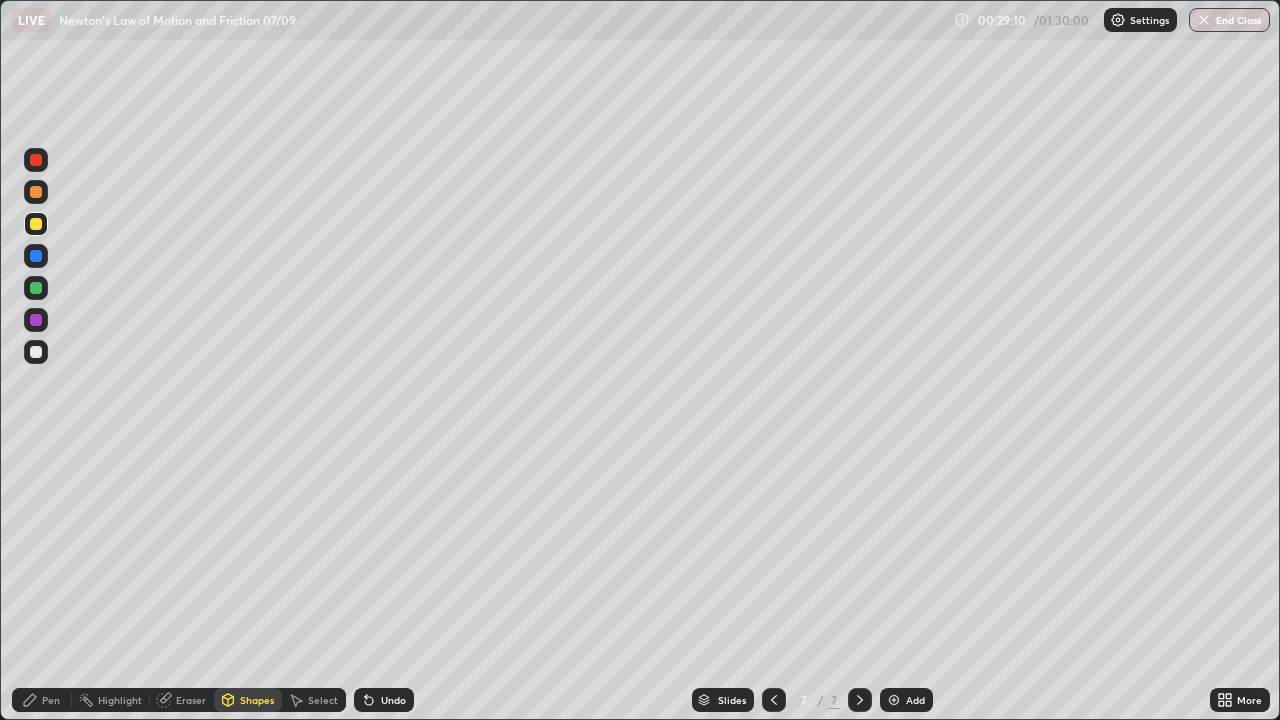 click on "Shapes" at bounding box center [257, 700] 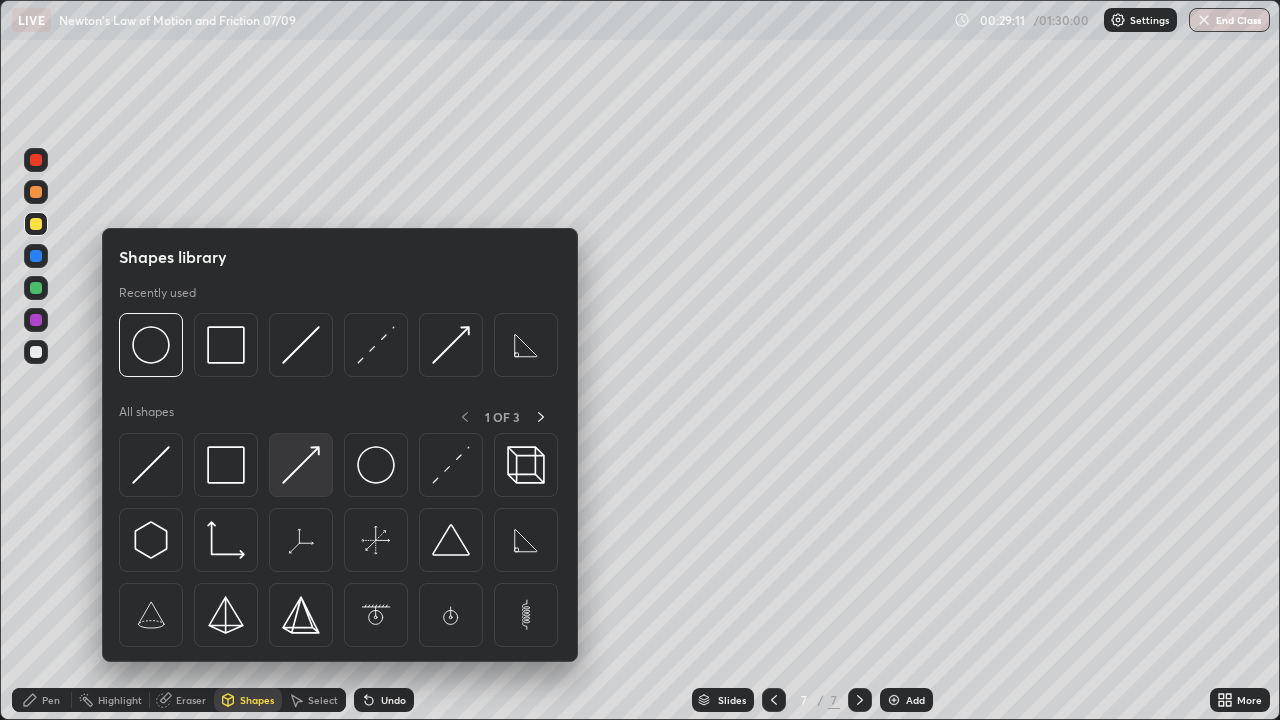 click at bounding box center (301, 465) 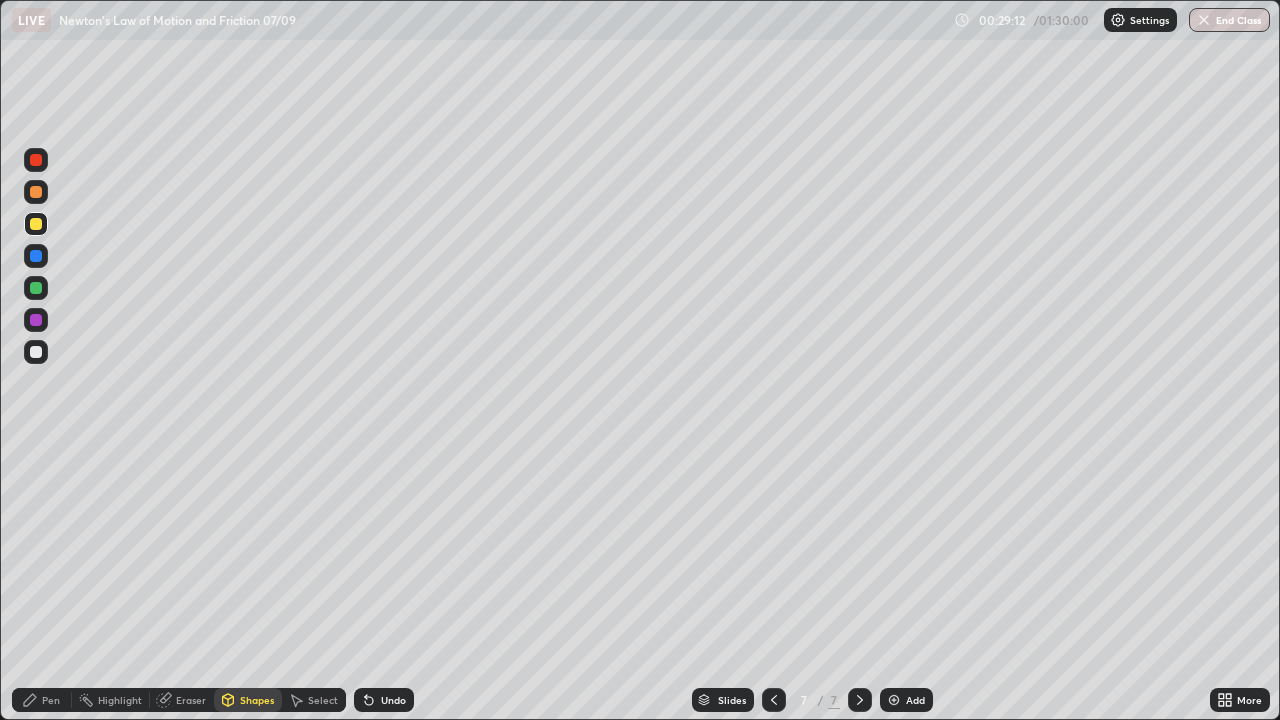 click on "Pen" at bounding box center [42, 700] 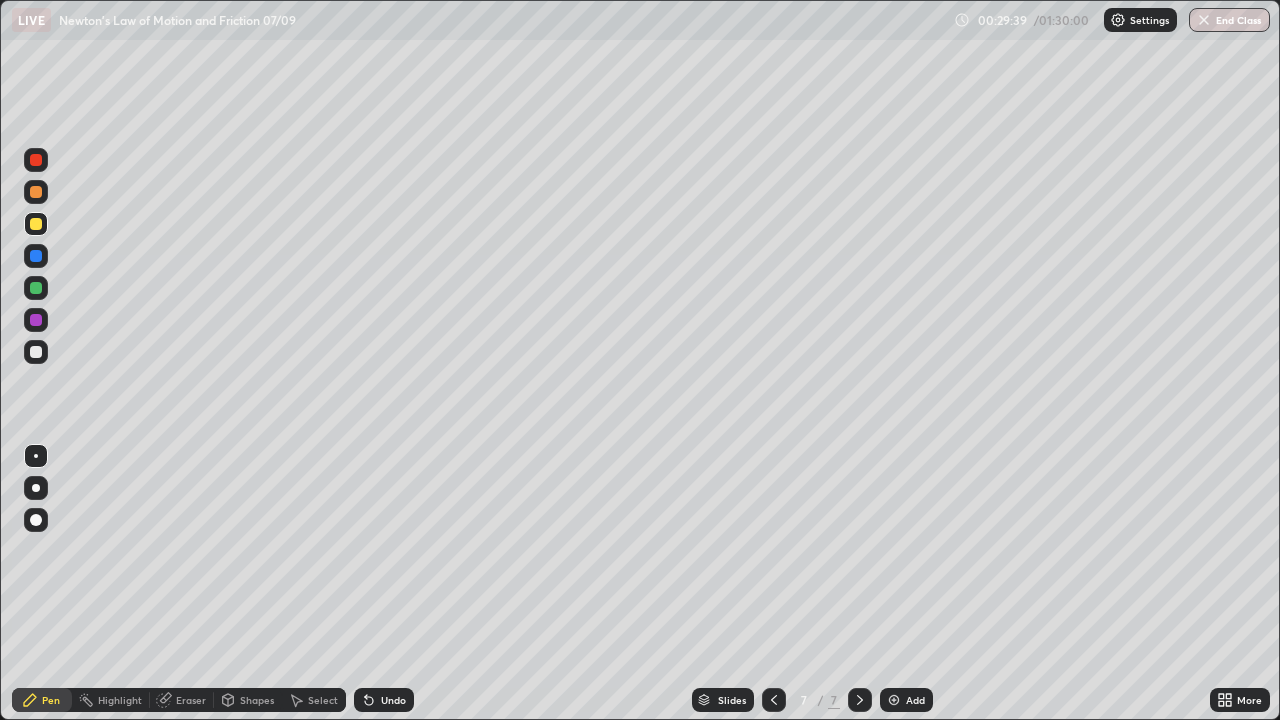 click on "Undo" at bounding box center (393, 700) 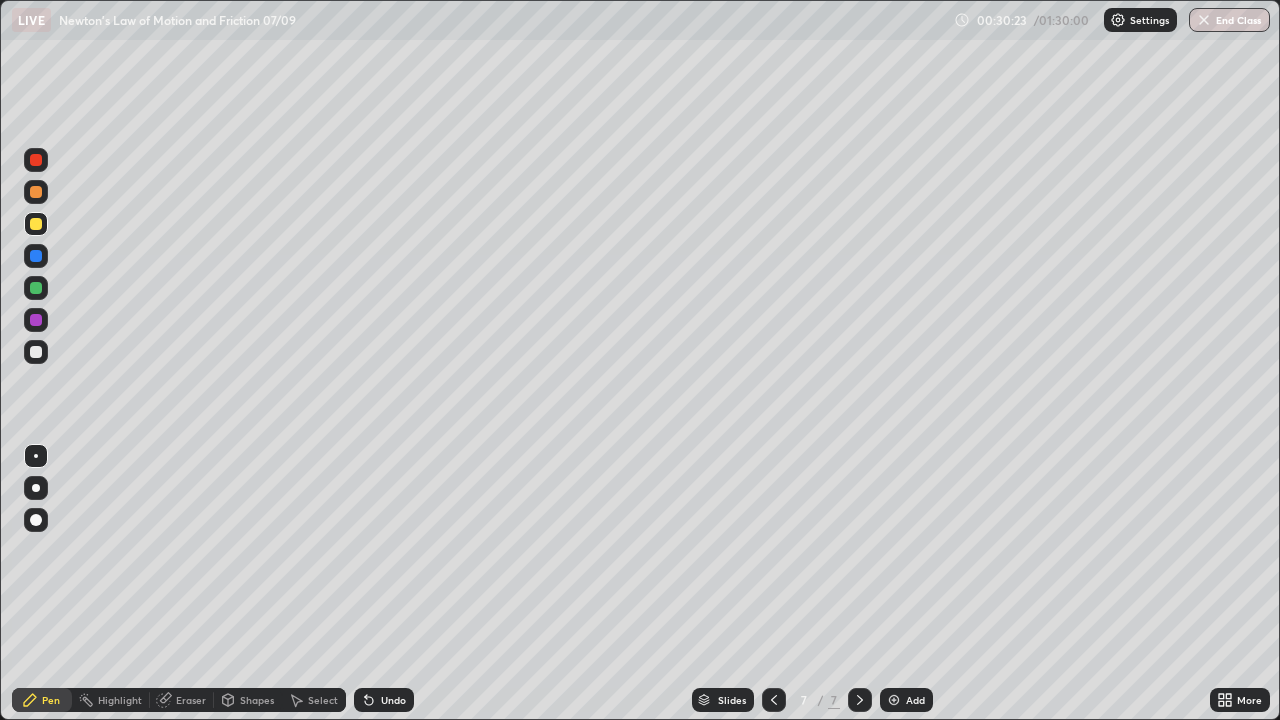 click on "Pen" at bounding box center (51, 700) 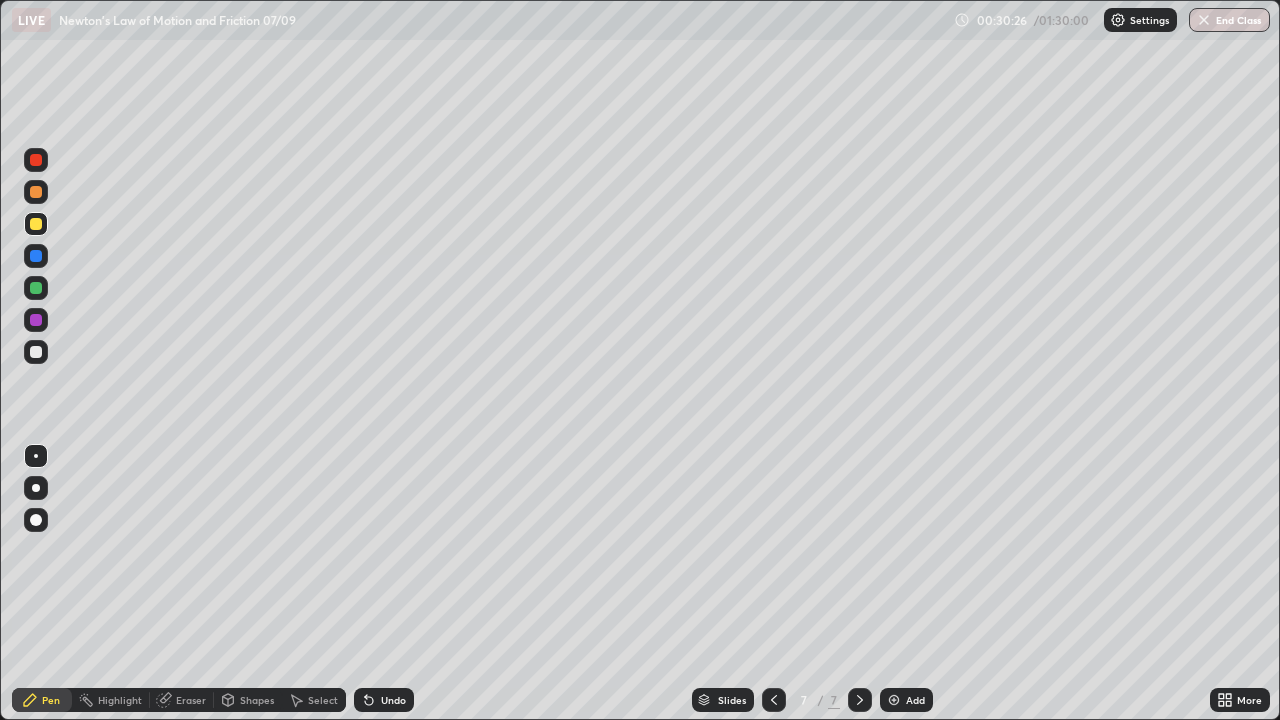 click at bounding box center (36, 224) 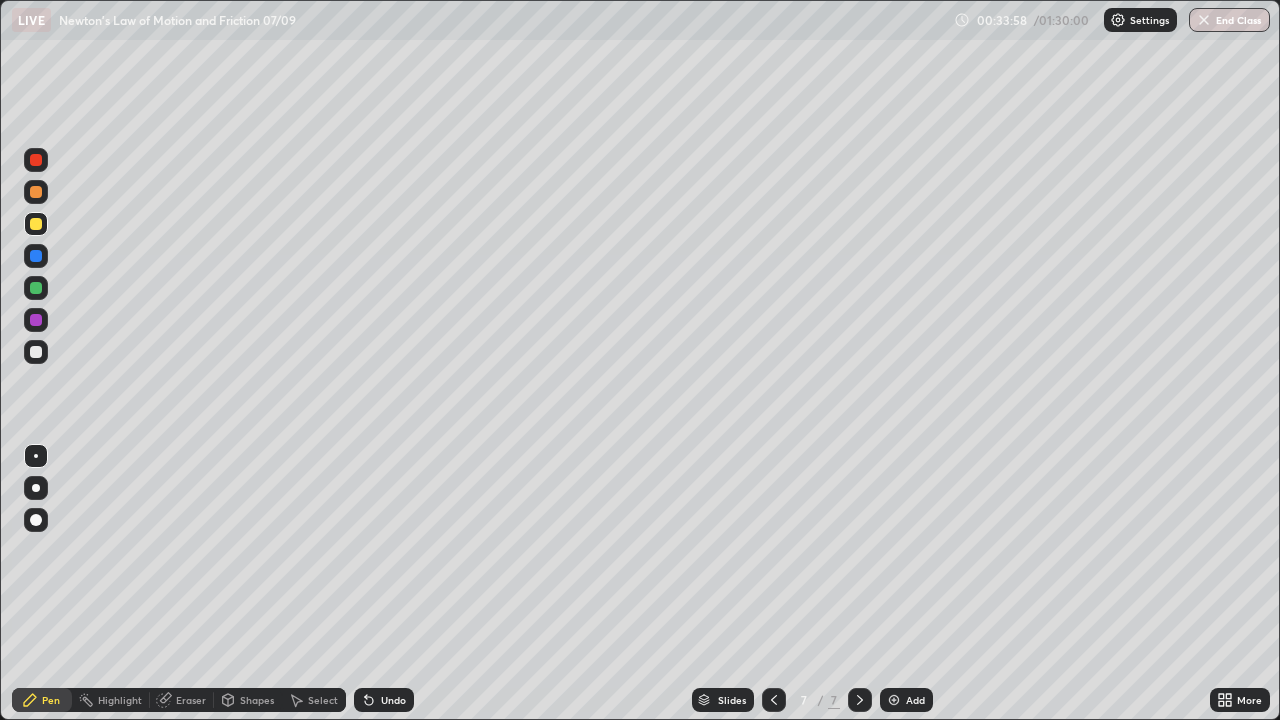 click on "Eraser" at bounding box center [191, 700] 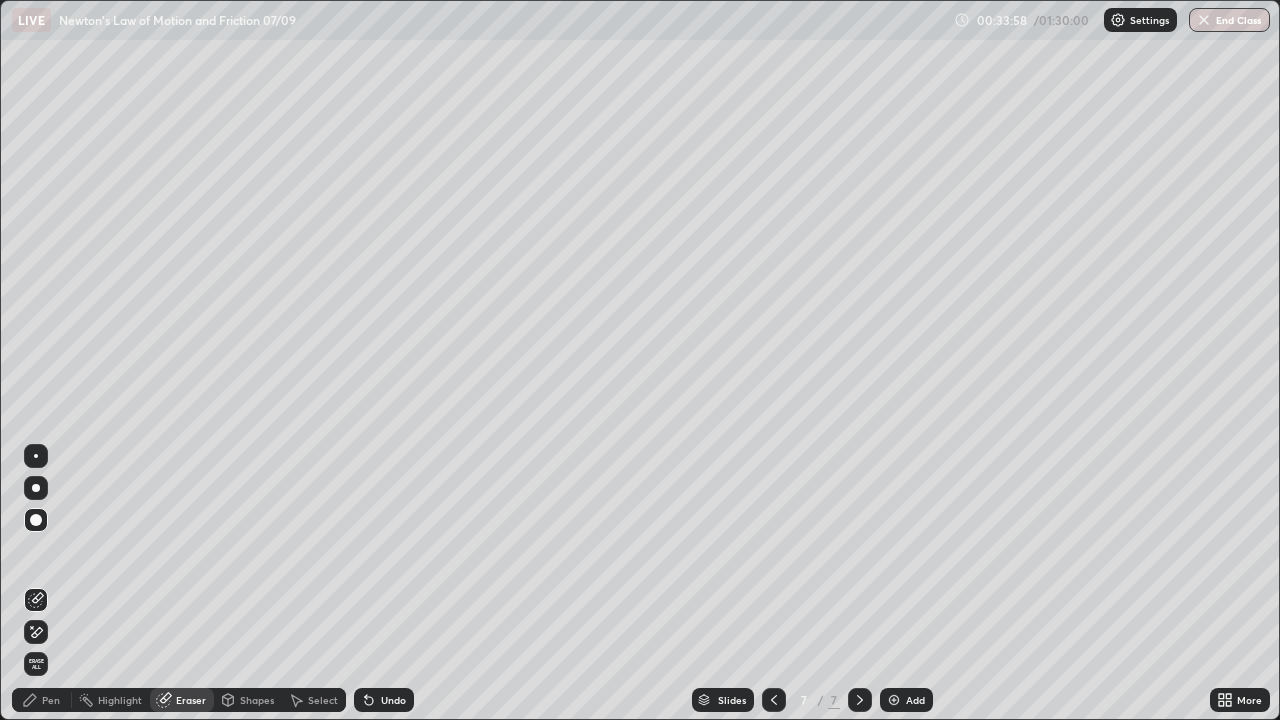 click at bounding box center [36, 520] 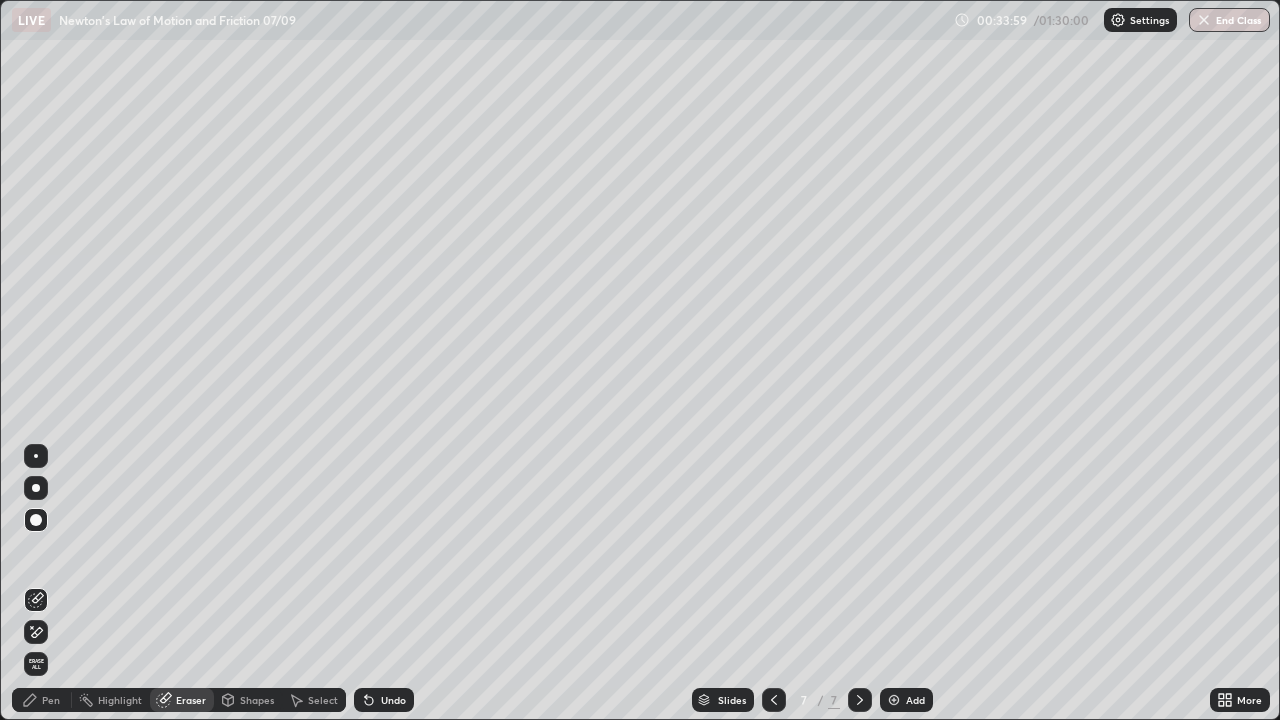 click at bounding box center [36, 456] 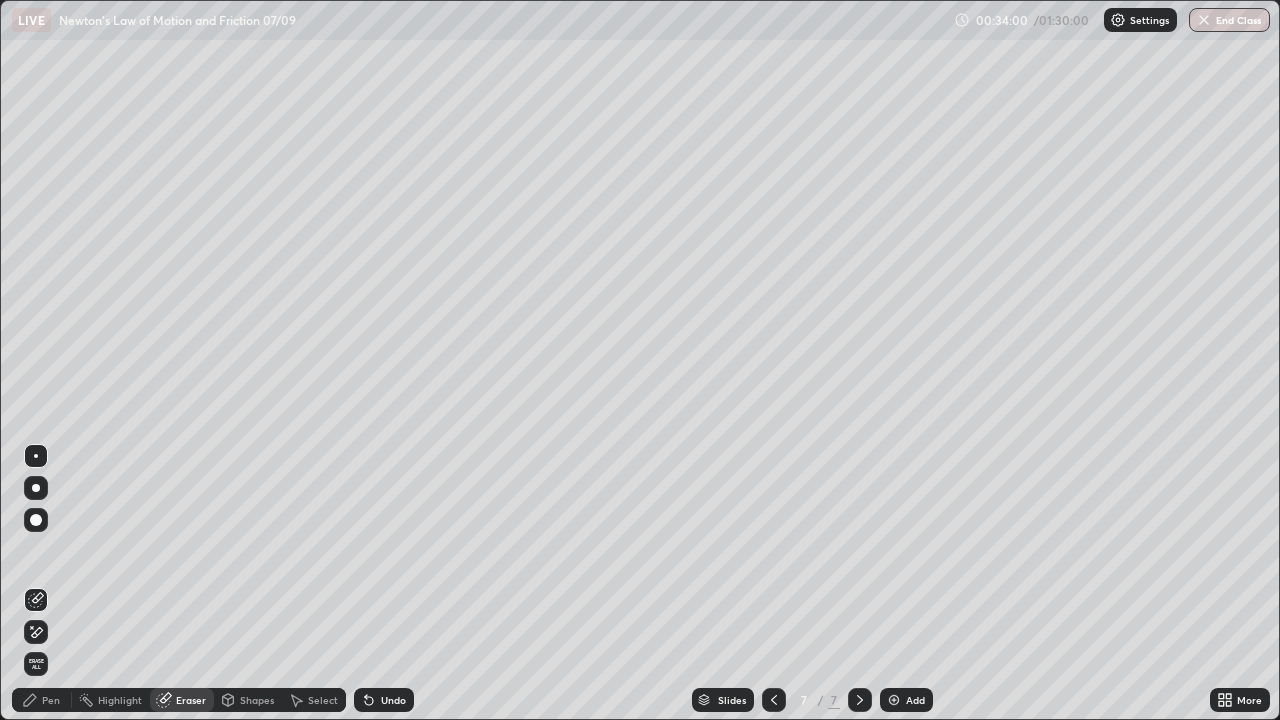 click on "Pen" at bounding box center (42, 700) 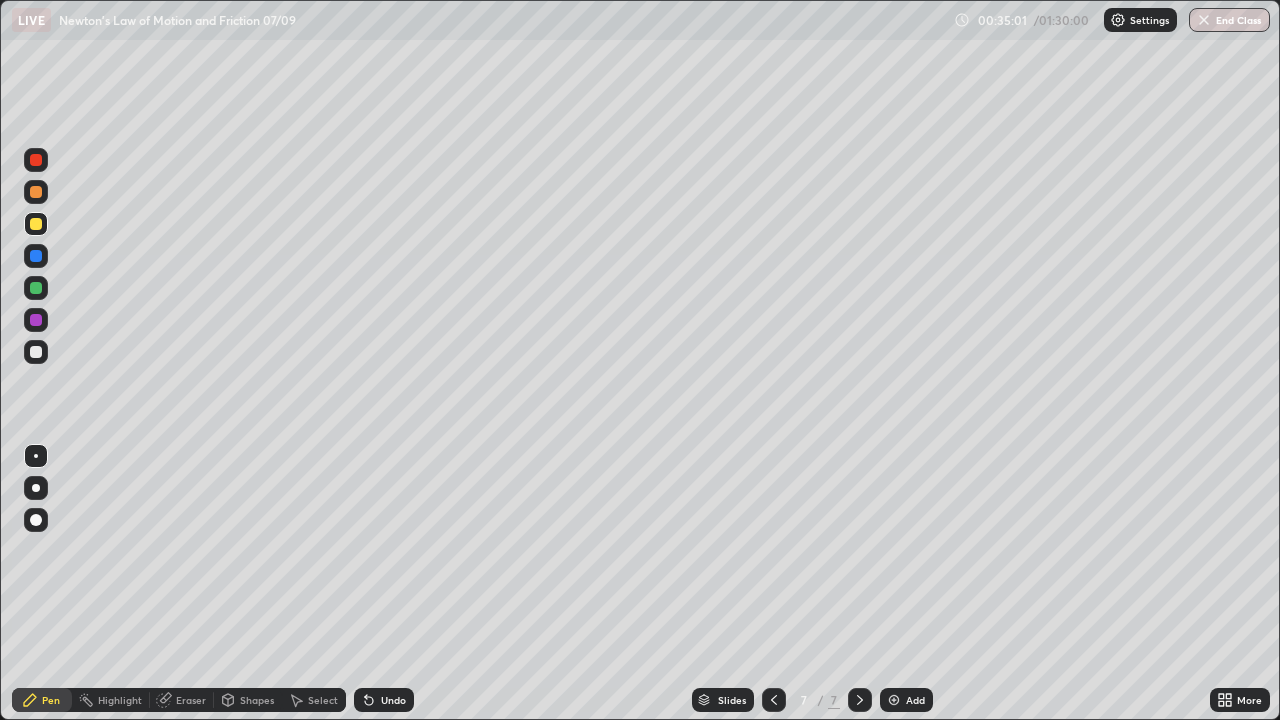 click on "Undo" at bounding box center (393, 700) 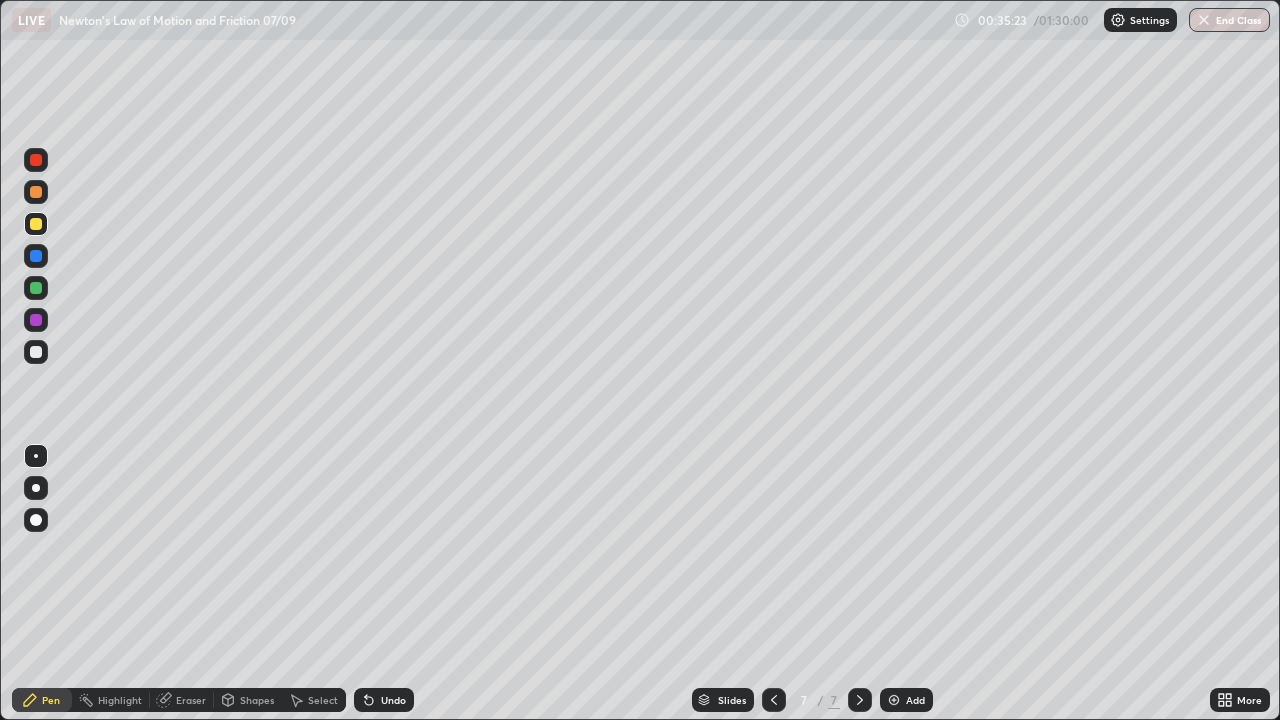 click on "Undo" at bounding box center (393, 700) 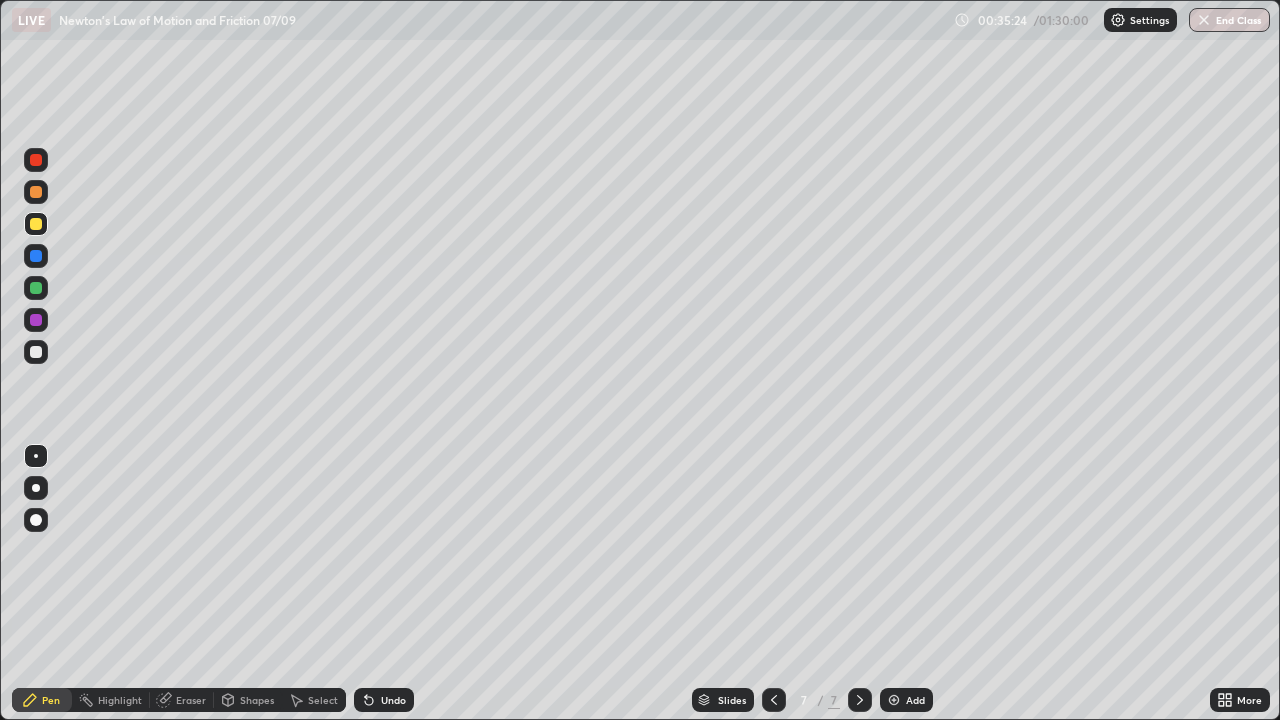 click on "Undo" at bounding box center (384, 700) 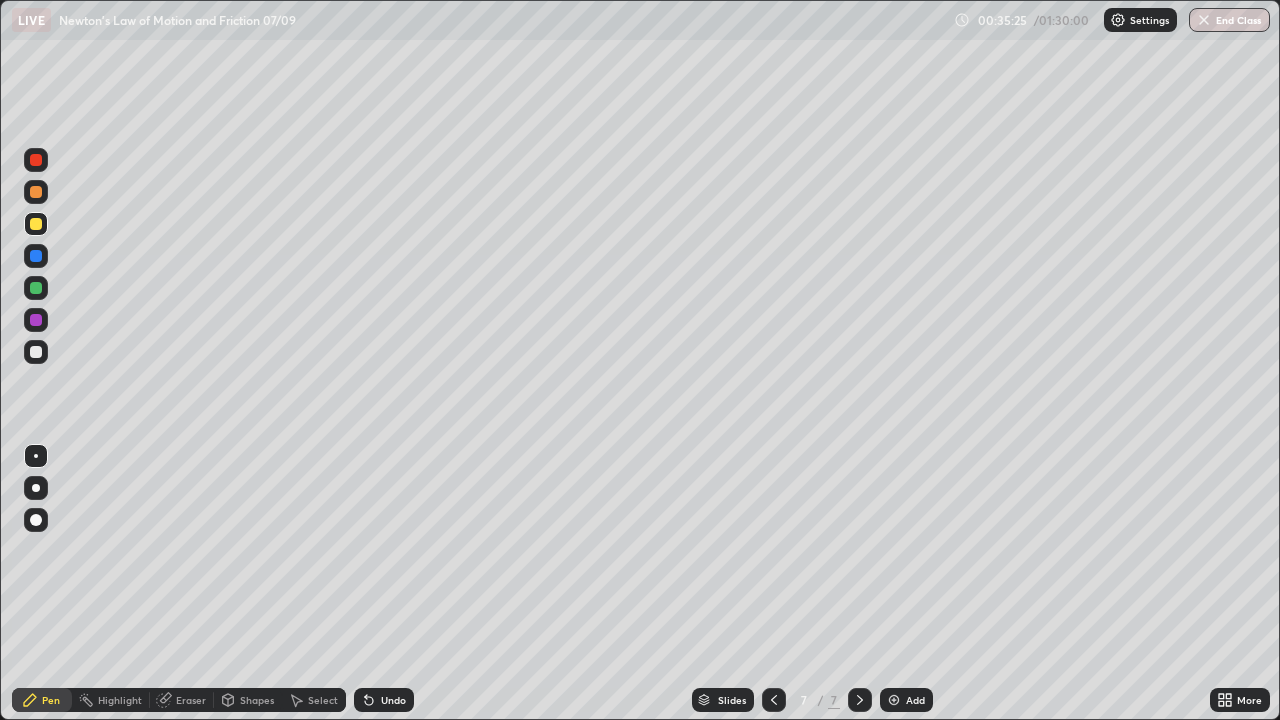 click on "Undo" at bounding box center (384, 700) 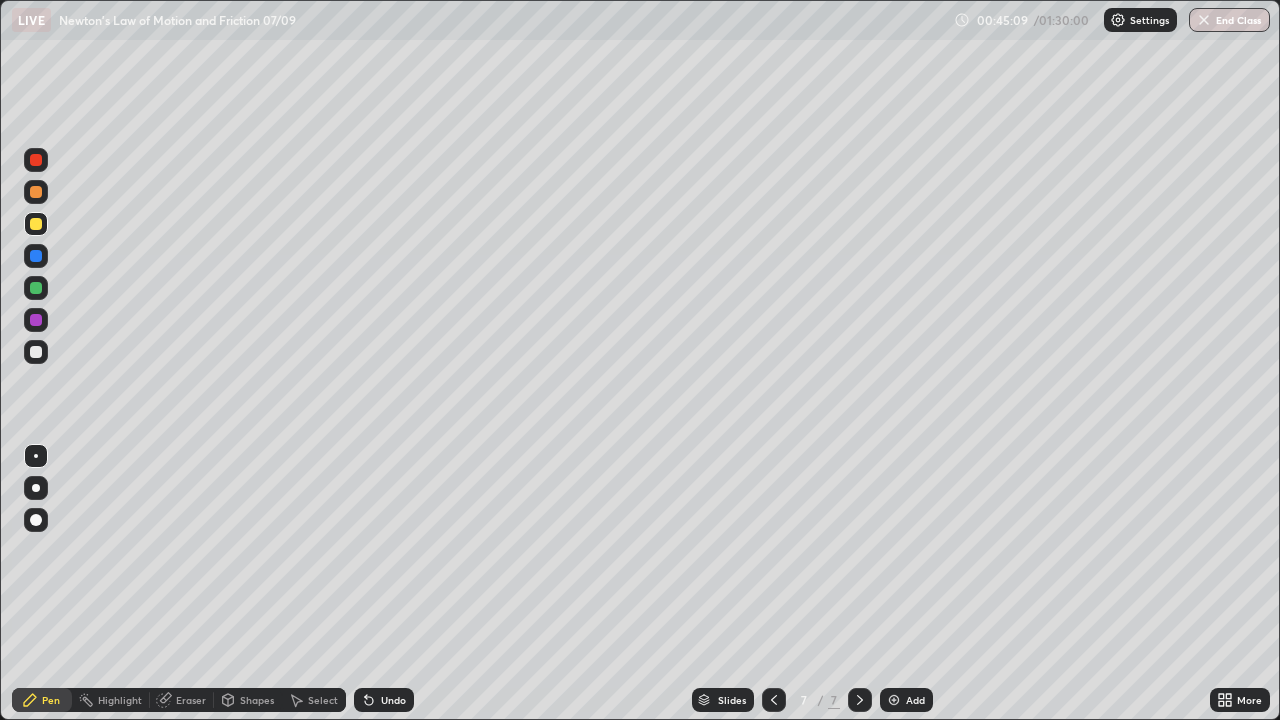 click at bounding box center [894, 700] 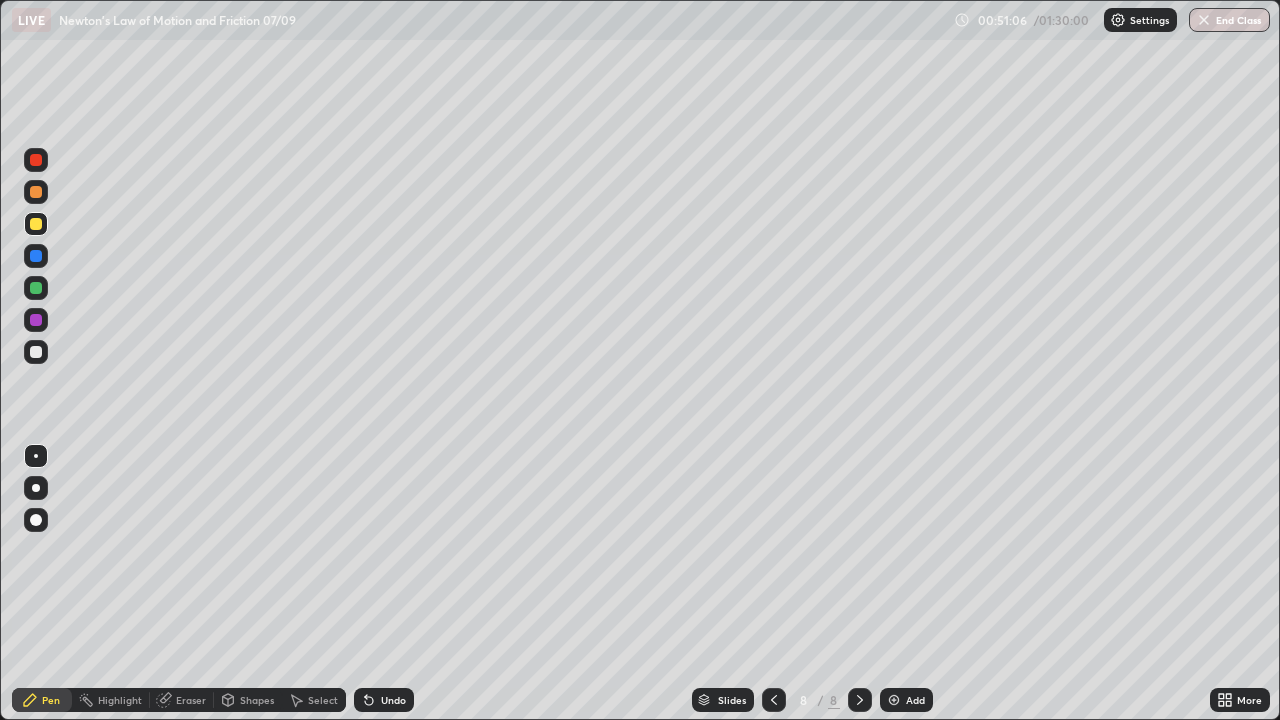 click on "Shapes" at bounding box center [257, 700] 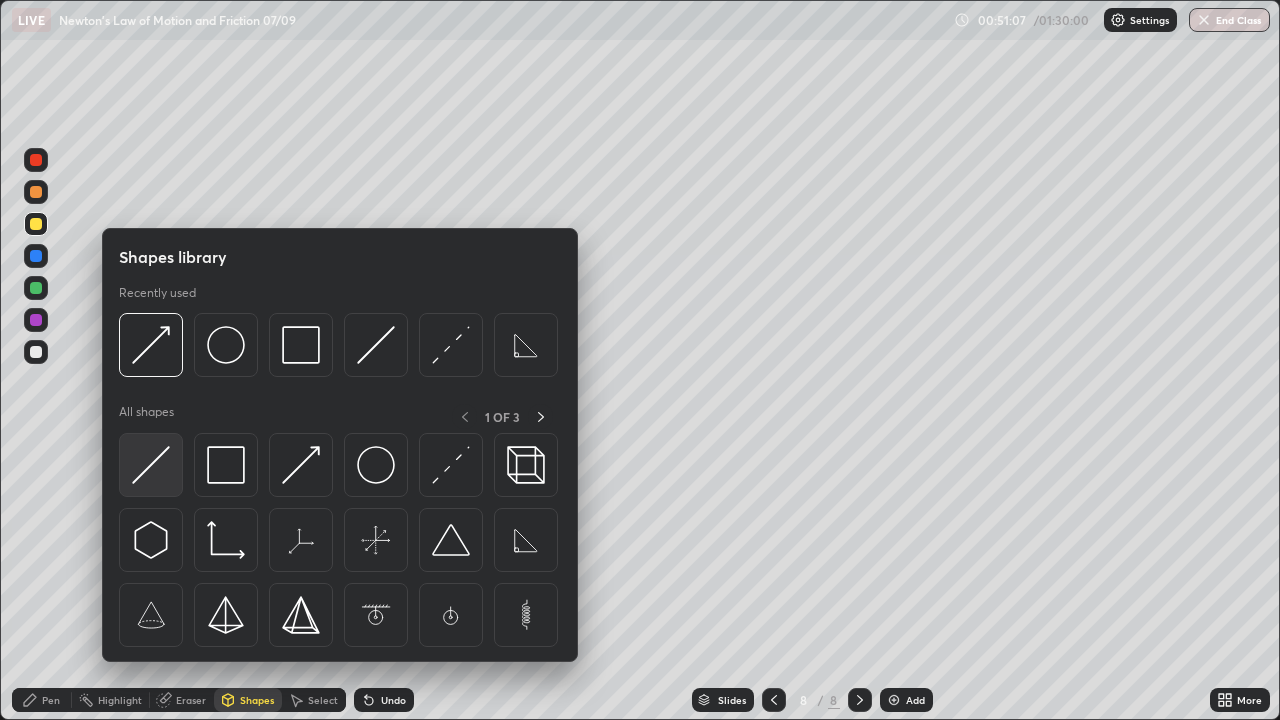 click at bounding box center (151, 465) 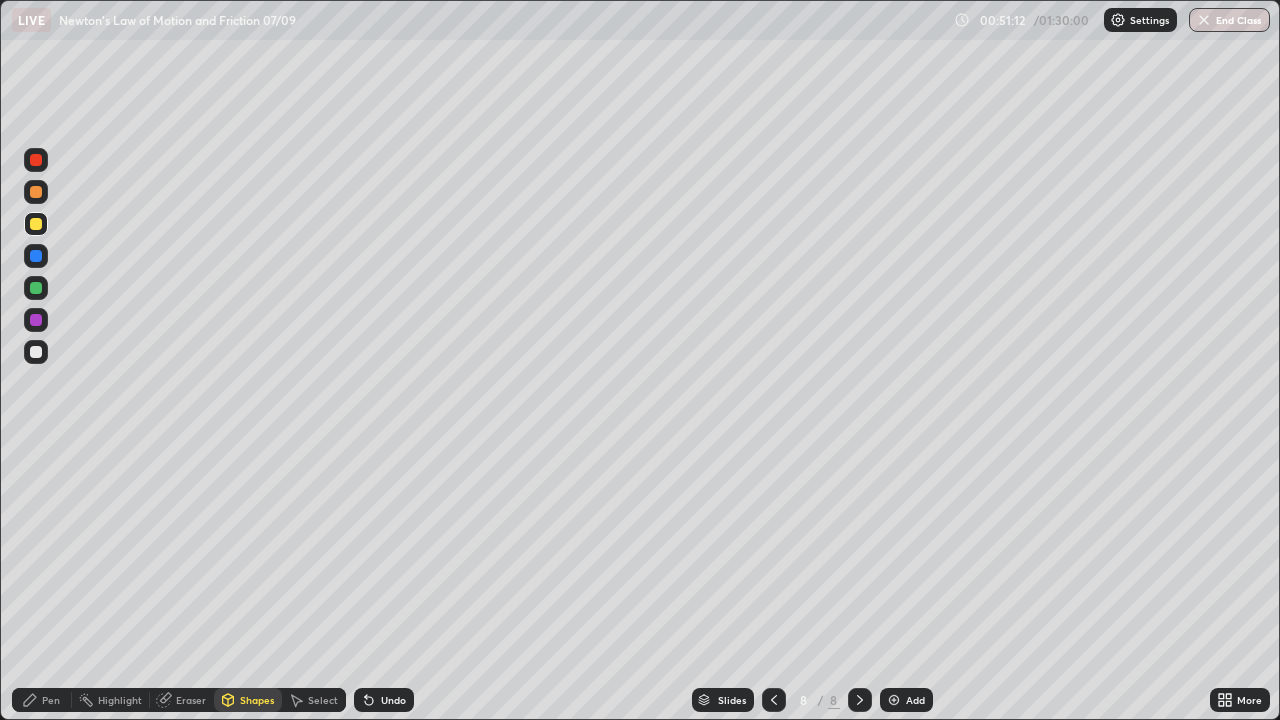 click on "Shapes" at bounding box center [248, 700] 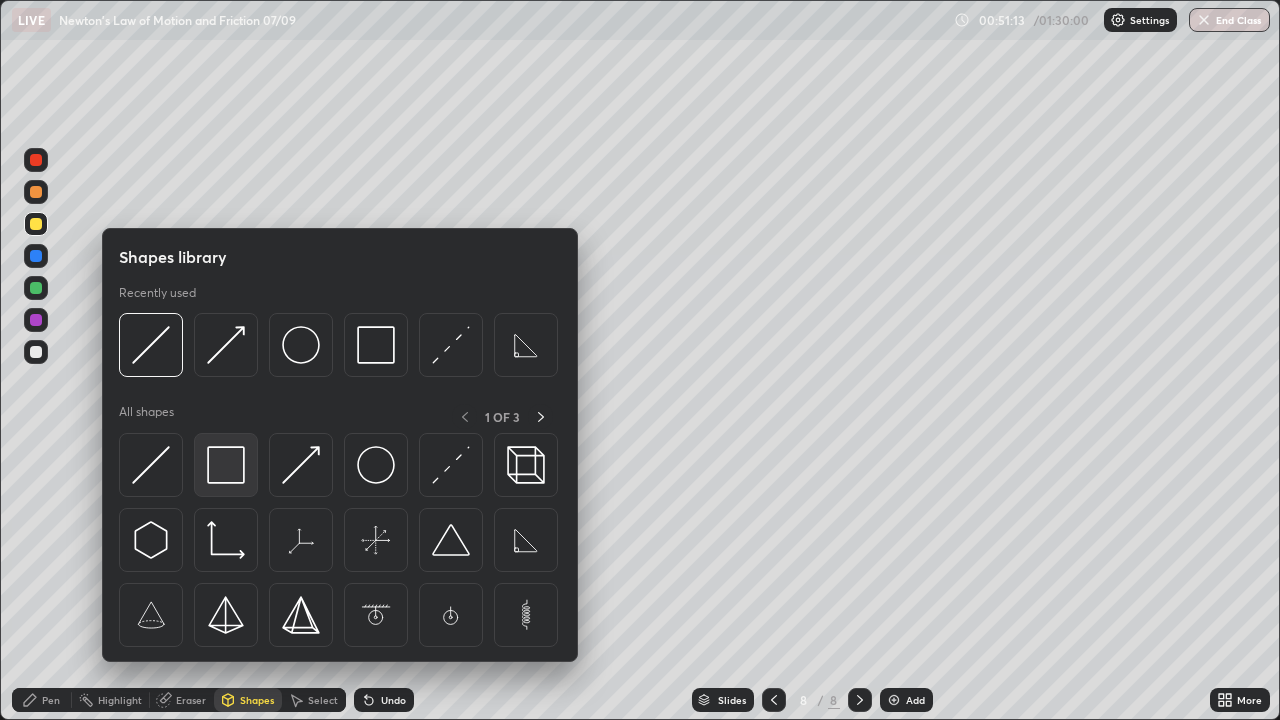 click at bounding box center [226, 465] 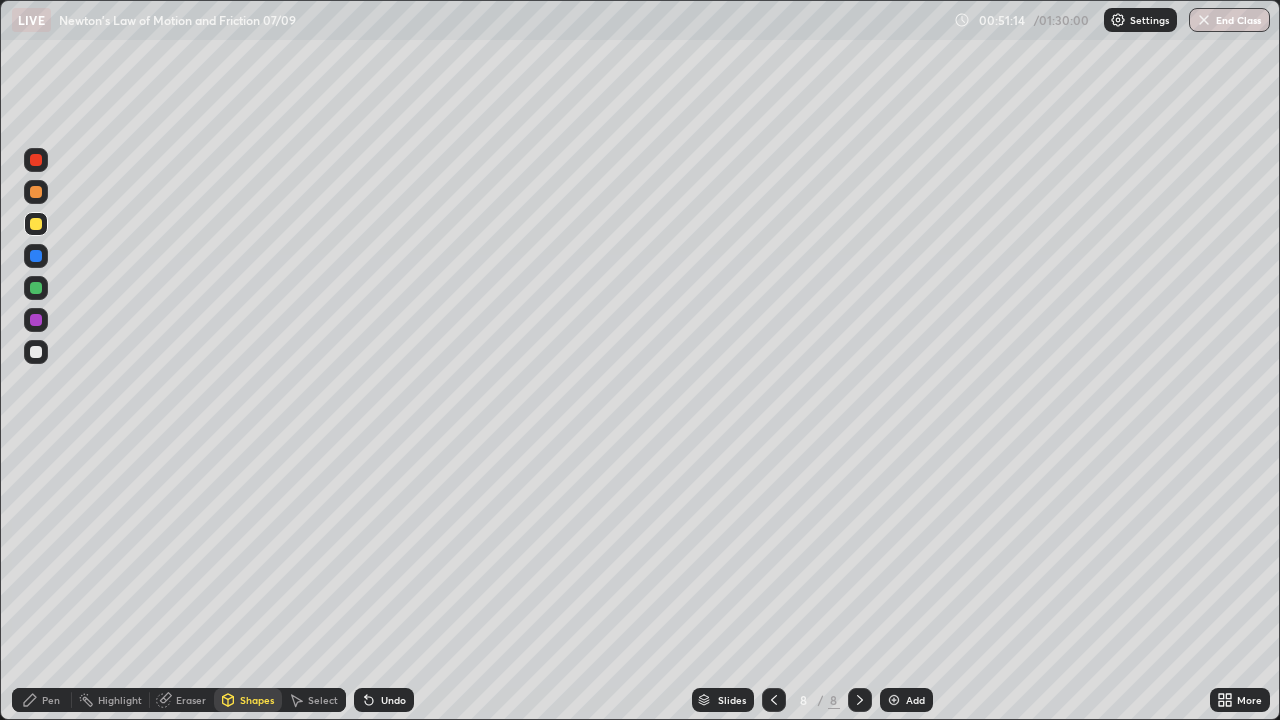 click at bounding box center [36, 288] 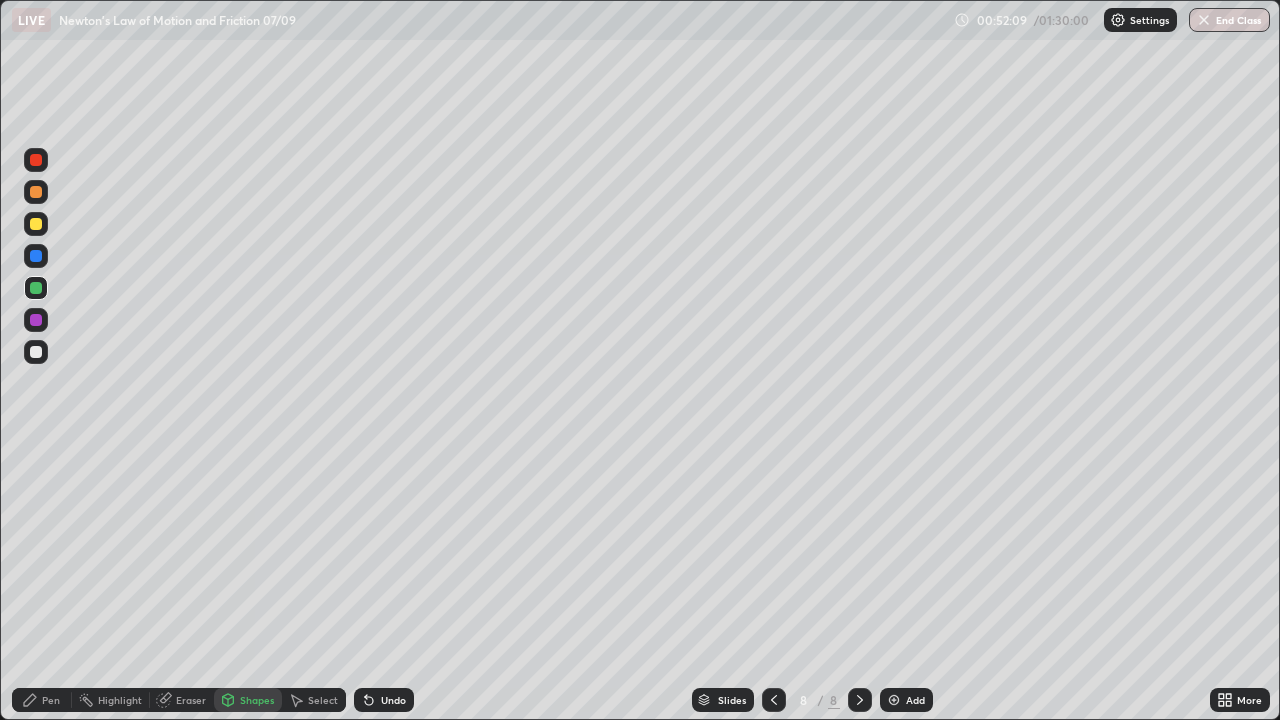 click on "Pen" at bounding box center [42, 700] 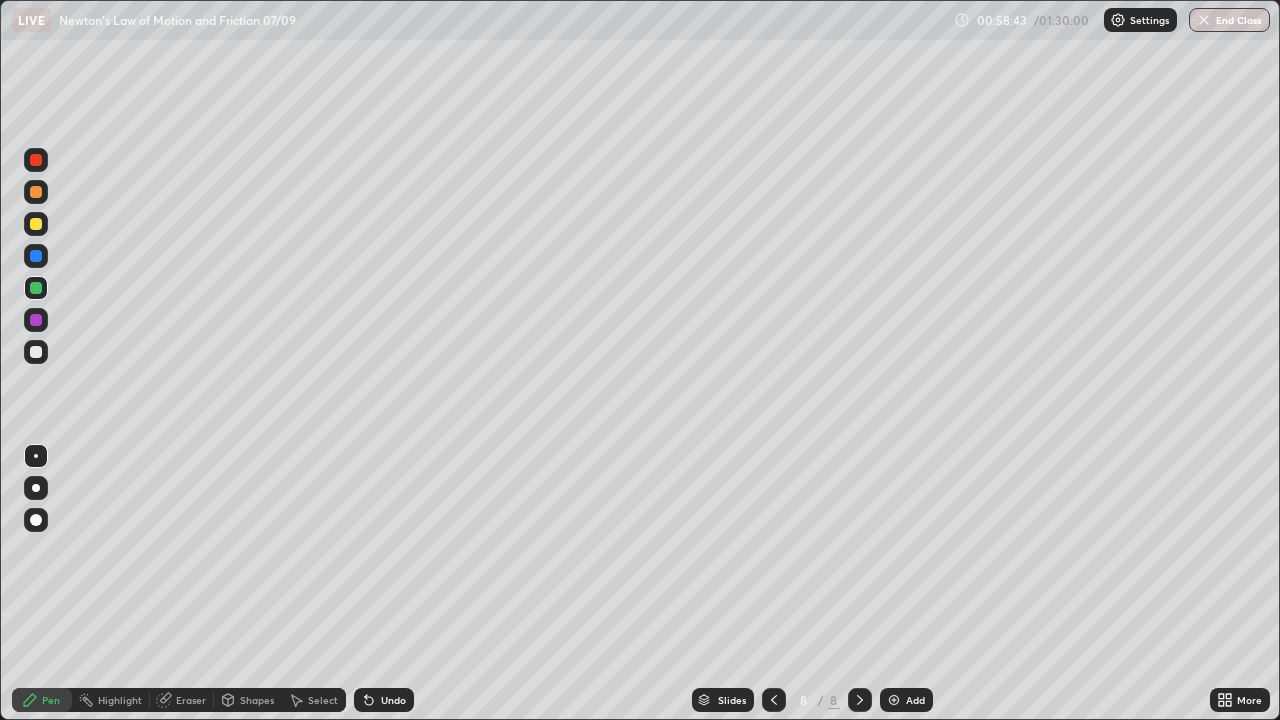 click on "Shapes" at bounding box center [257, 700] 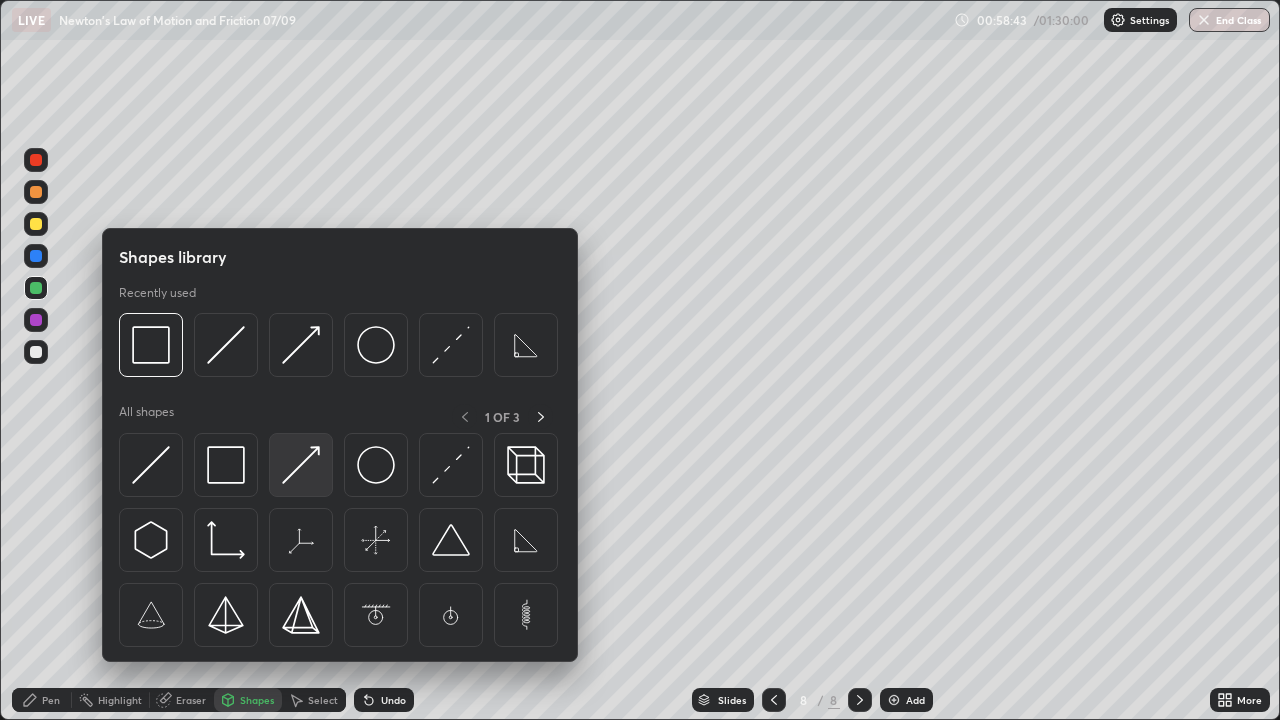 click at bounding box center (301, 465) 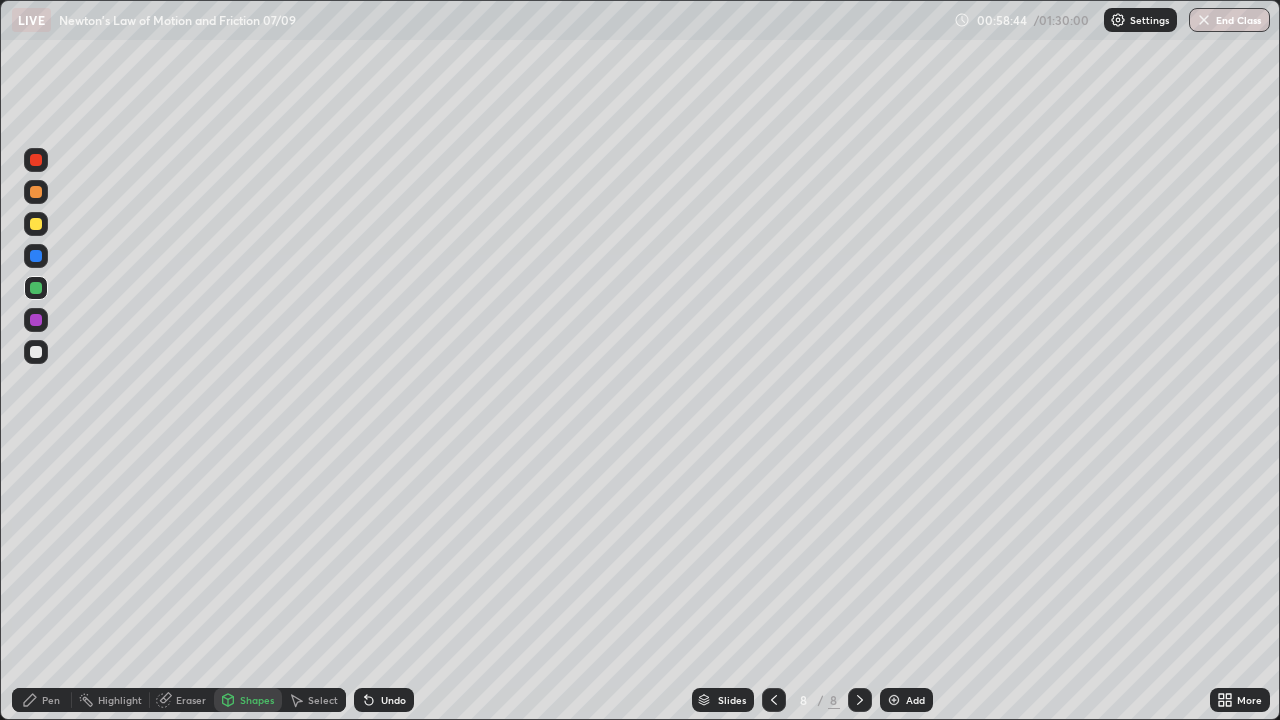 click at bounding box center [36, 320] 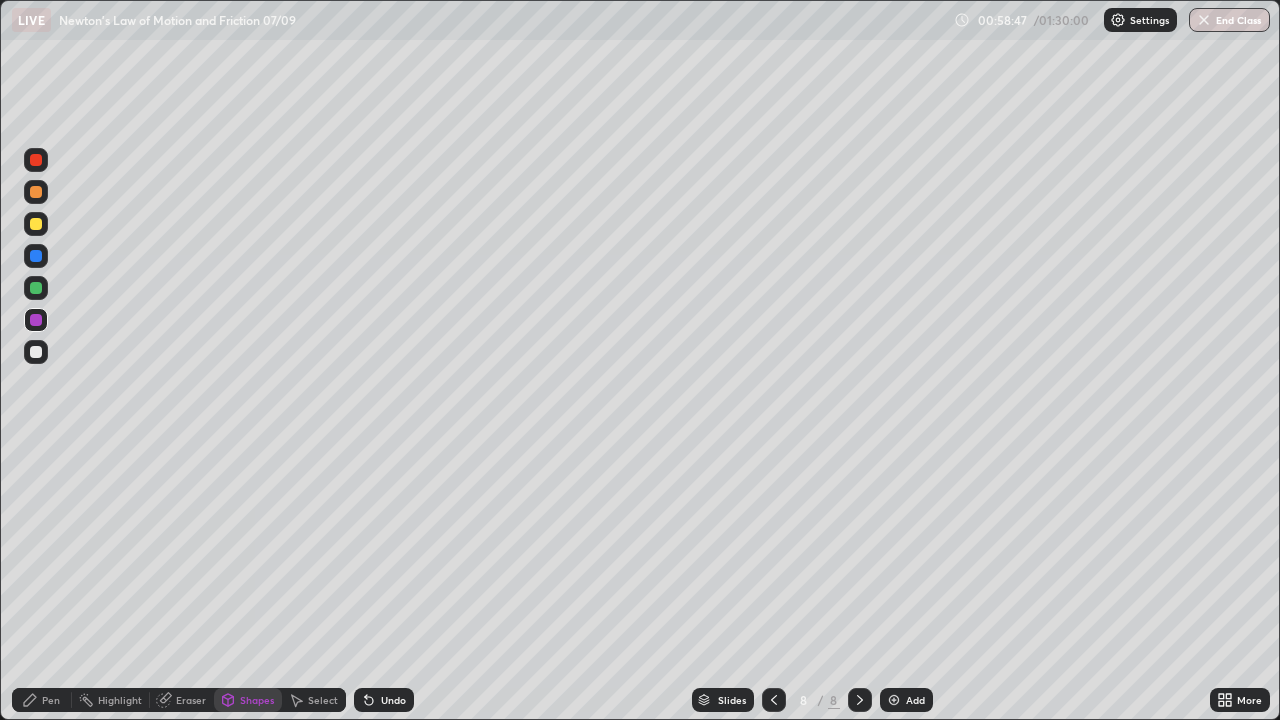 click on "Pen" at bounding box center [42, 700] 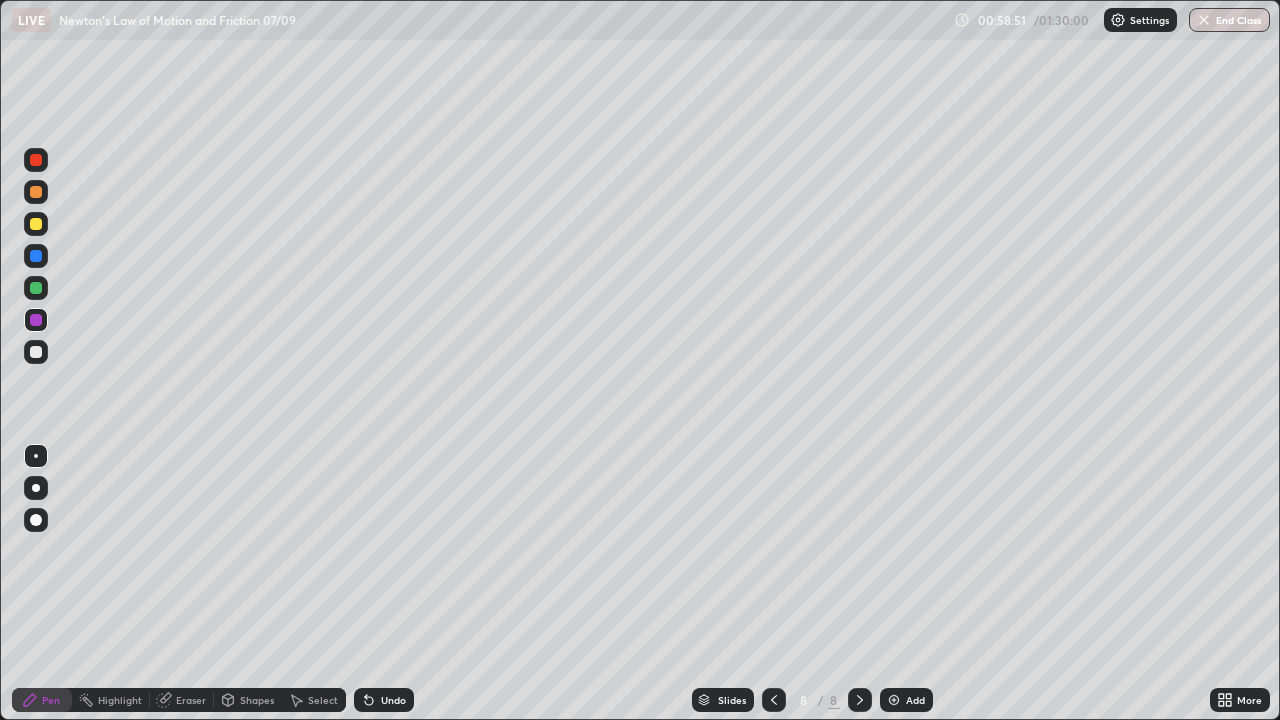 click on "Pen" at bounding box center (51, 700) 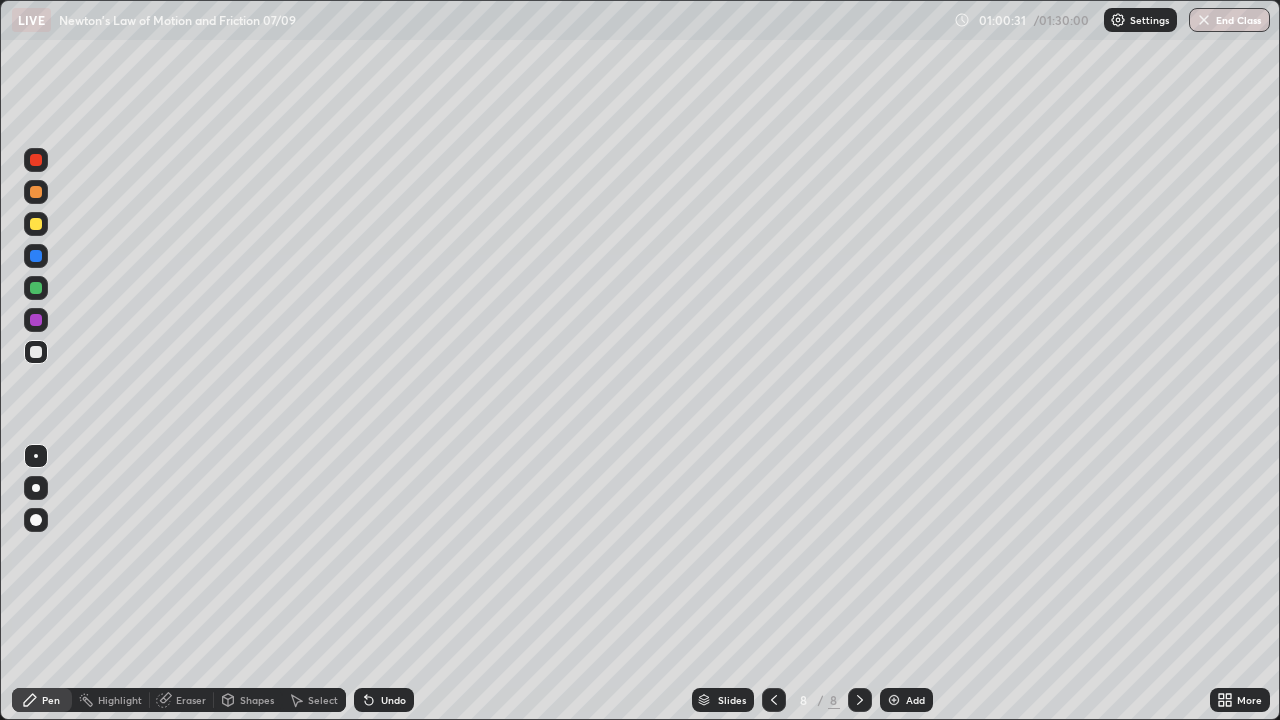 click at bounding box center [36, 352] 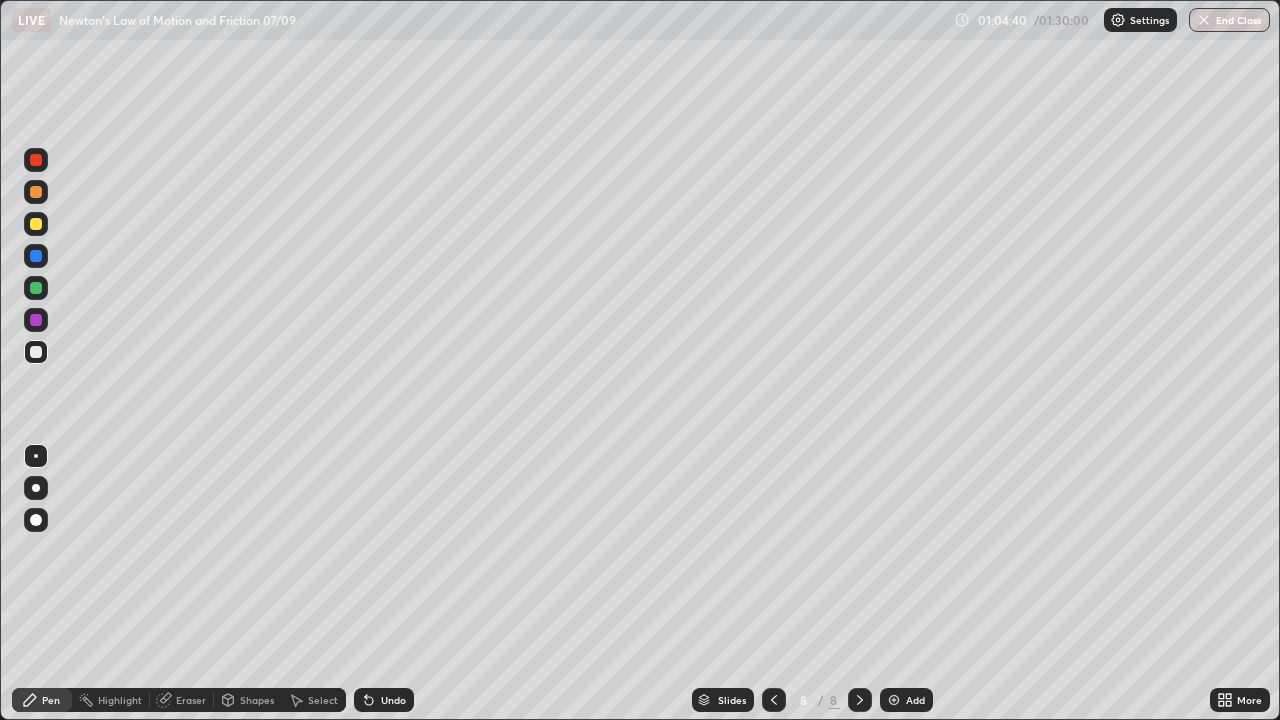 click on "Add" at bounding box center (915, 700) 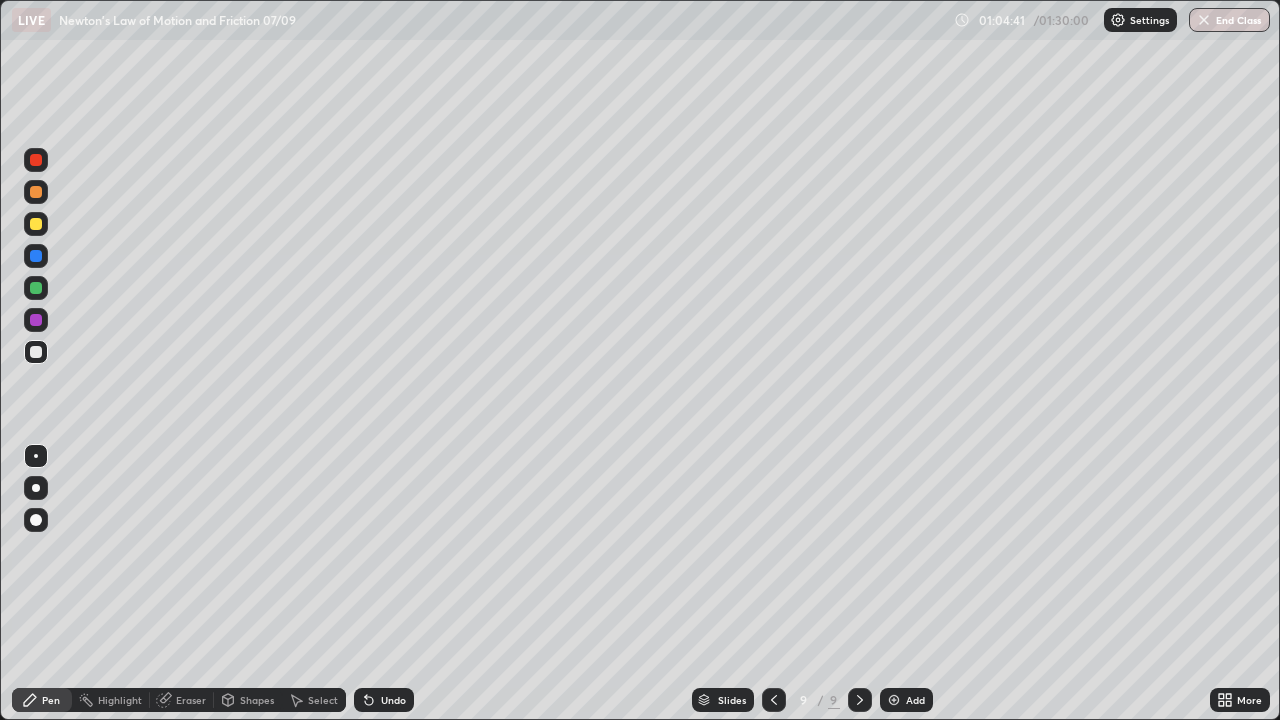 click on "Shapes" at bounding box center [248, 700] 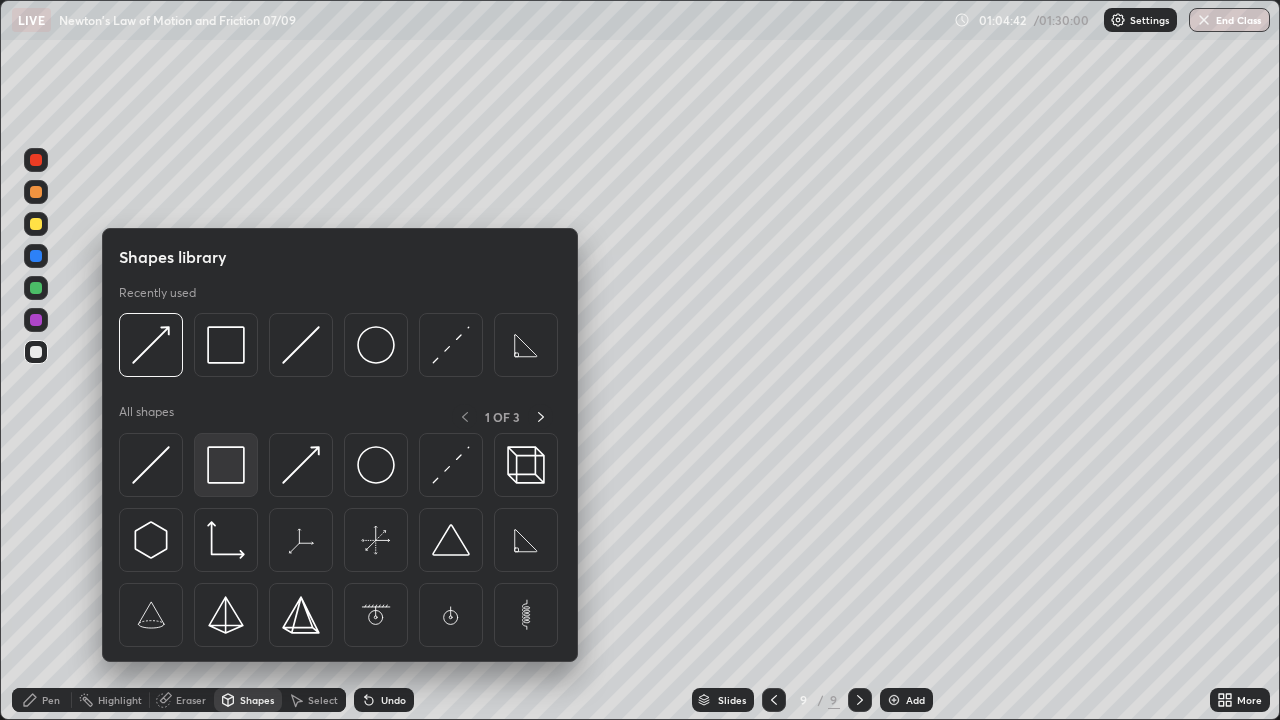 click at bounding box center (226, 465) 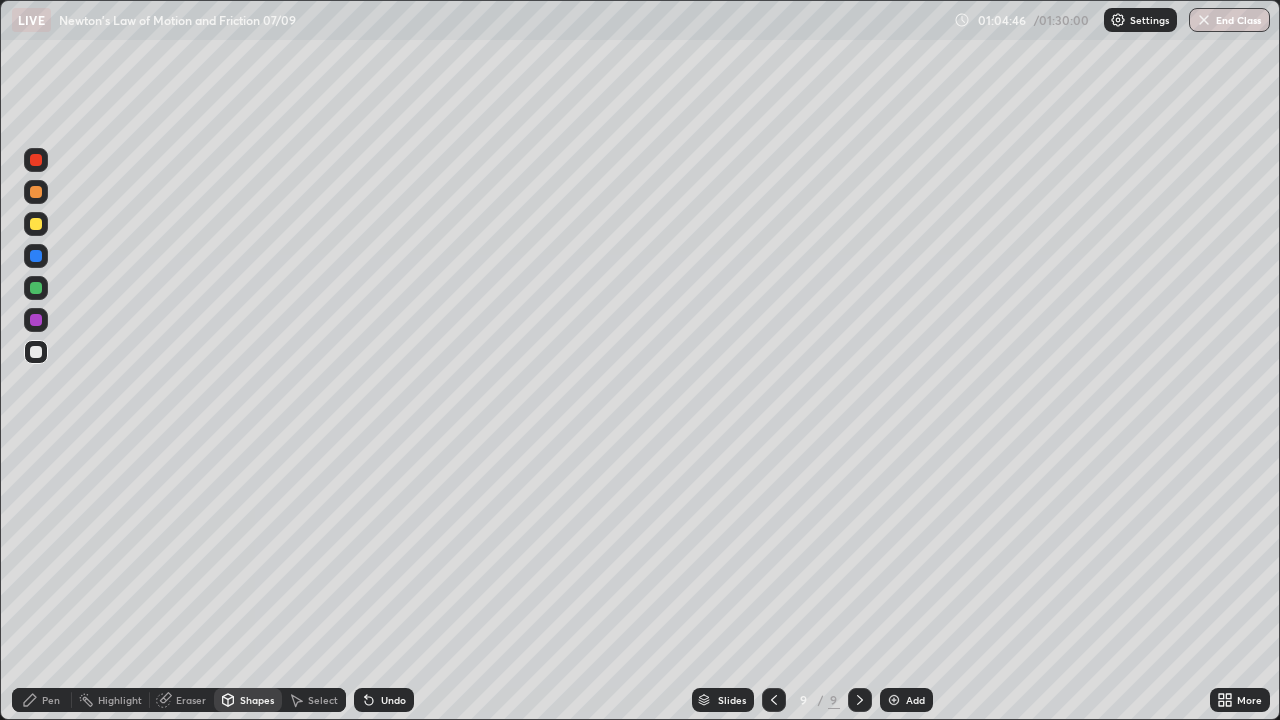 click on "Eraser" at bounding box center (191, 700) 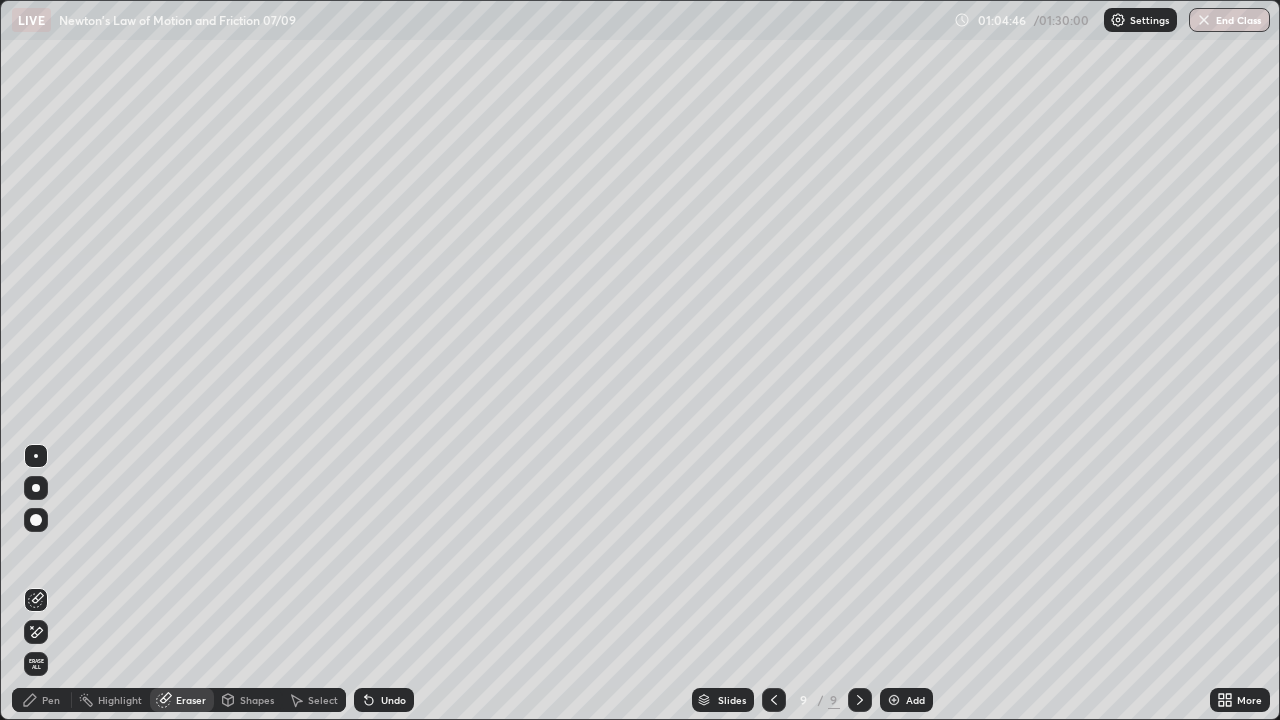click at bounding box center [36, 456] 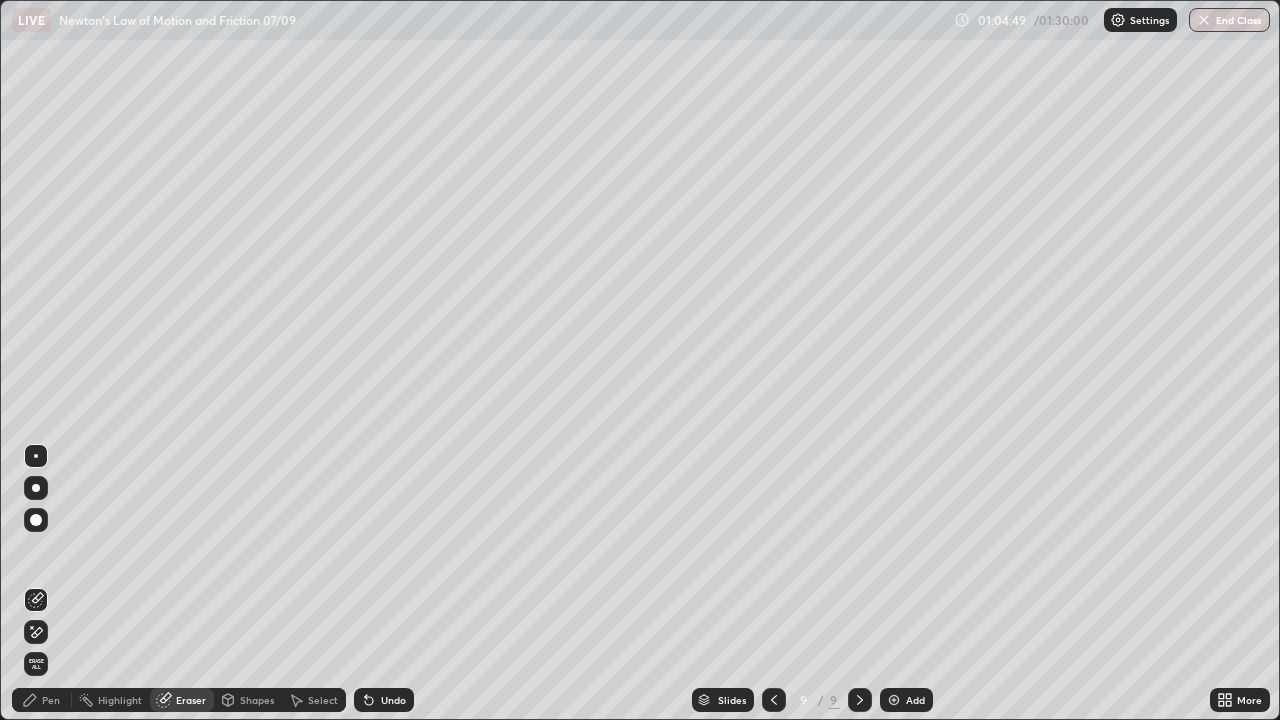 click on "Shapes" at bounding box center (257, 700) 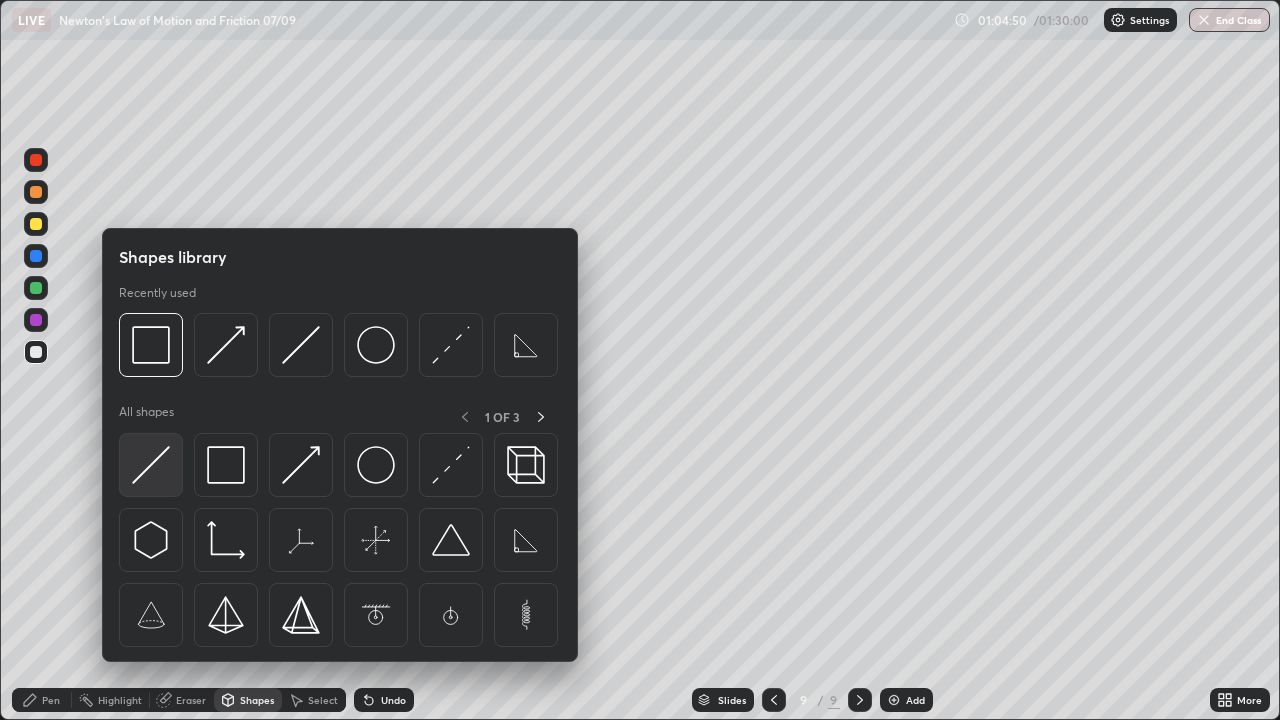 click at bounding box center [151, 465] 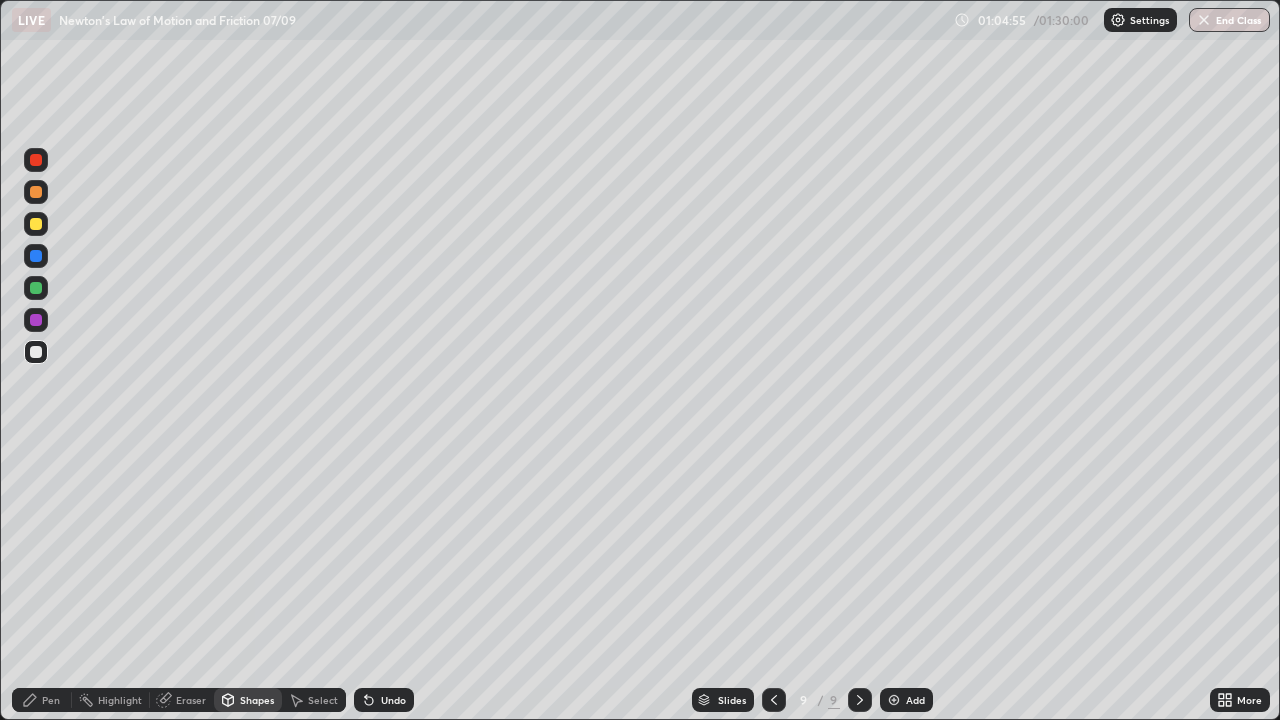 click on "Shapes" at bounding box center [257, 700] 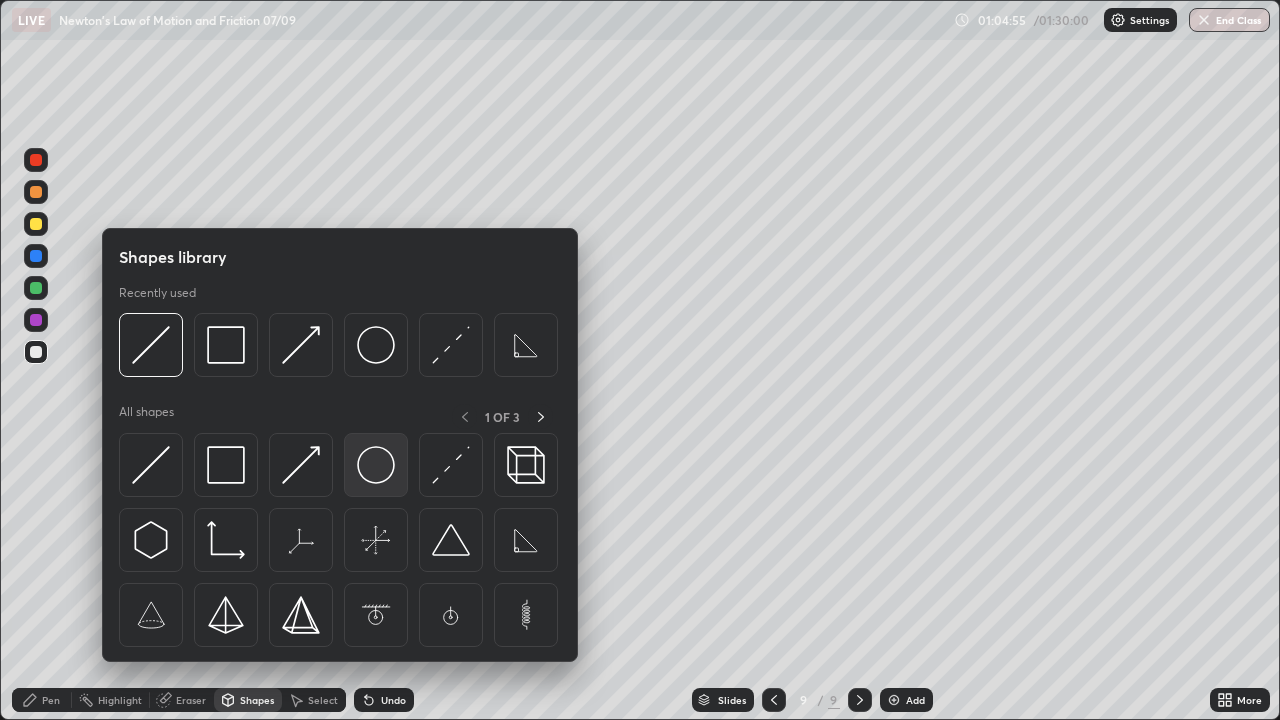 click at bounding box center (376, 465) 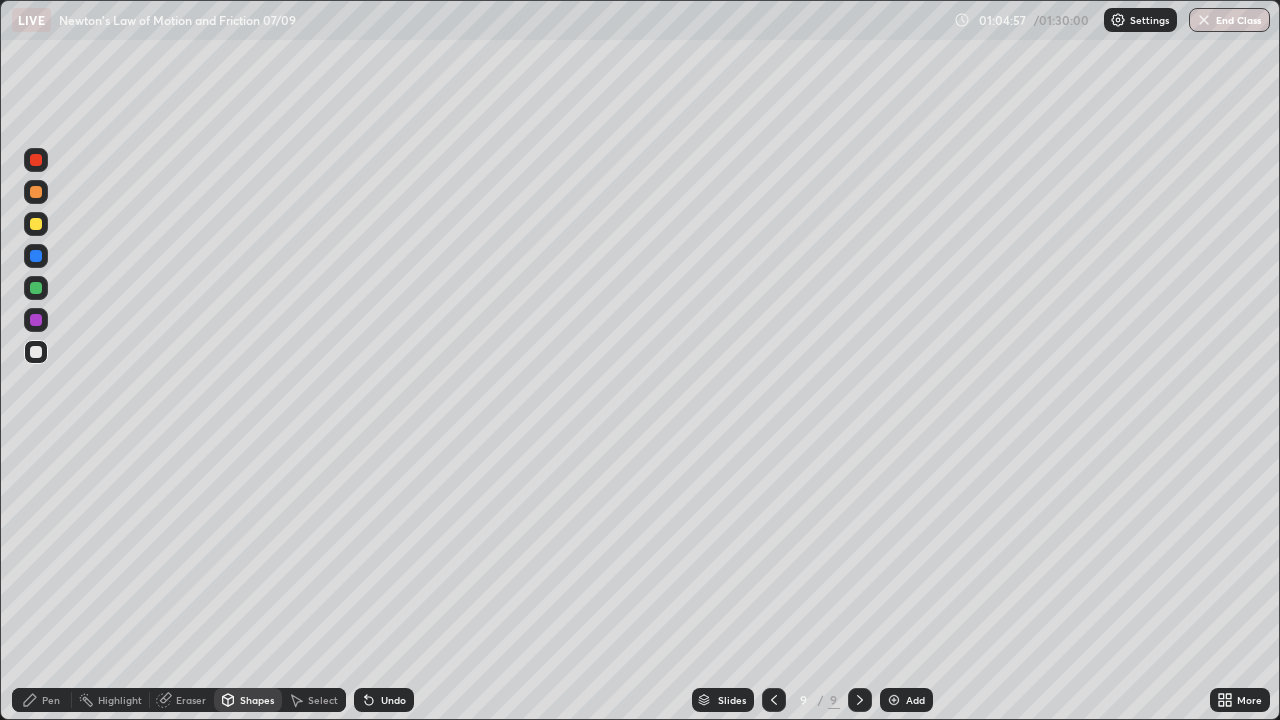 click on "Select" at bounding box center (323, 700) 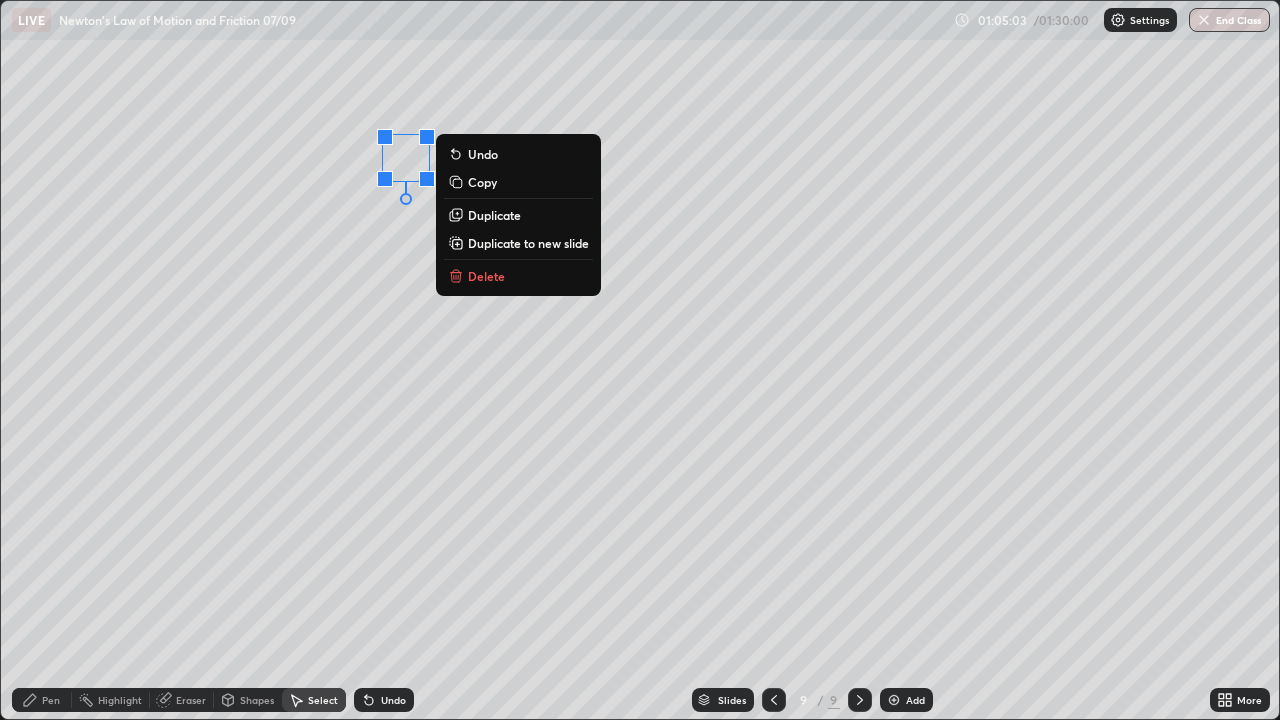 click on "Shapes" at bounding box center [257, 700] 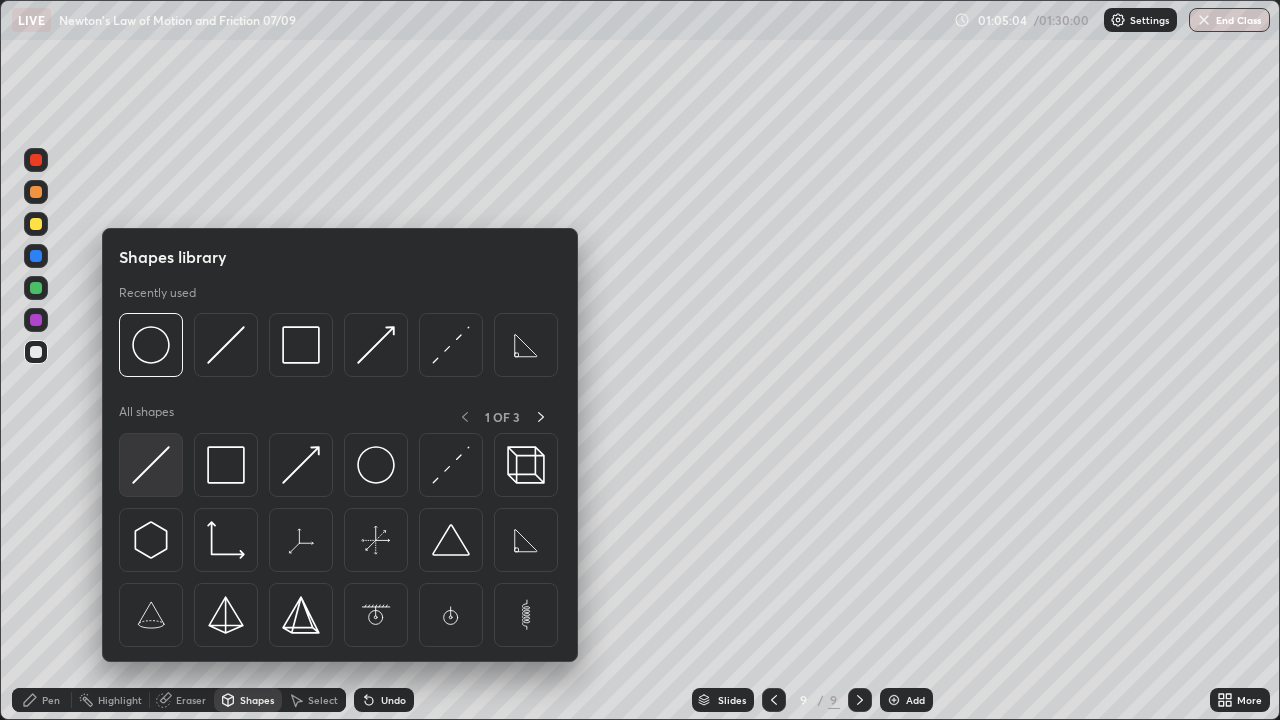 click at bounding box center (151, 465) 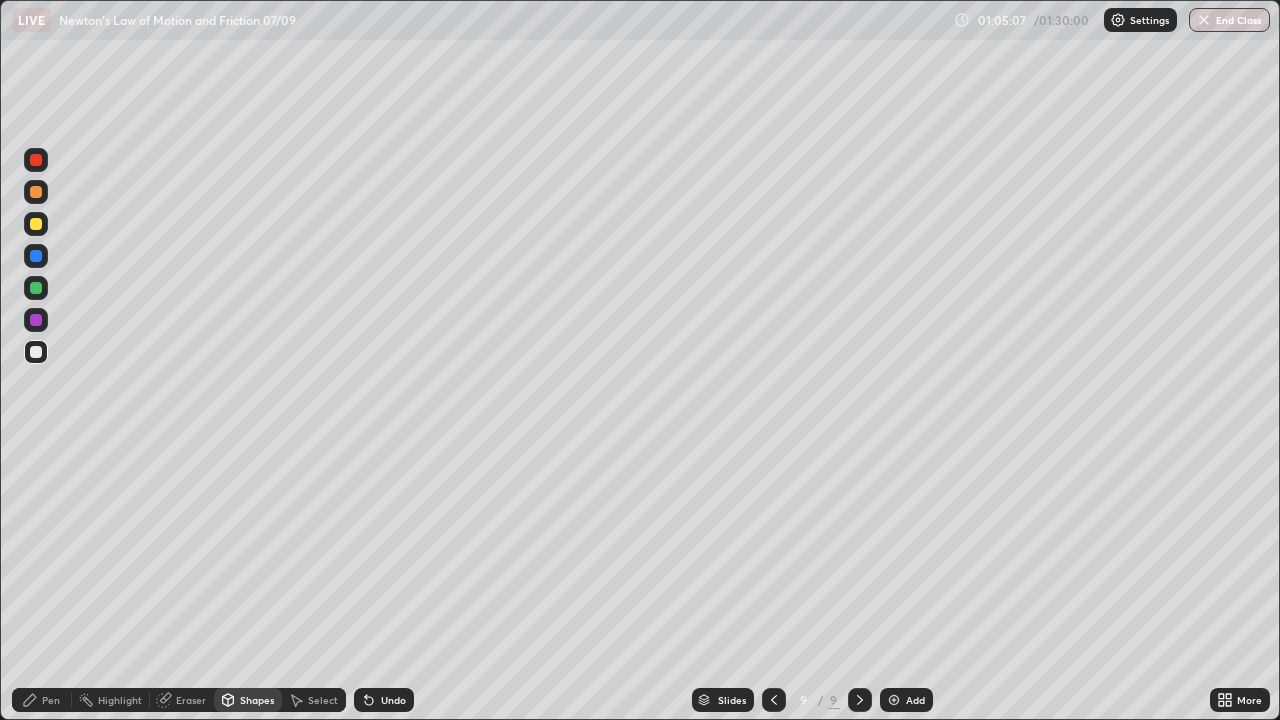 click on "Shapes" at bounding box center [257, 700] 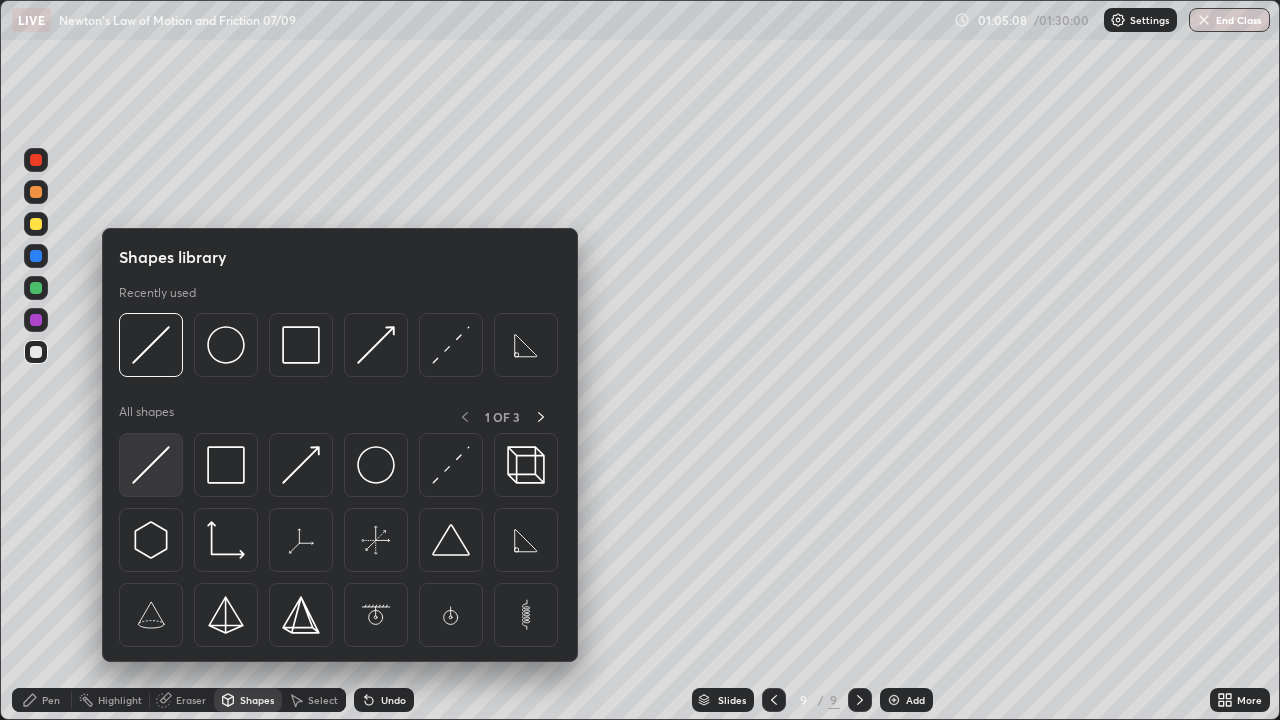 click at bounding box center [151, 465] 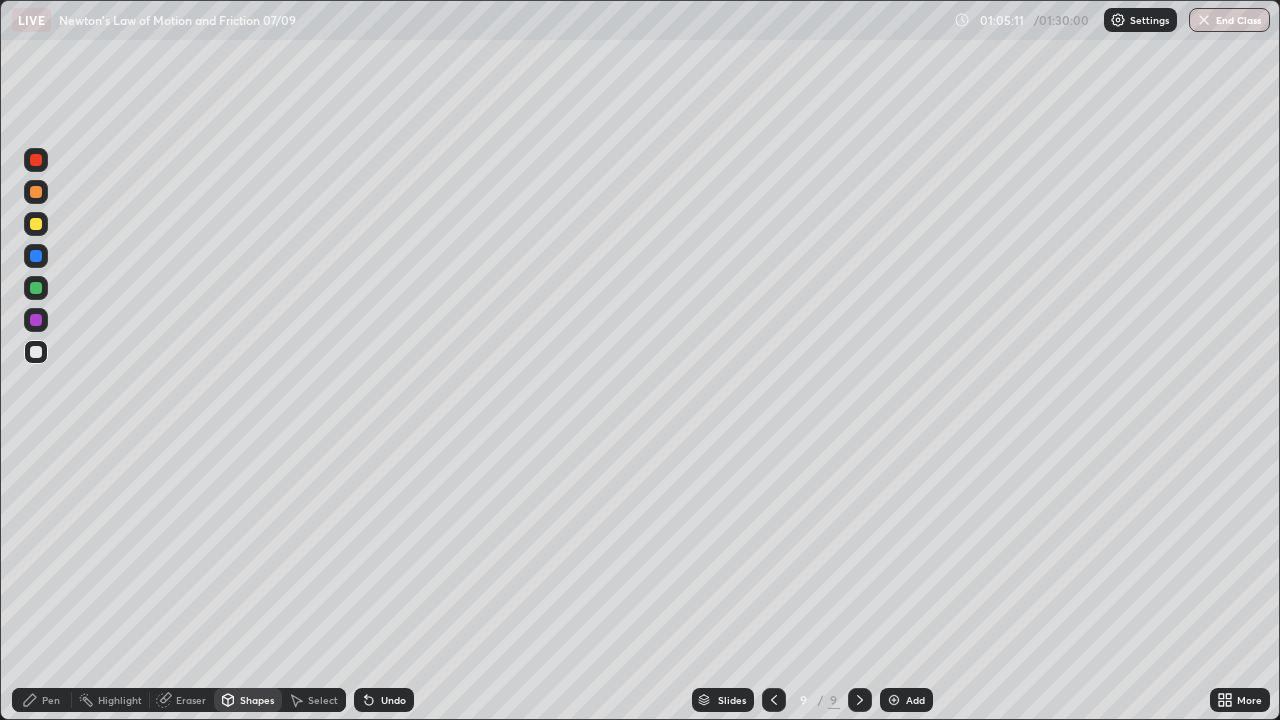 click on "Shapes" at bounding box center (257, 700) 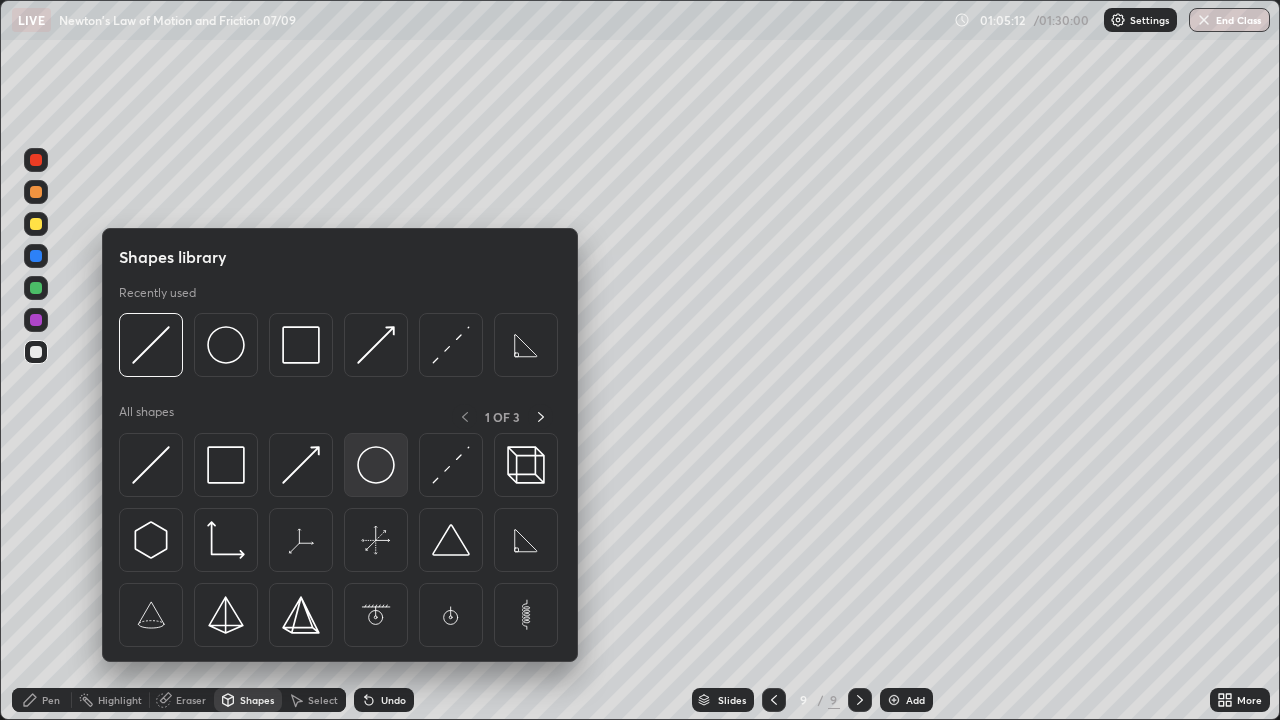 click at bounding box center (376, 465) 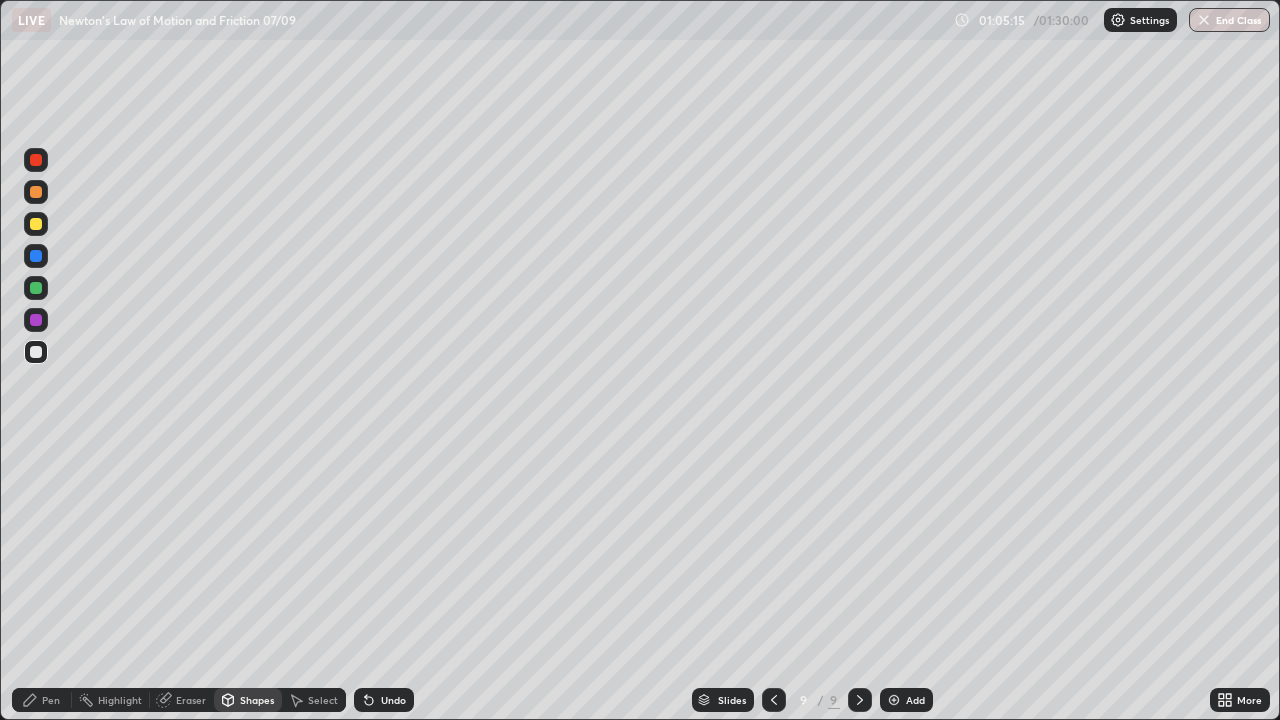 click on "Shapes" at bounding box center [257, 700] 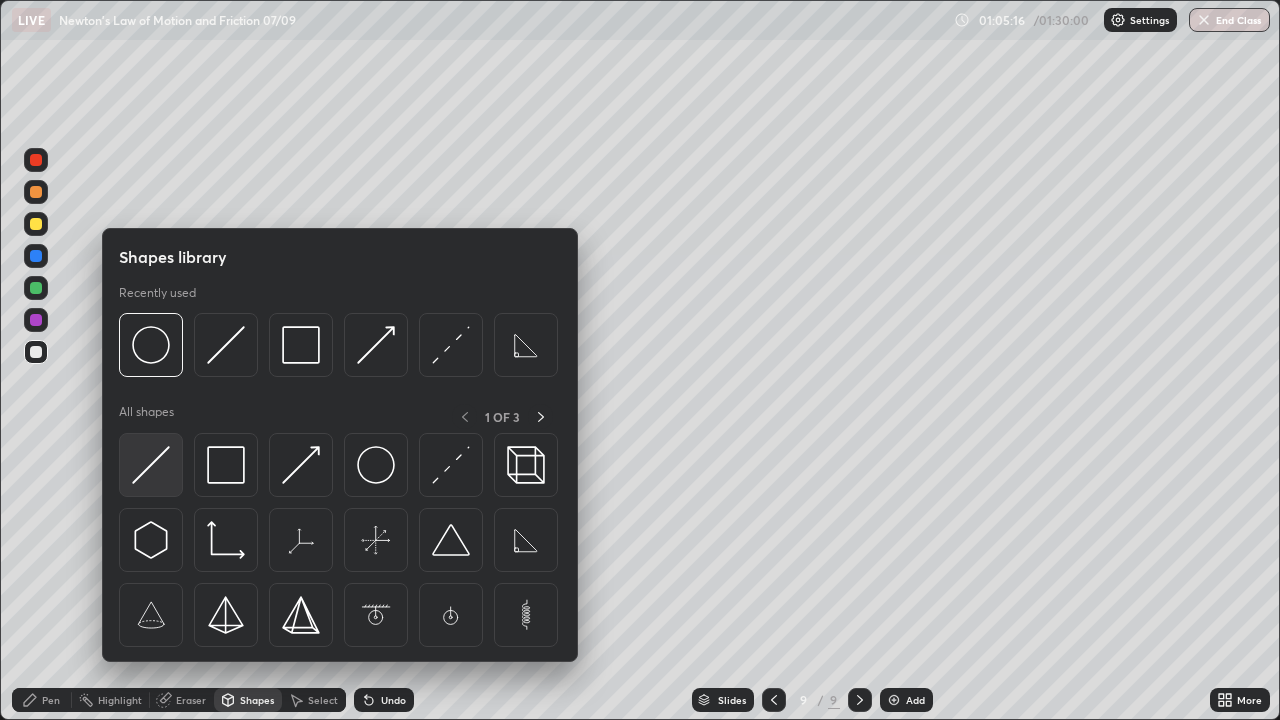 click at bounding box center [151, 465] 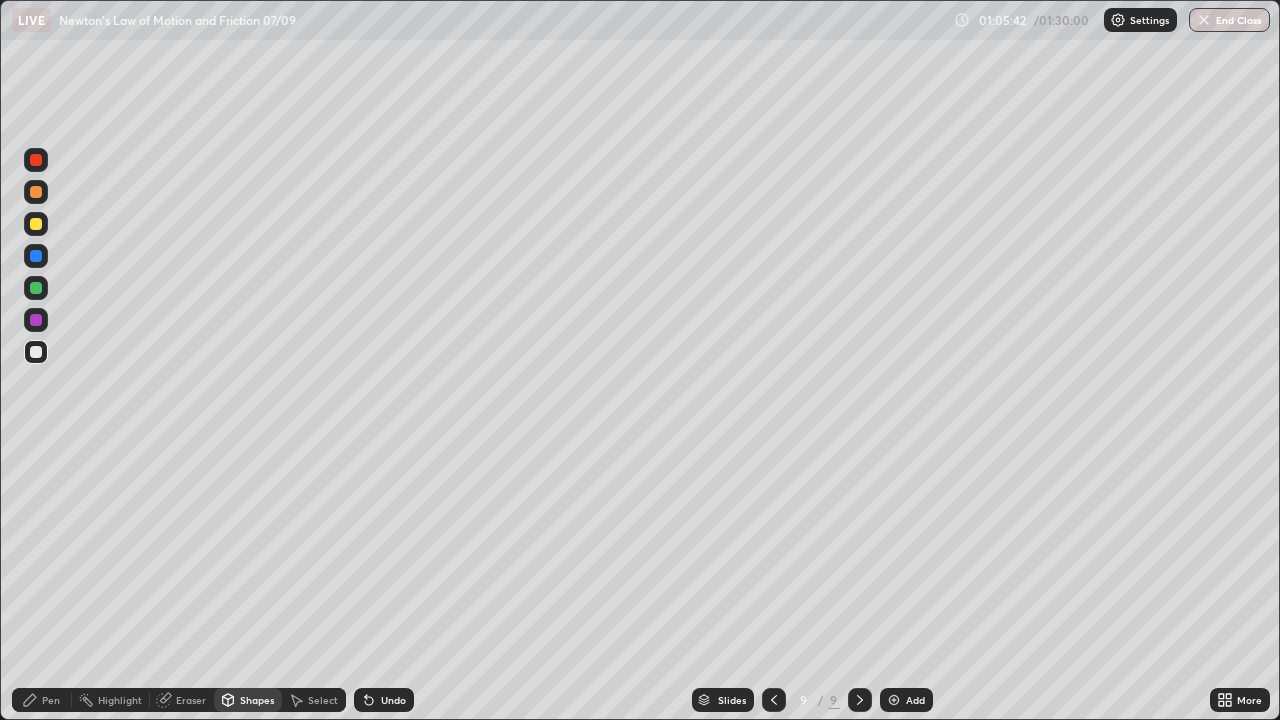 click on "Shapes" at bounding box center (248, 700) 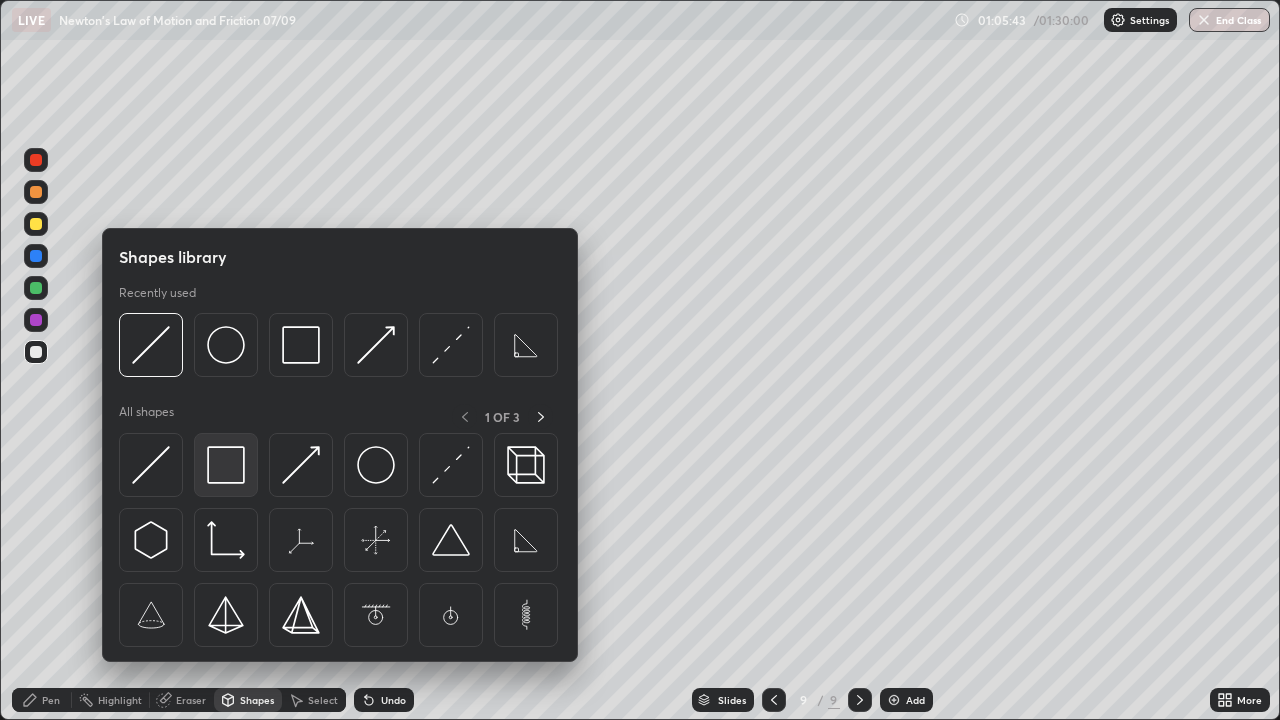 click at bounding box center [226, 465] 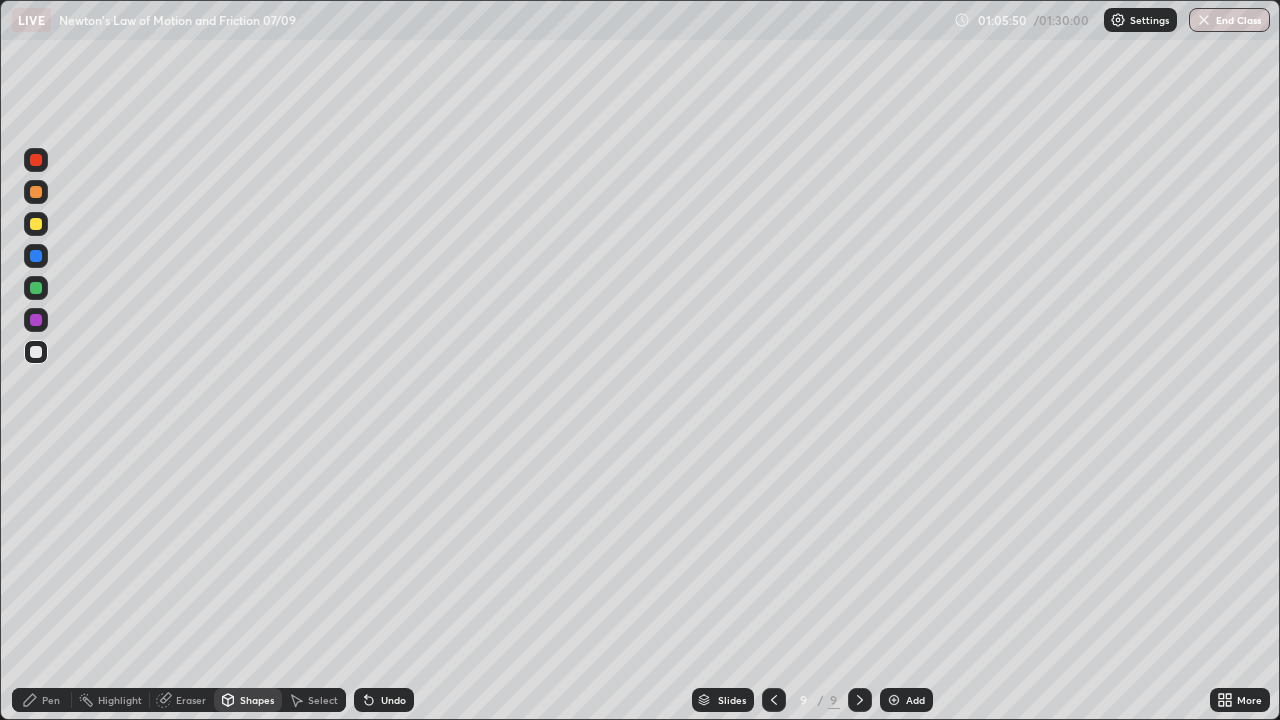 click on "Pen" at bounding box center (42, 700) 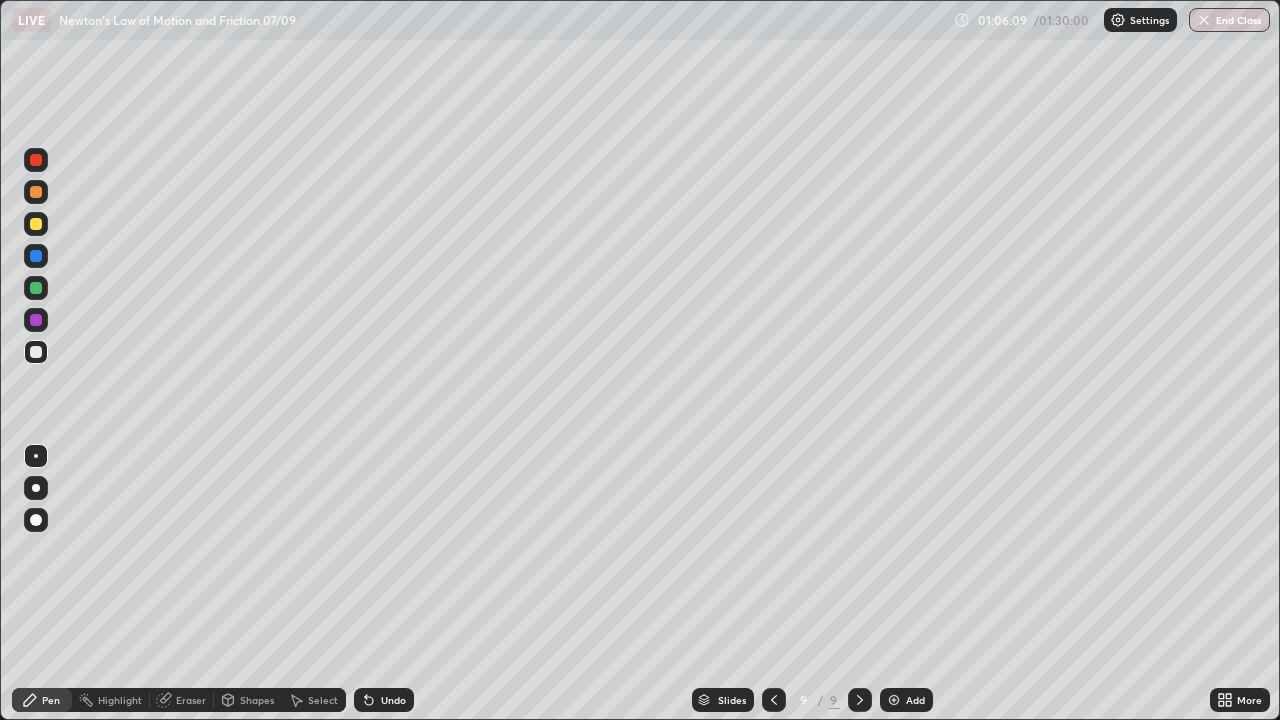 click on "Pen" at bounding box center (42, 700) 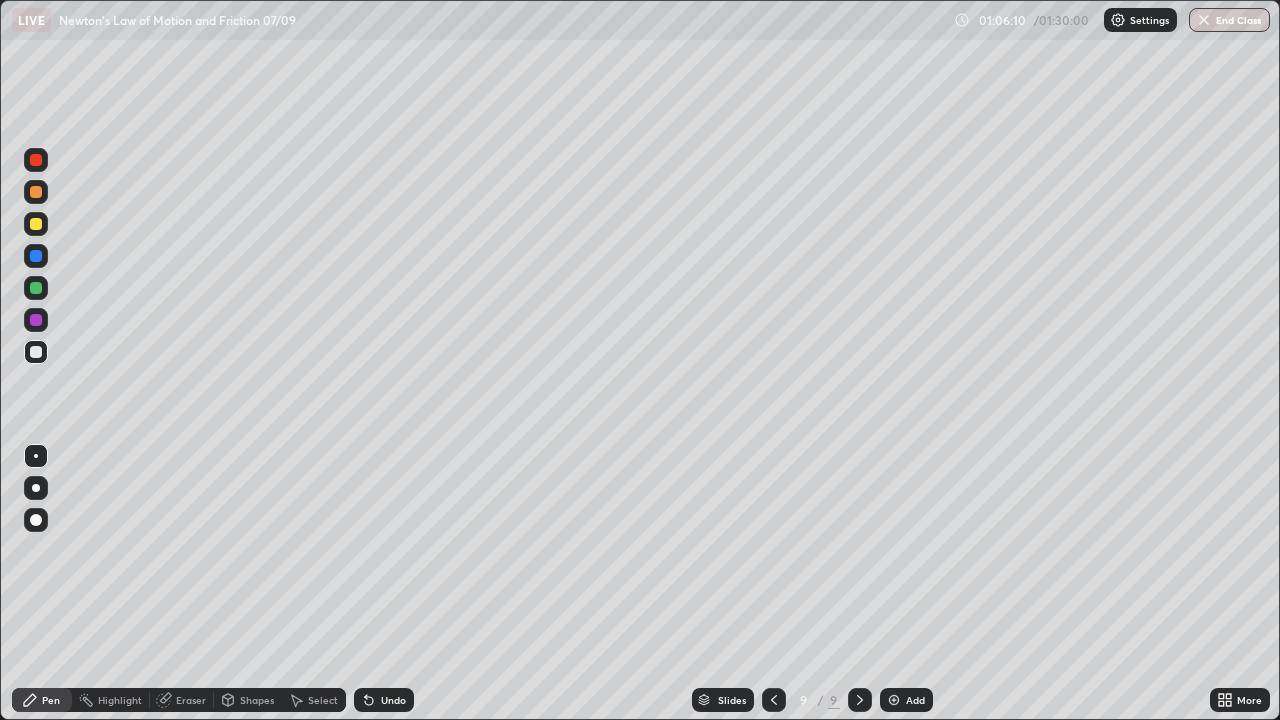 click at bounding box center (36, 224) 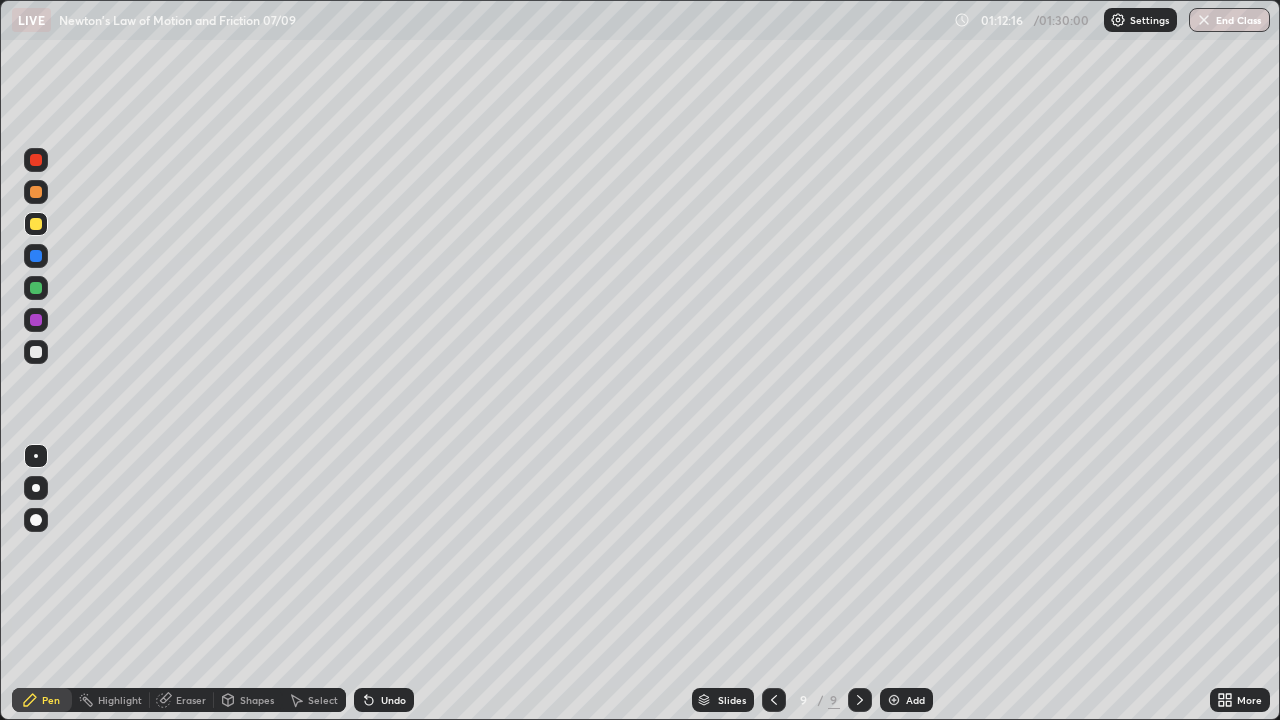 click at bounding box center [36, 288] 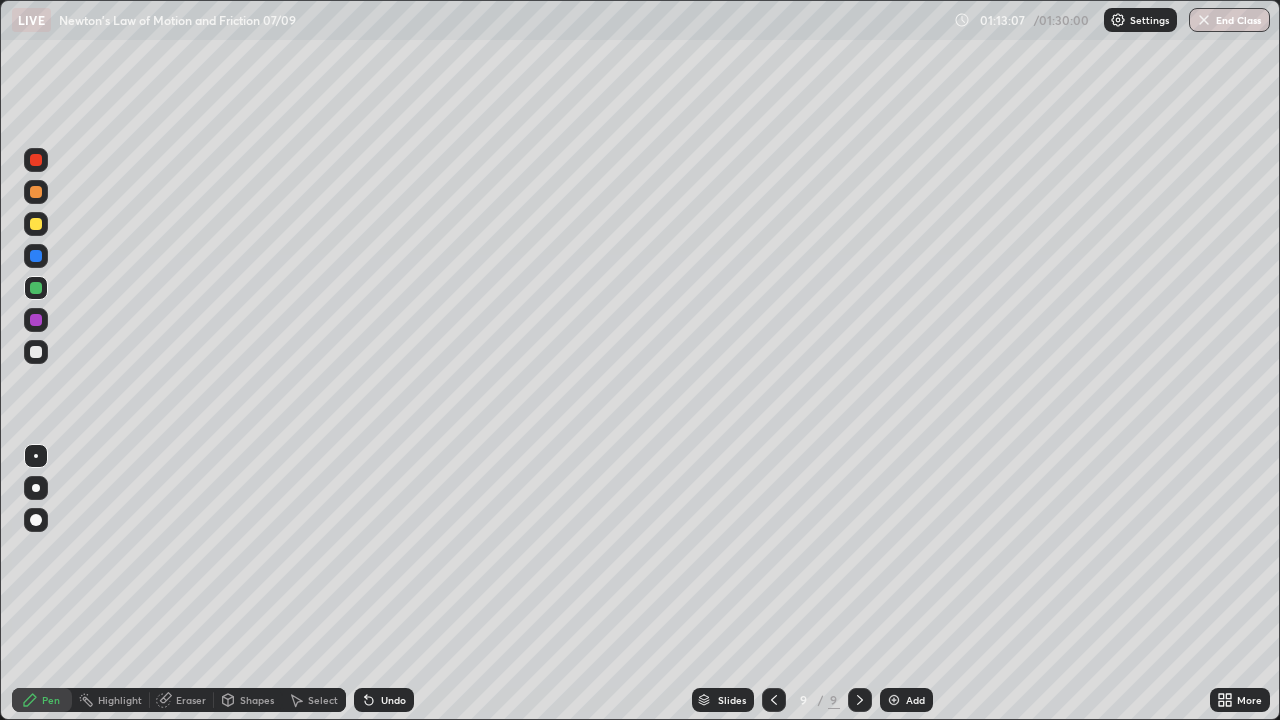 click 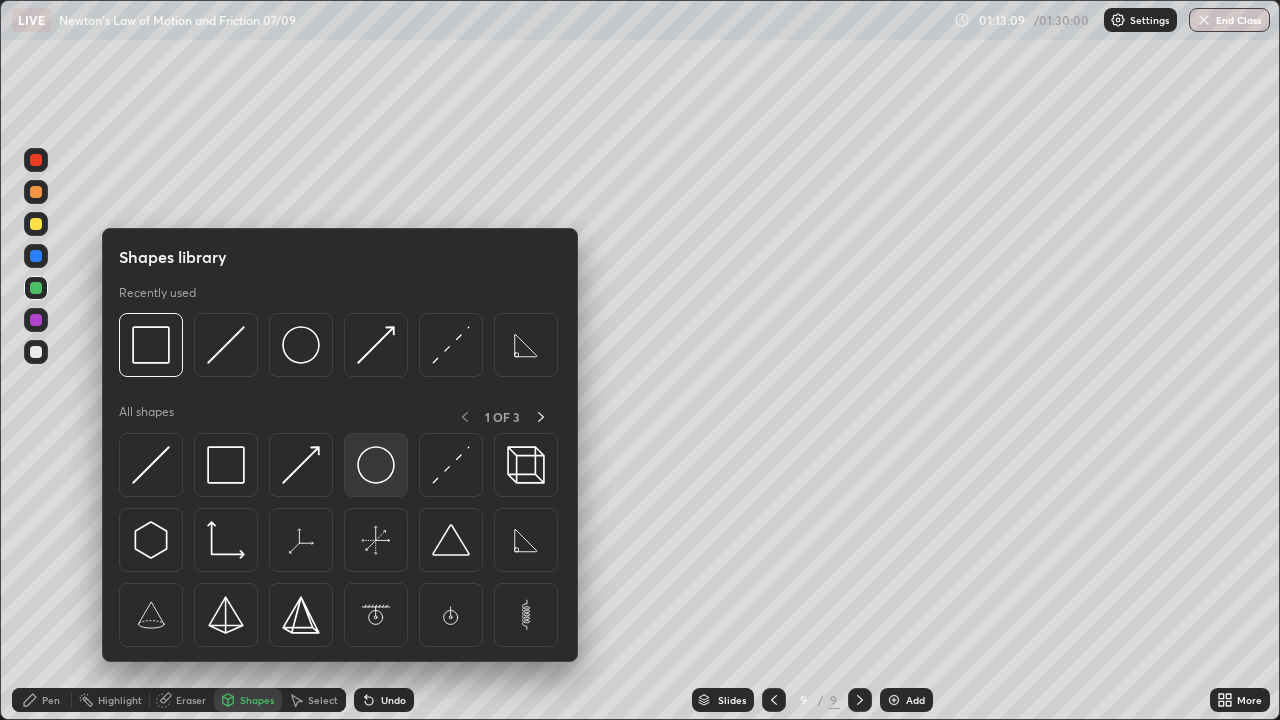 click at bounding box center [376, 465] 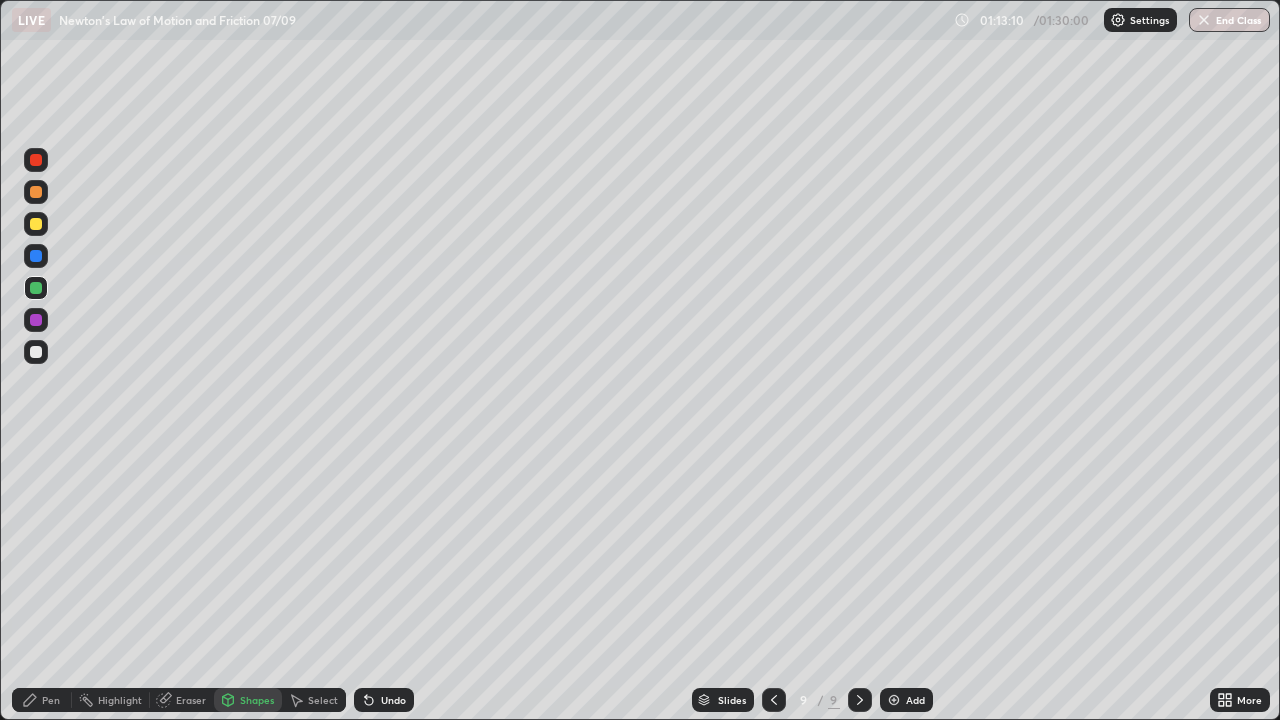 click at bounding box center (36, 224) 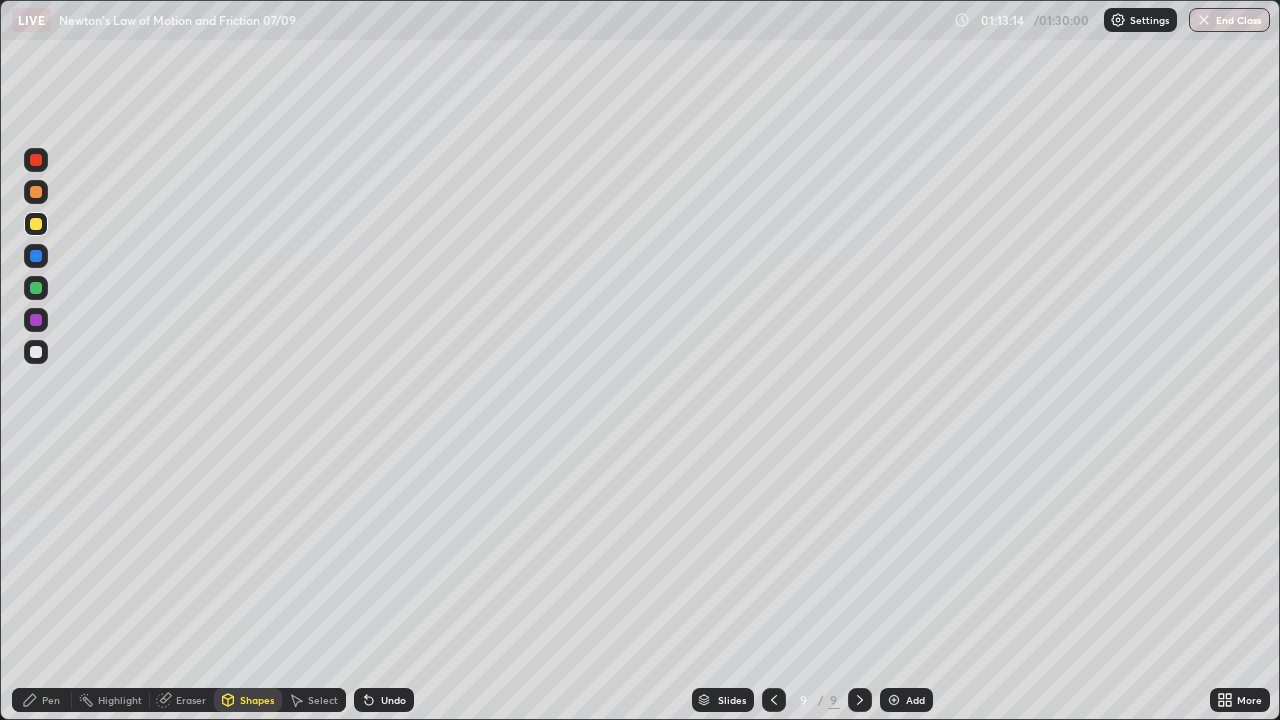 click on "Shapes" at bounding box center (248, 700) 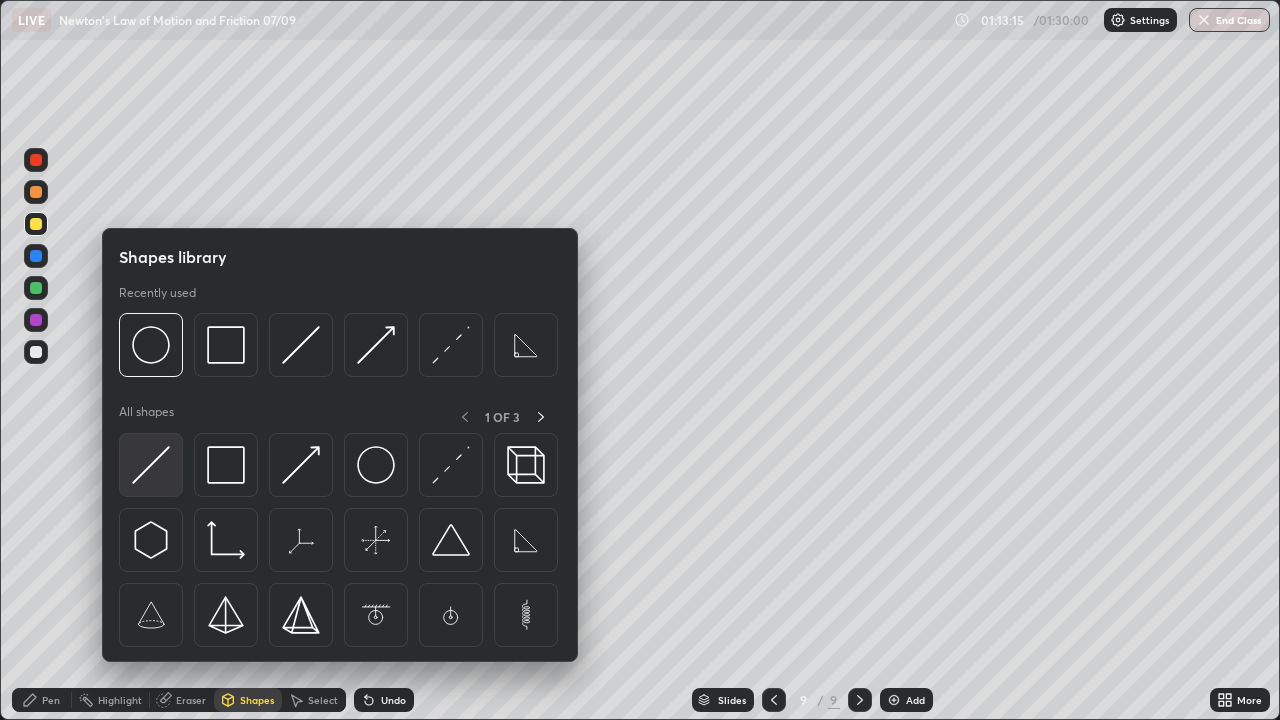 click at bounding box center [151, 465] 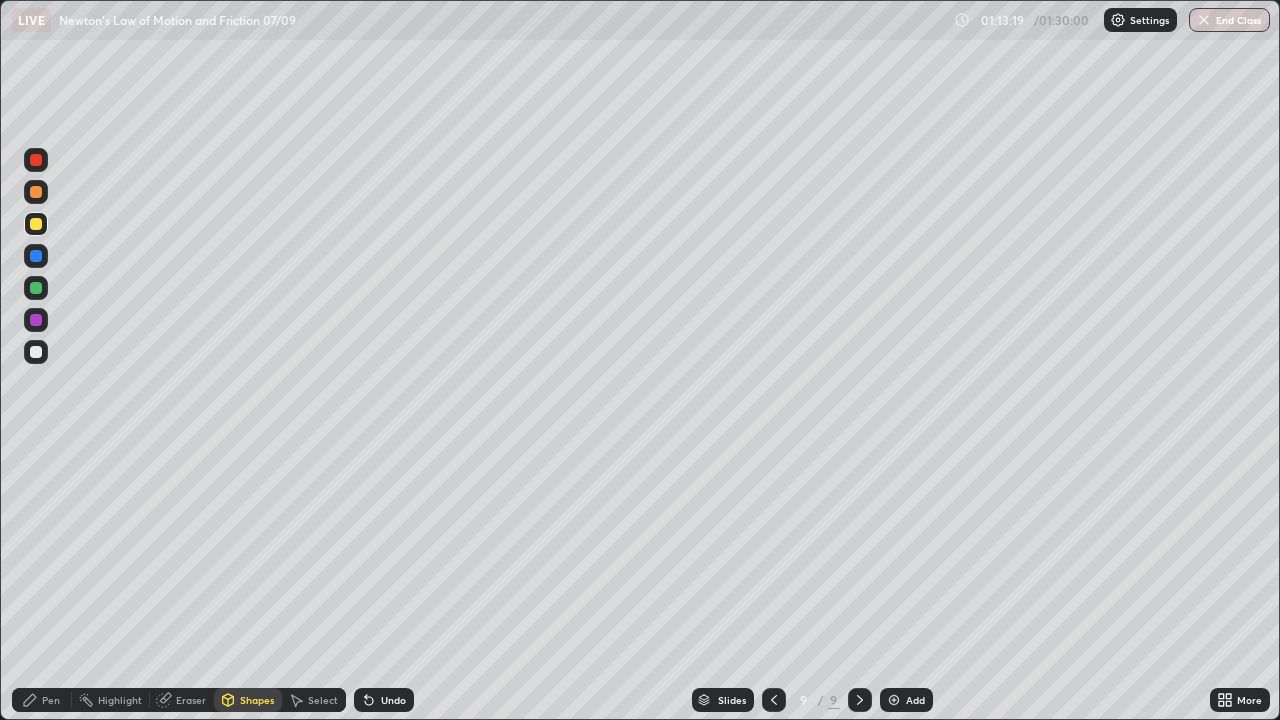 click on "Shapes" at bounding box center (257, 700) 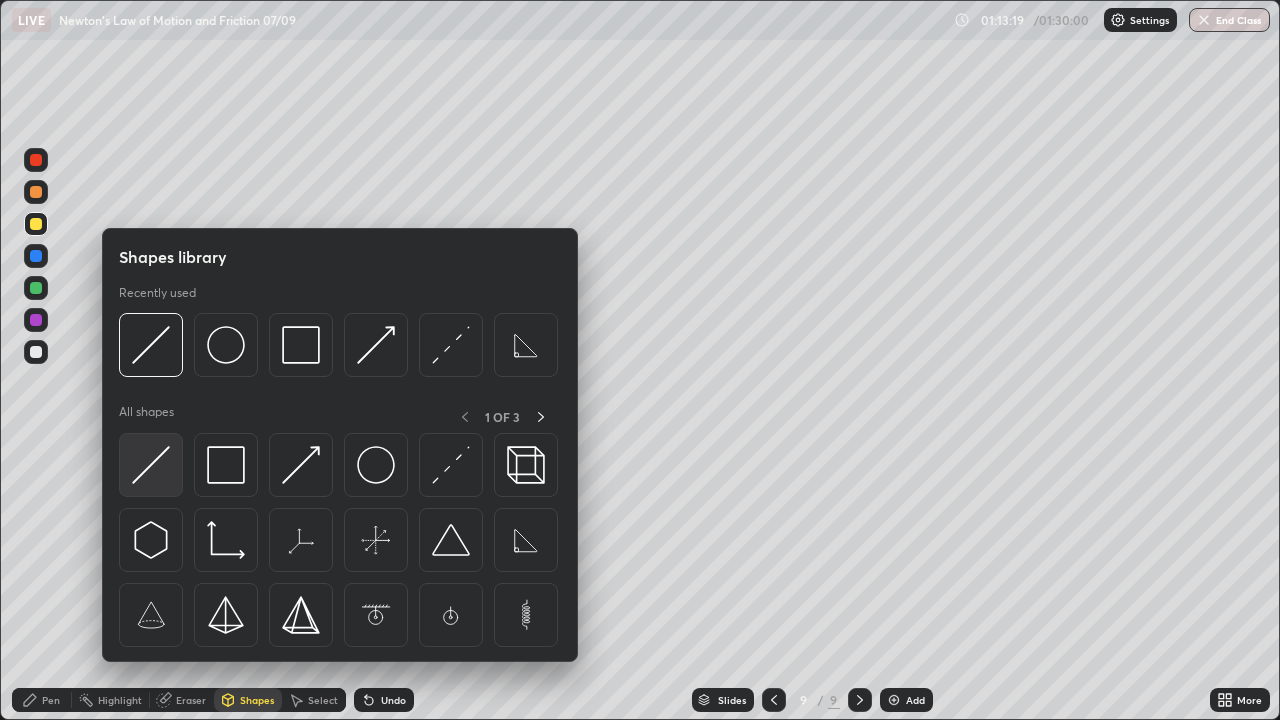 click at bounding box center [151, 465] 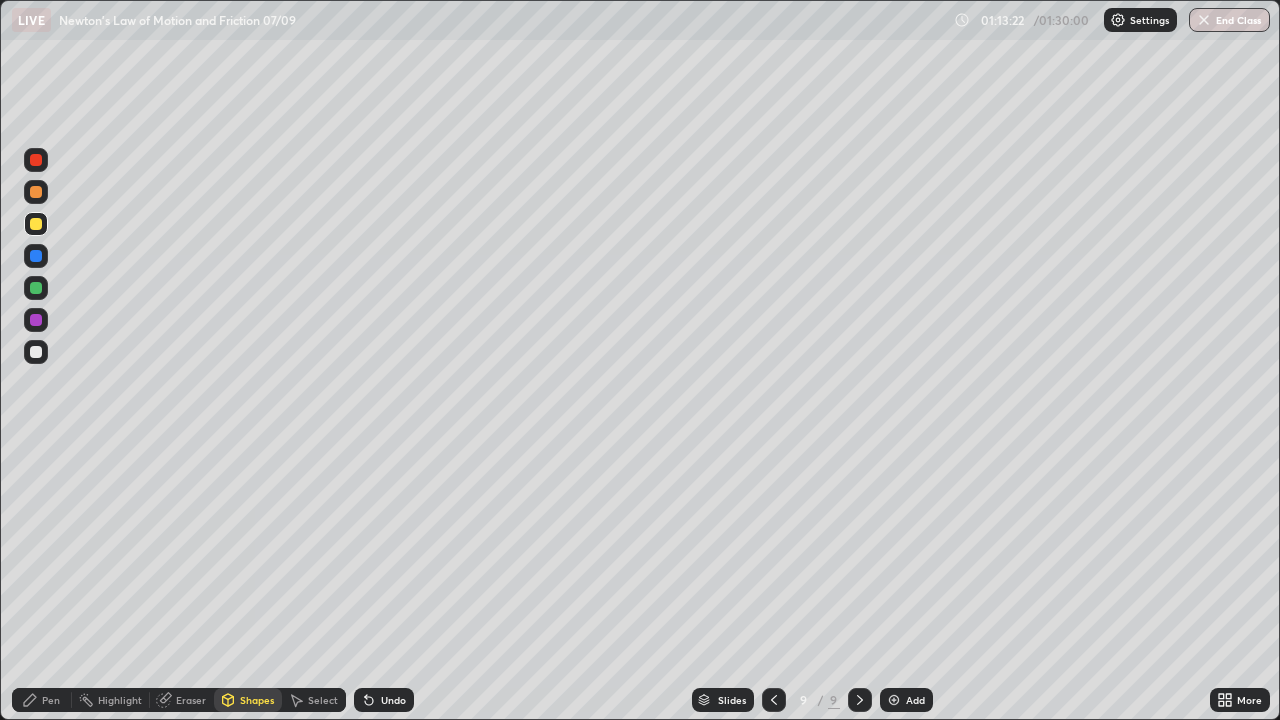 click on "Shapes" at bounding box center [257, 700] 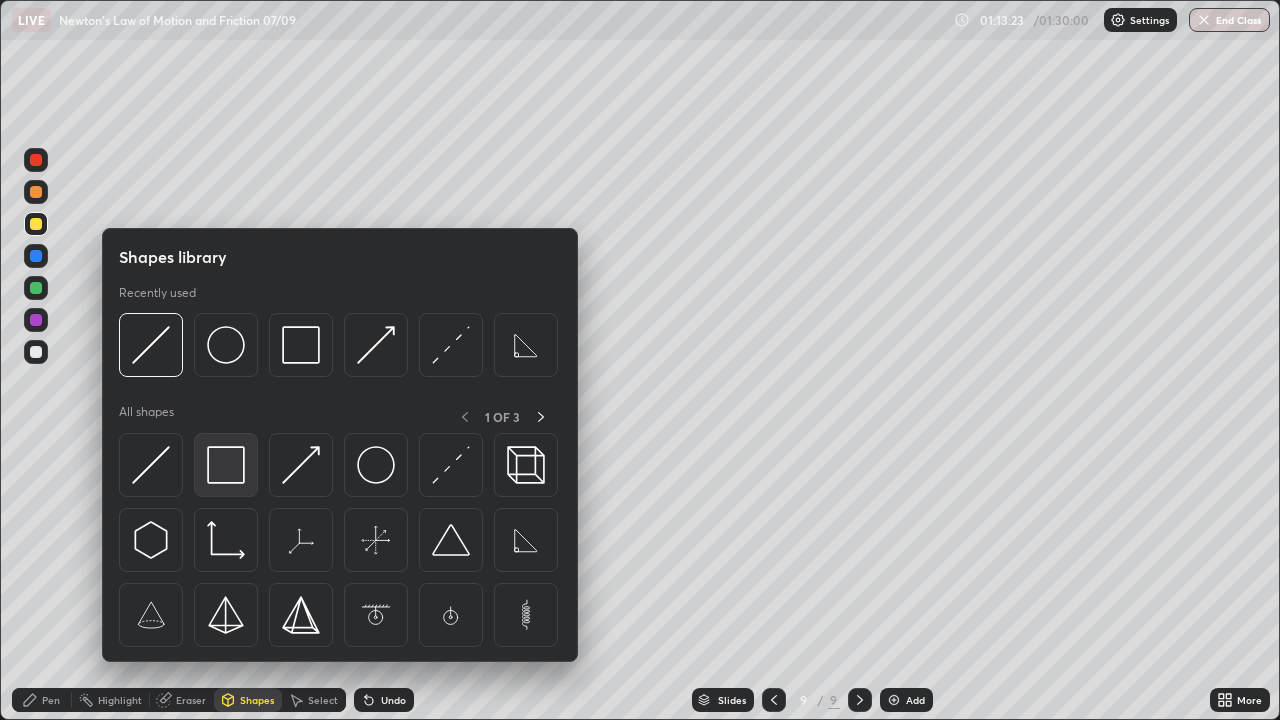 click at bounding box center [226, 465] 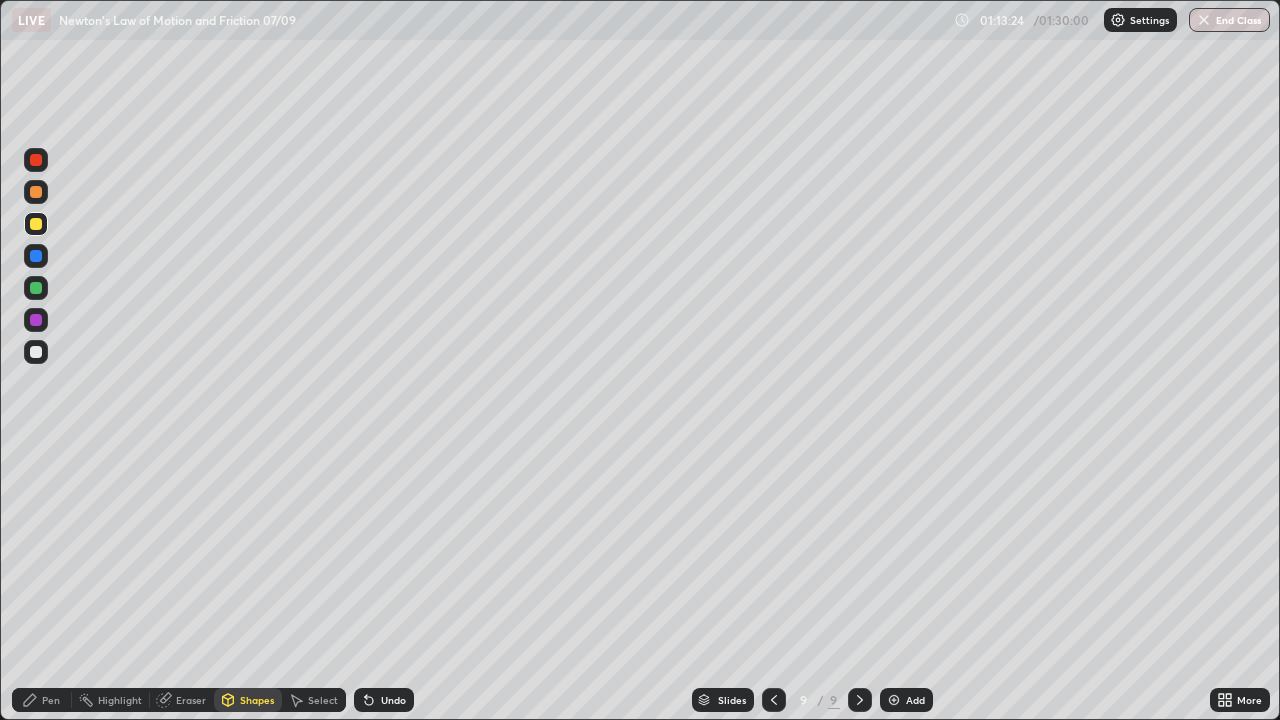 click at bounding box center [36, 288] 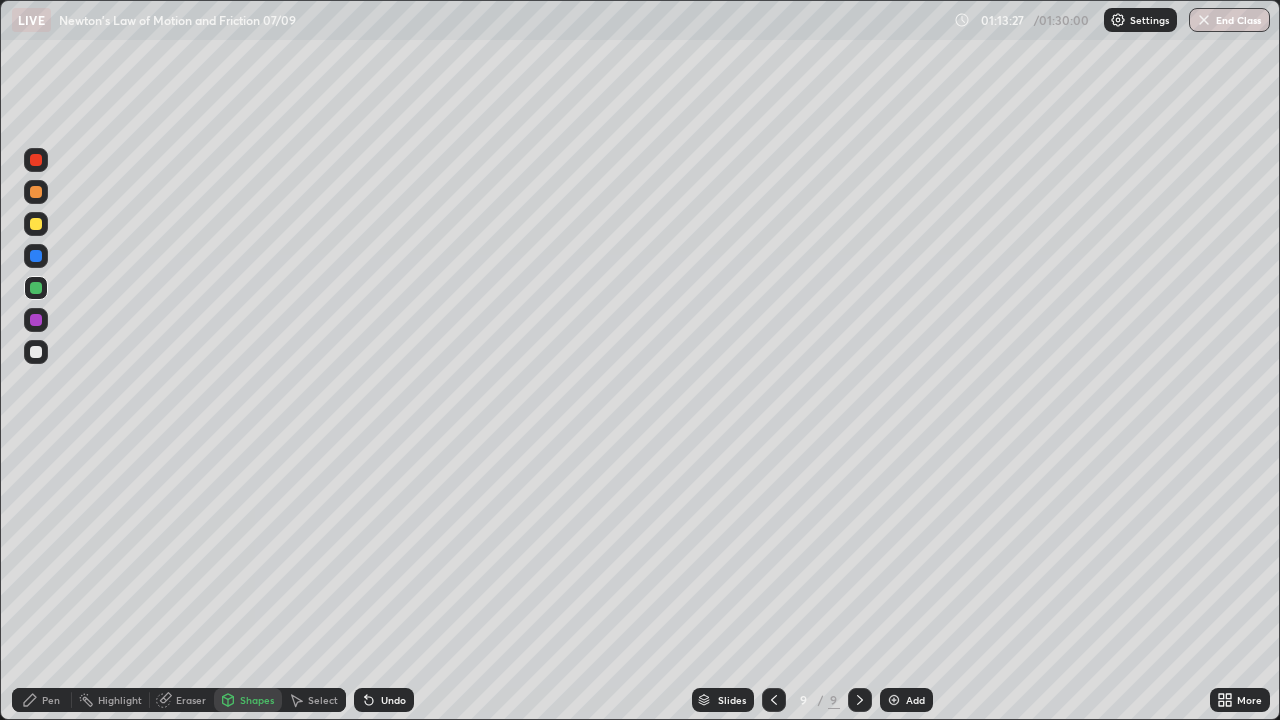 click on "Pen" at bounding box center [51, 700] 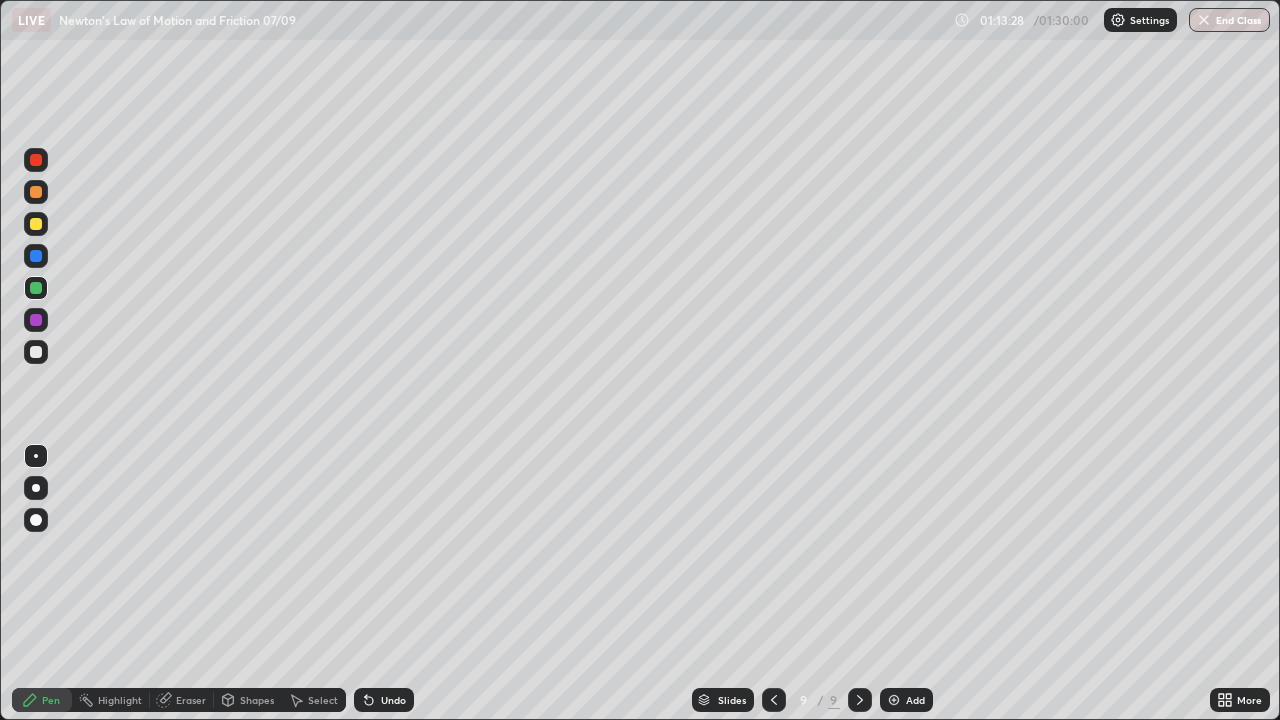 click on "Shapes" at bounding box center [257, 700] 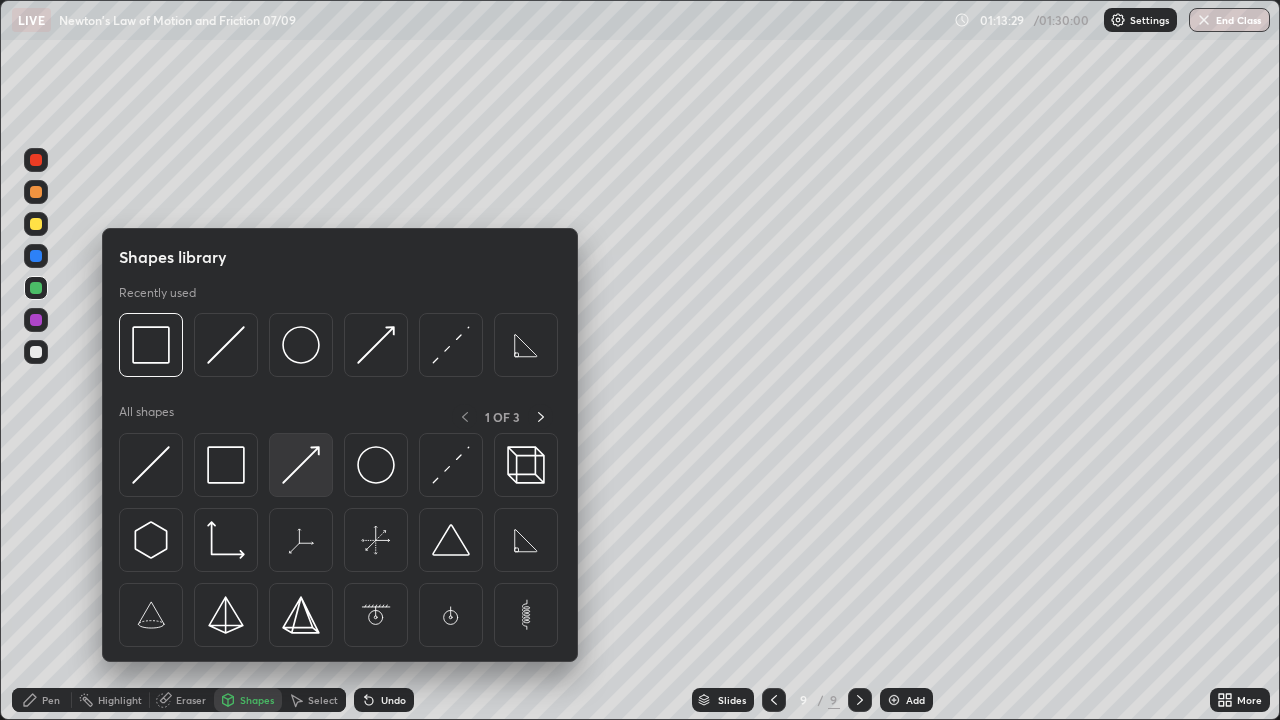 click at bounding box center [301, 465] 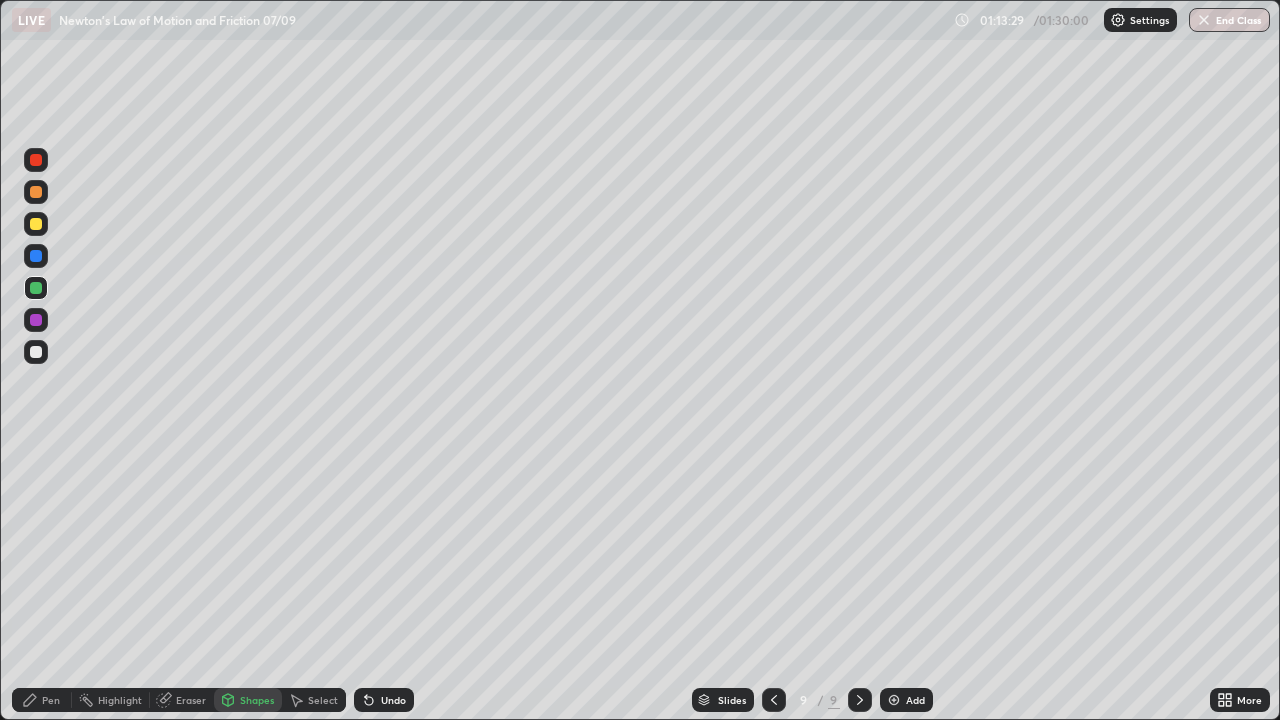 click at bounding box center (36, 320) 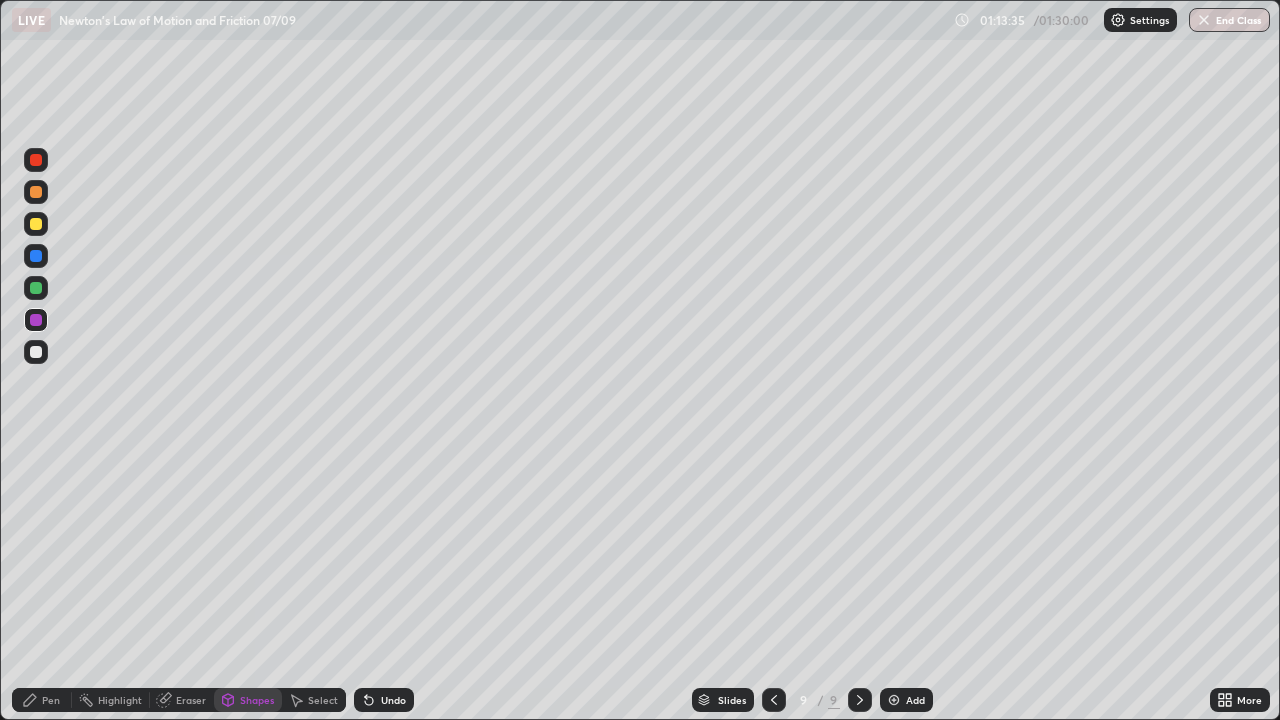click 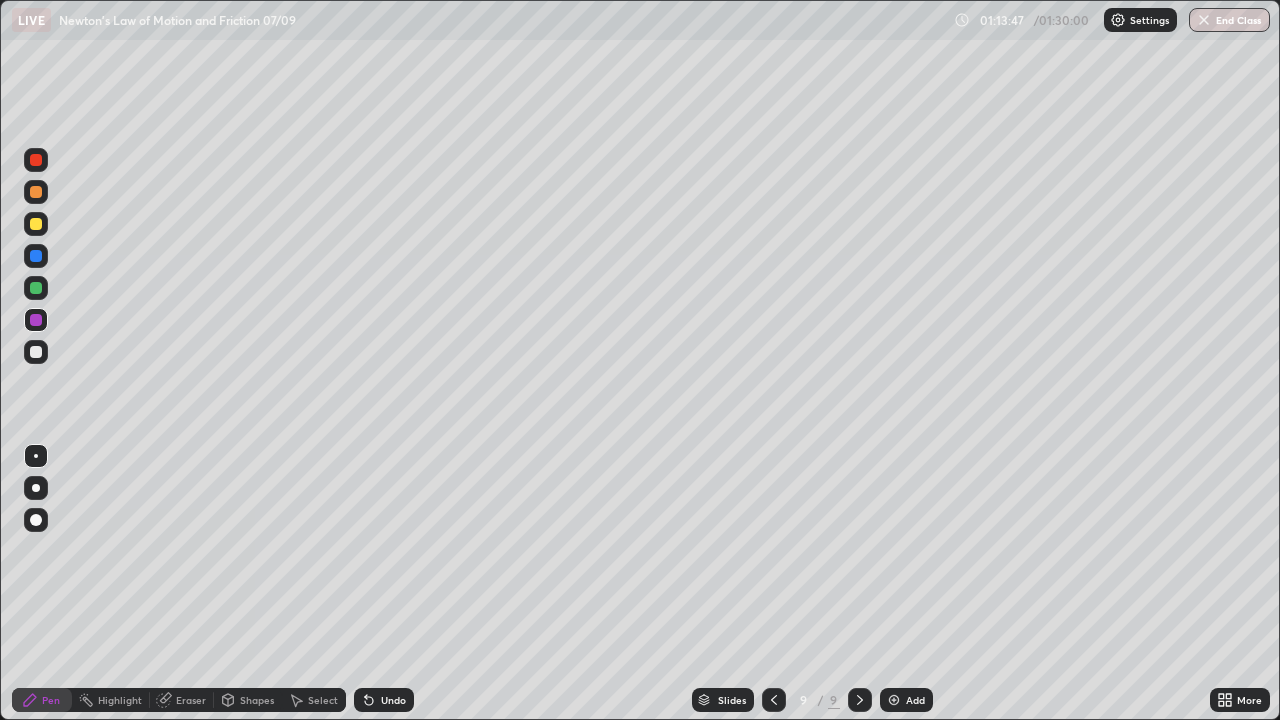 click on "Pen" at bounding box center [51, 700] 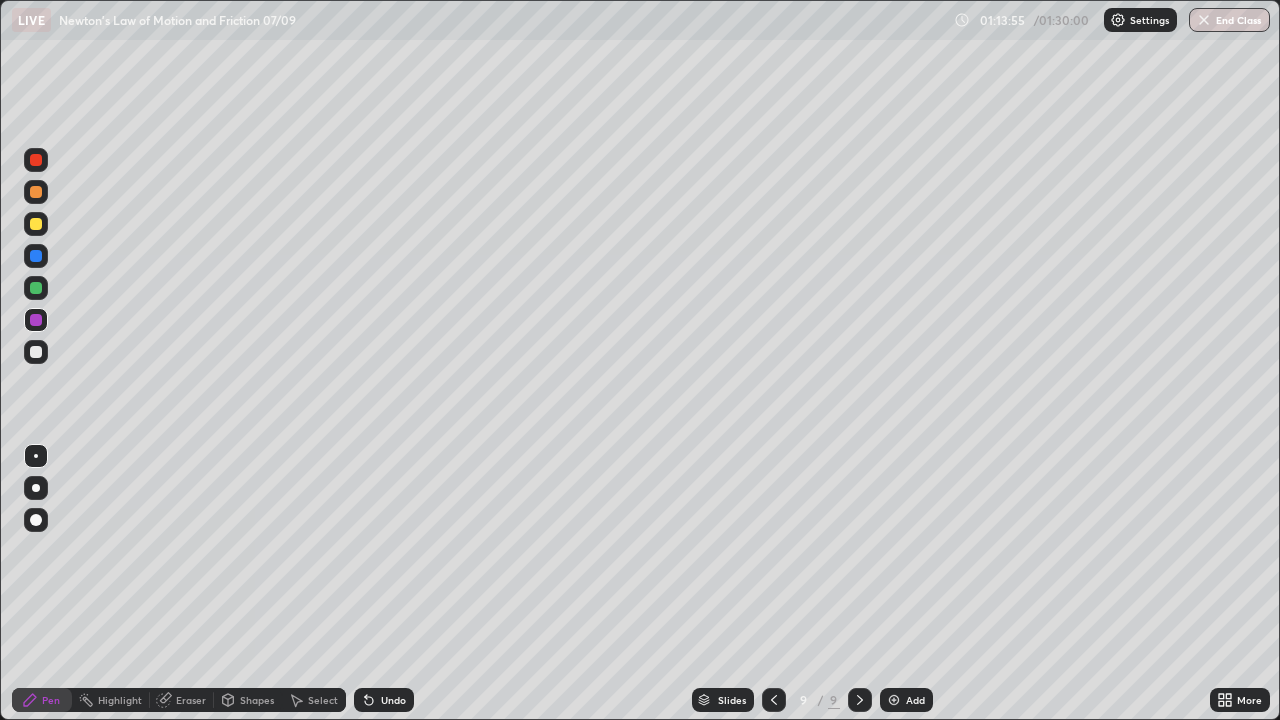 click 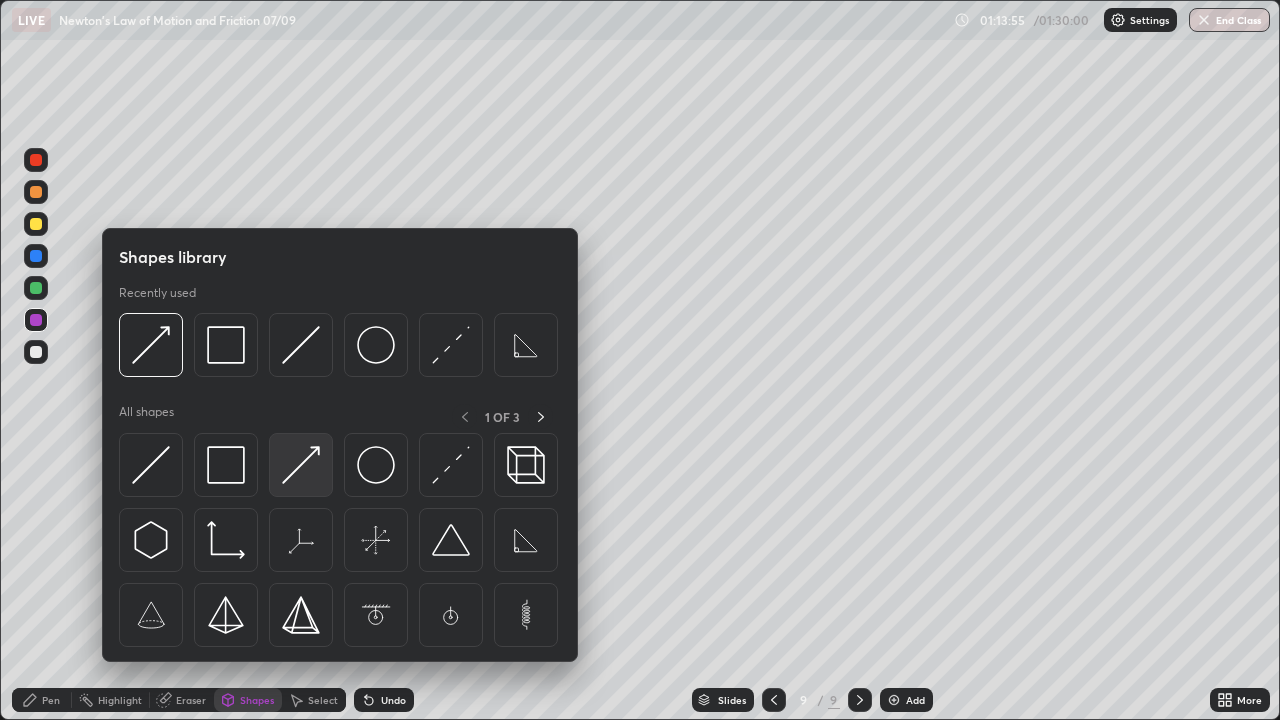 click at bounding box center [301, 465] 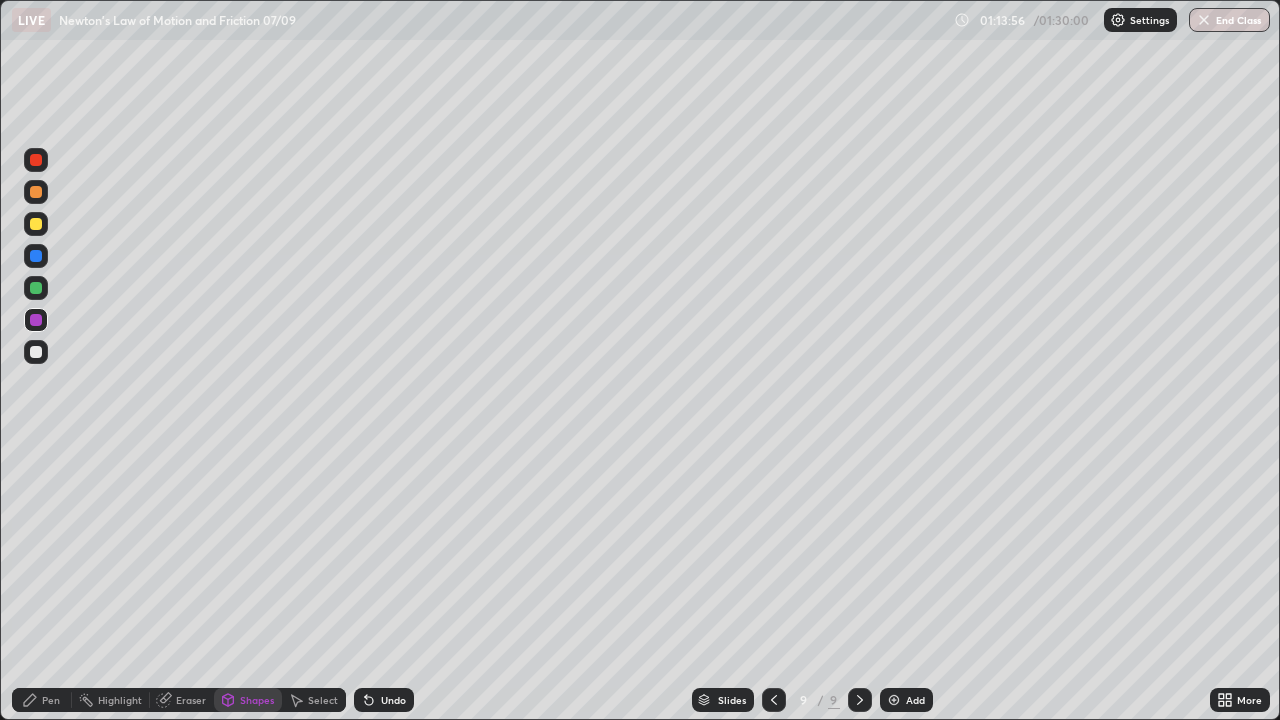 click at bounding box center (36, 320) 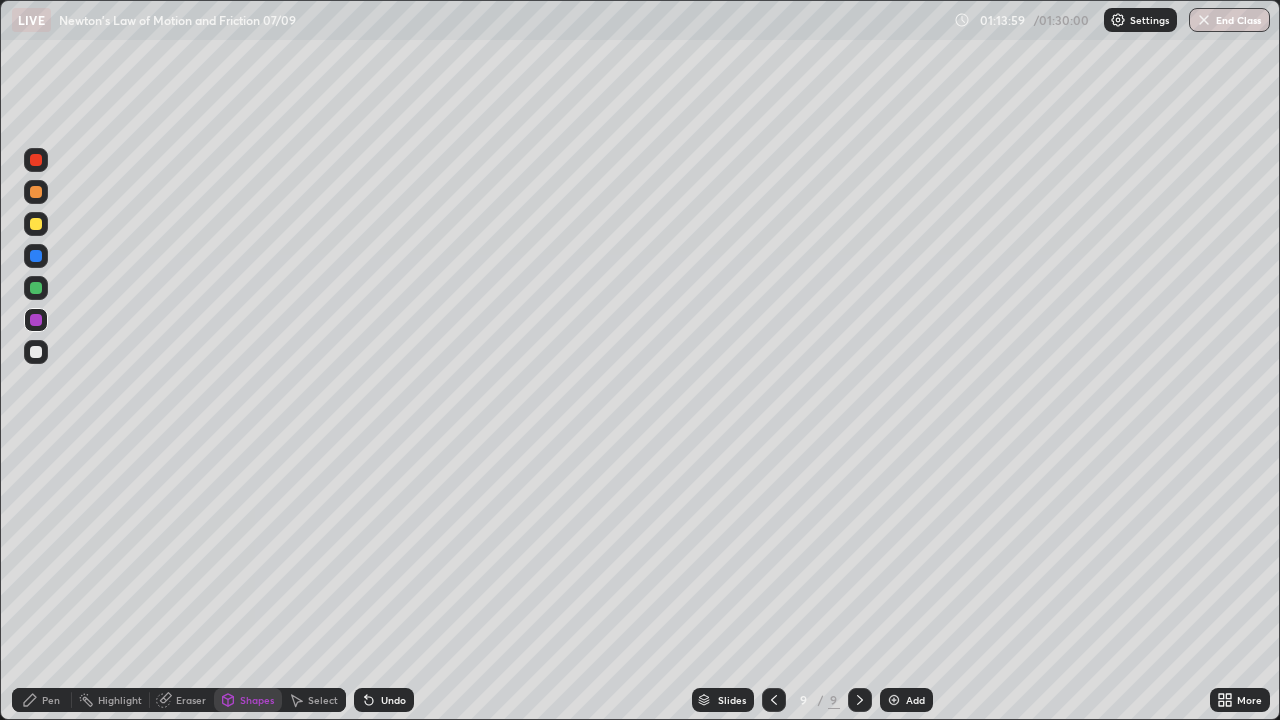 click on "Pen" at bounding box center [42, 700] 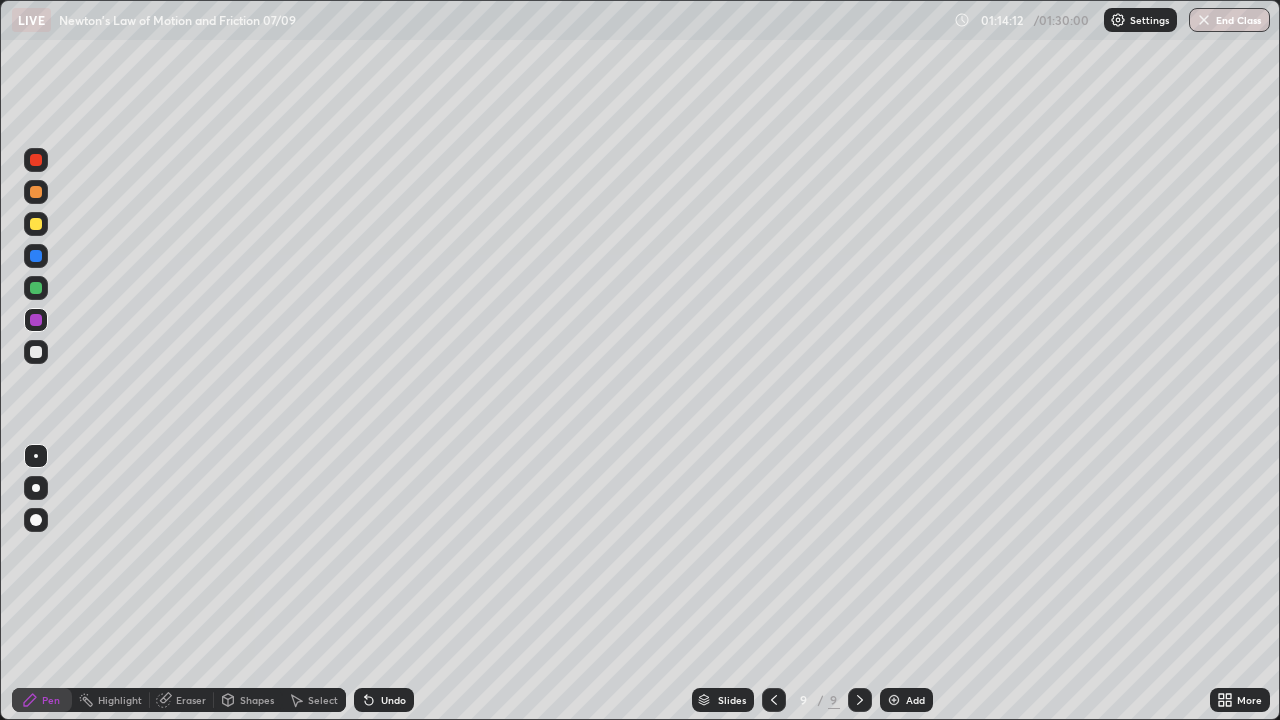 click on "Pen" at bounding box center [42, 700] 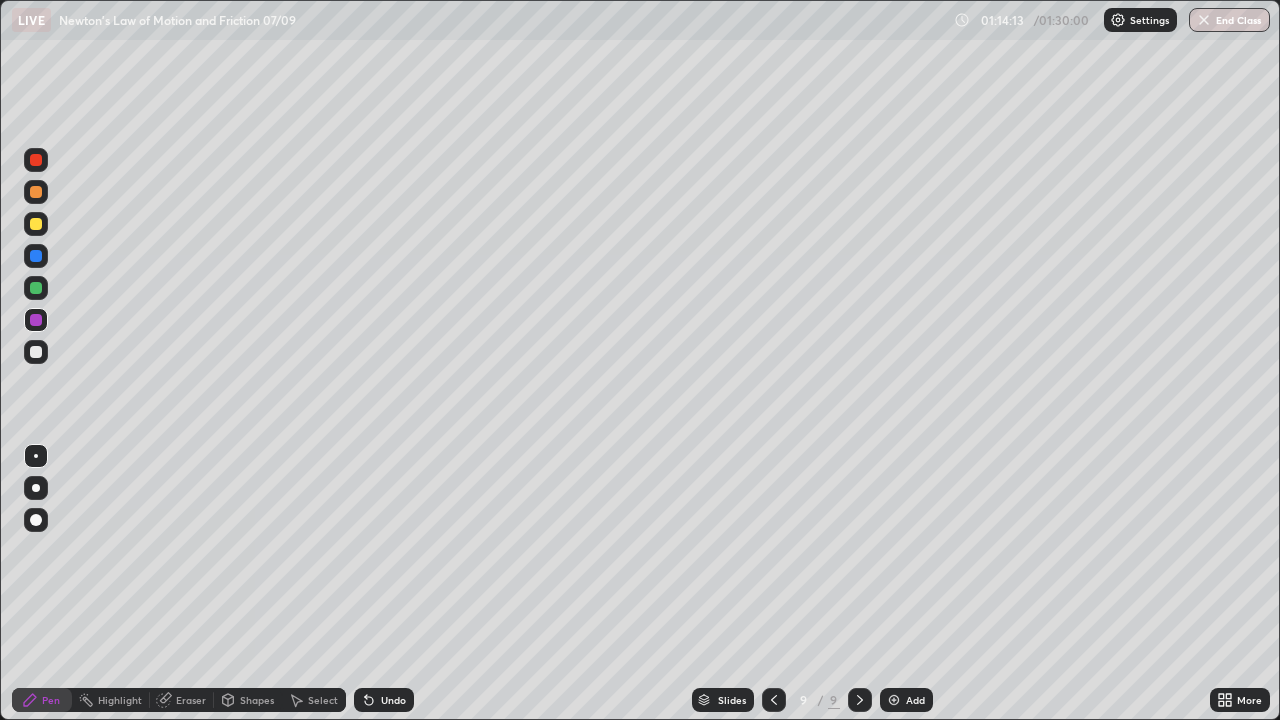 click at bounding box center [36, 352] 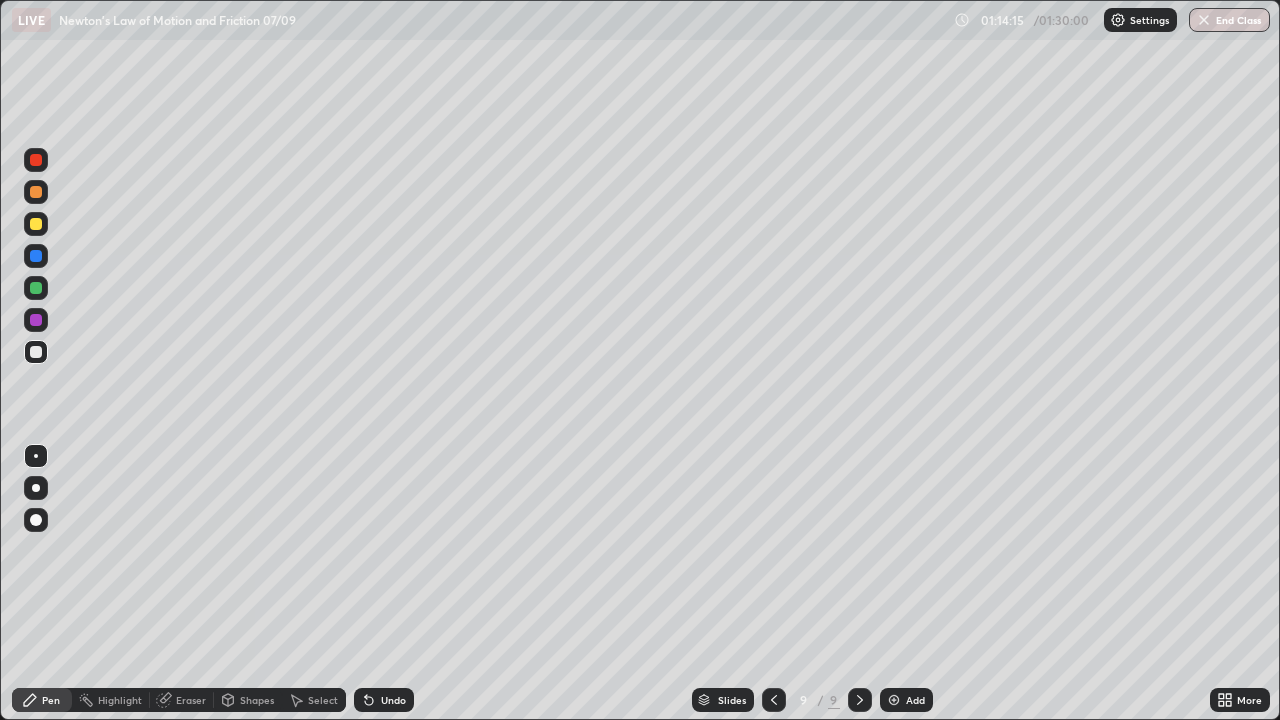click at bounding box center (36, 352) 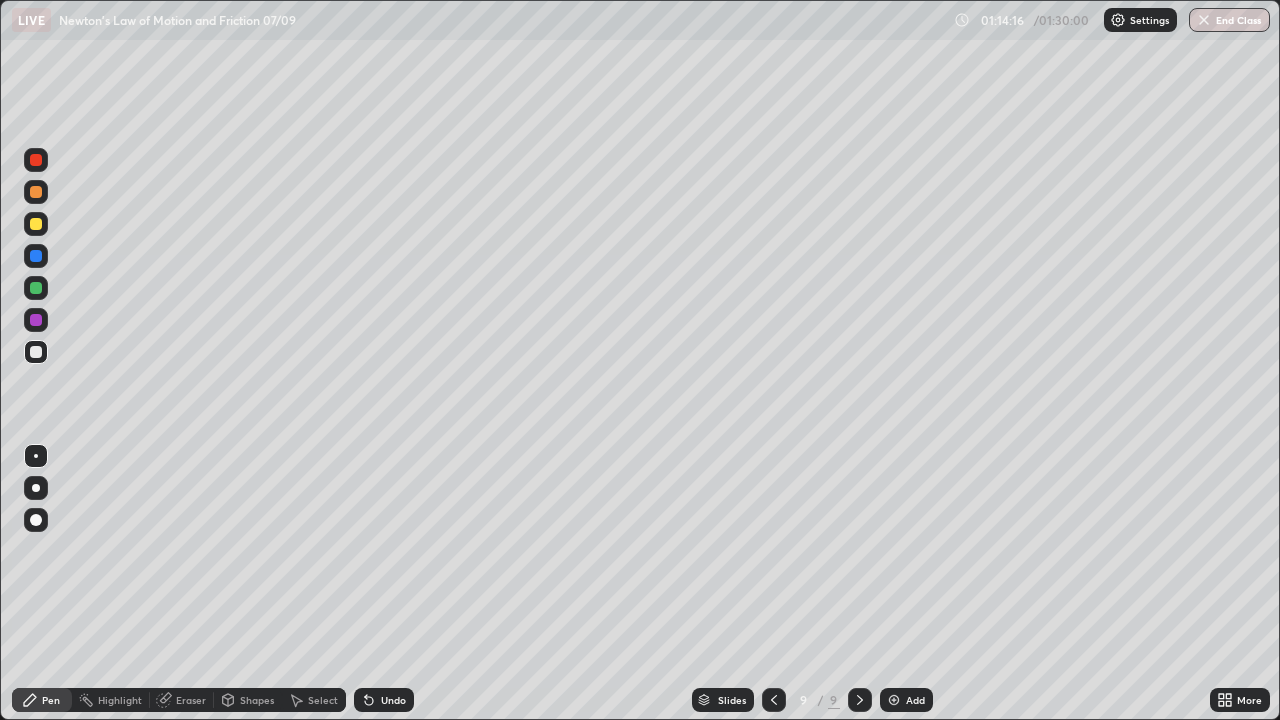 click on "Shapes" at bounding box center [257, 700] 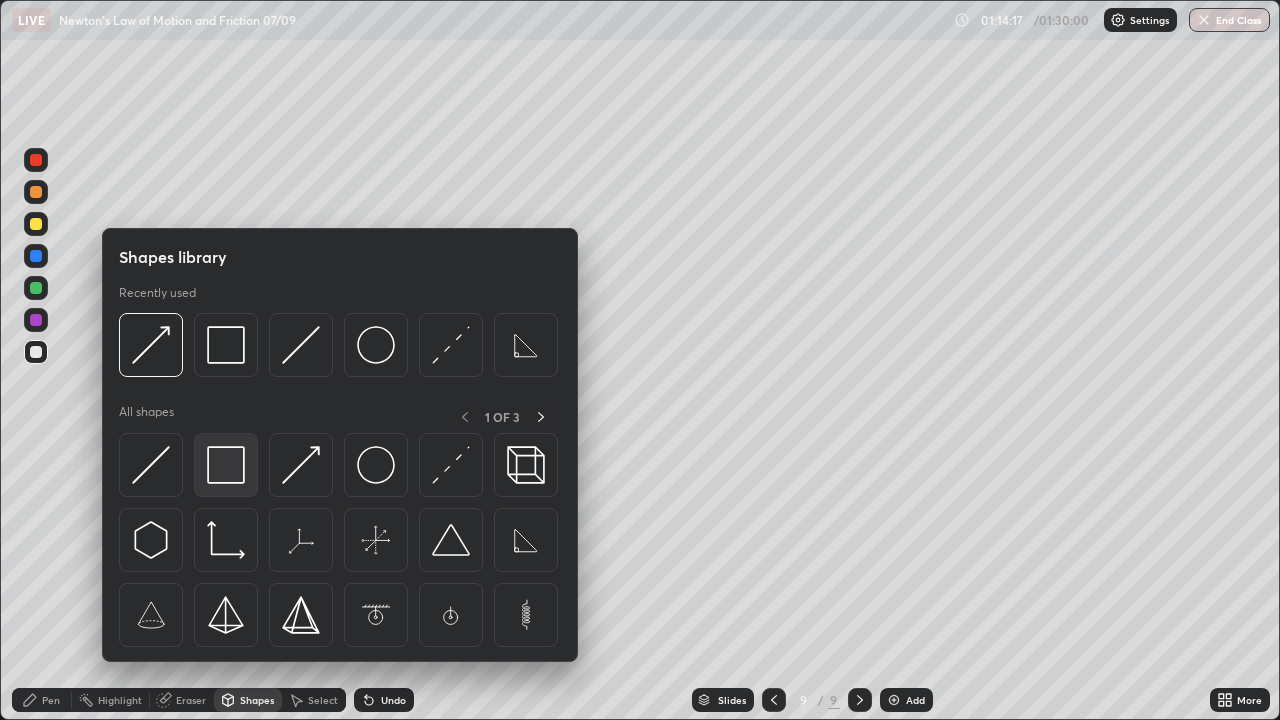 click at bounding box center [226, 465] 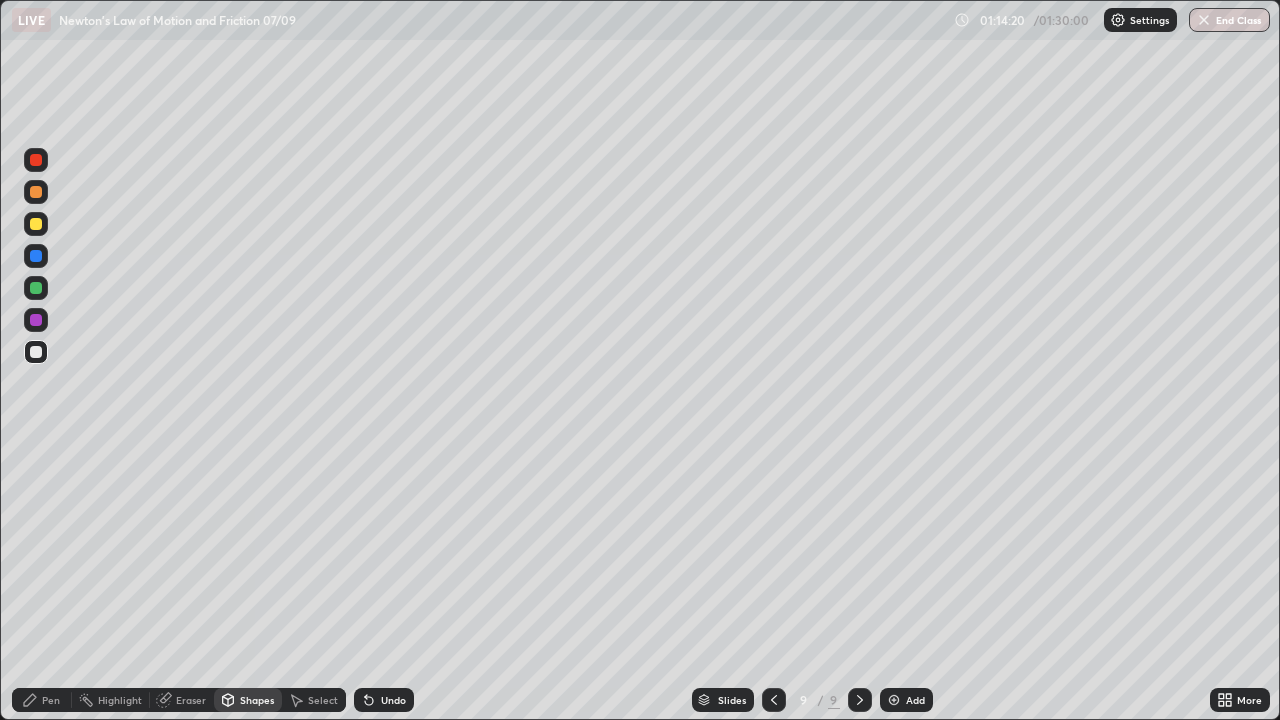 click on "Eraser" at bounding box center (191, 700) 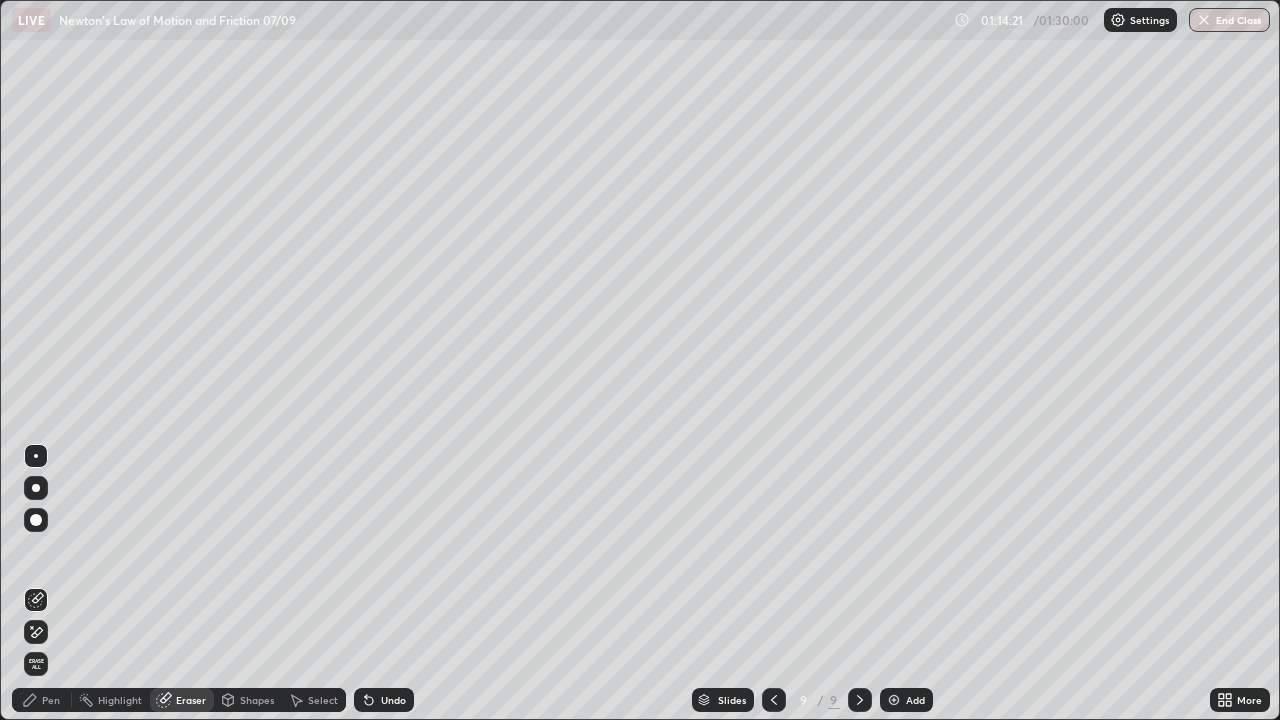 click at bounding box center [36, 456] 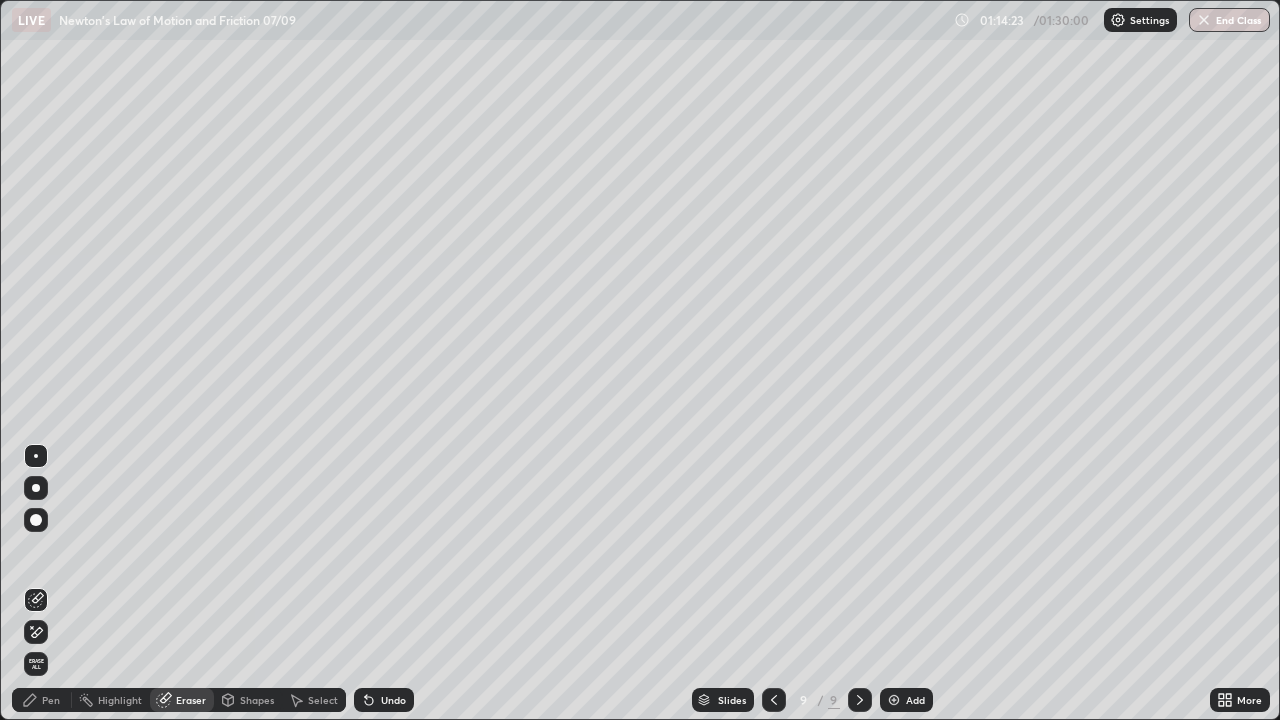 click on "Shapes" at bounding box center (257, 700) 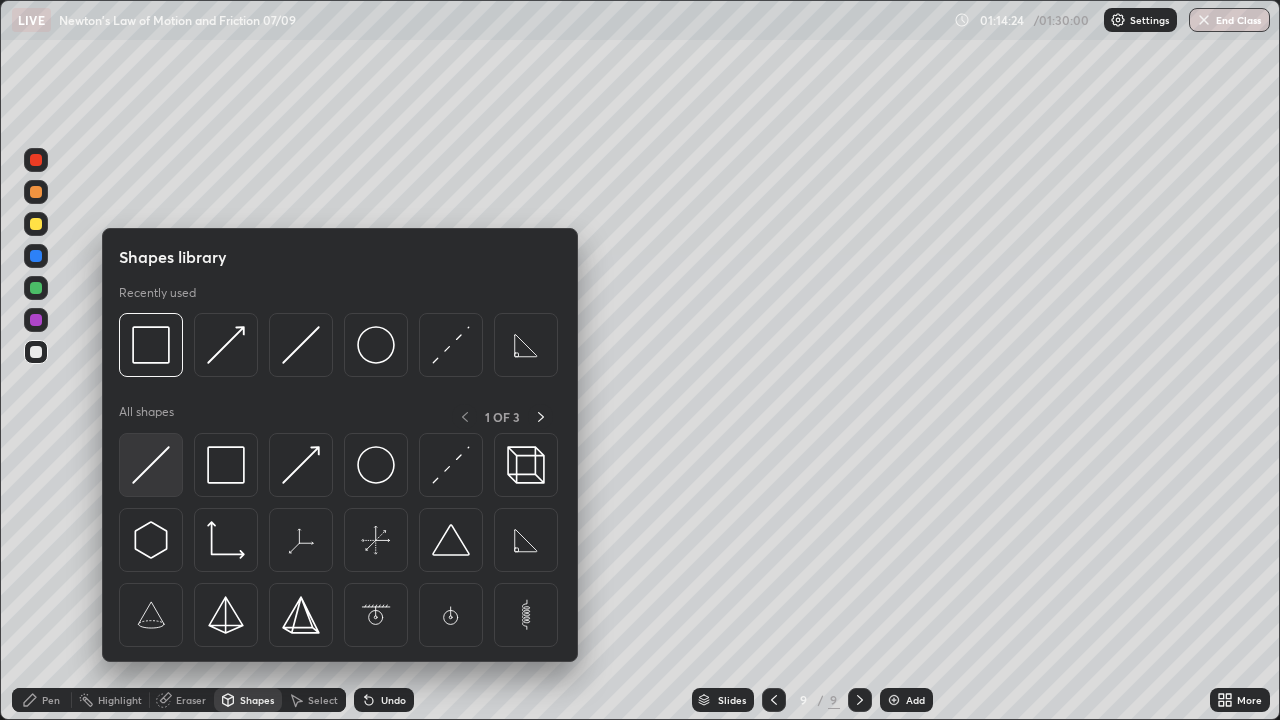 click at bounding box center (151, 465) 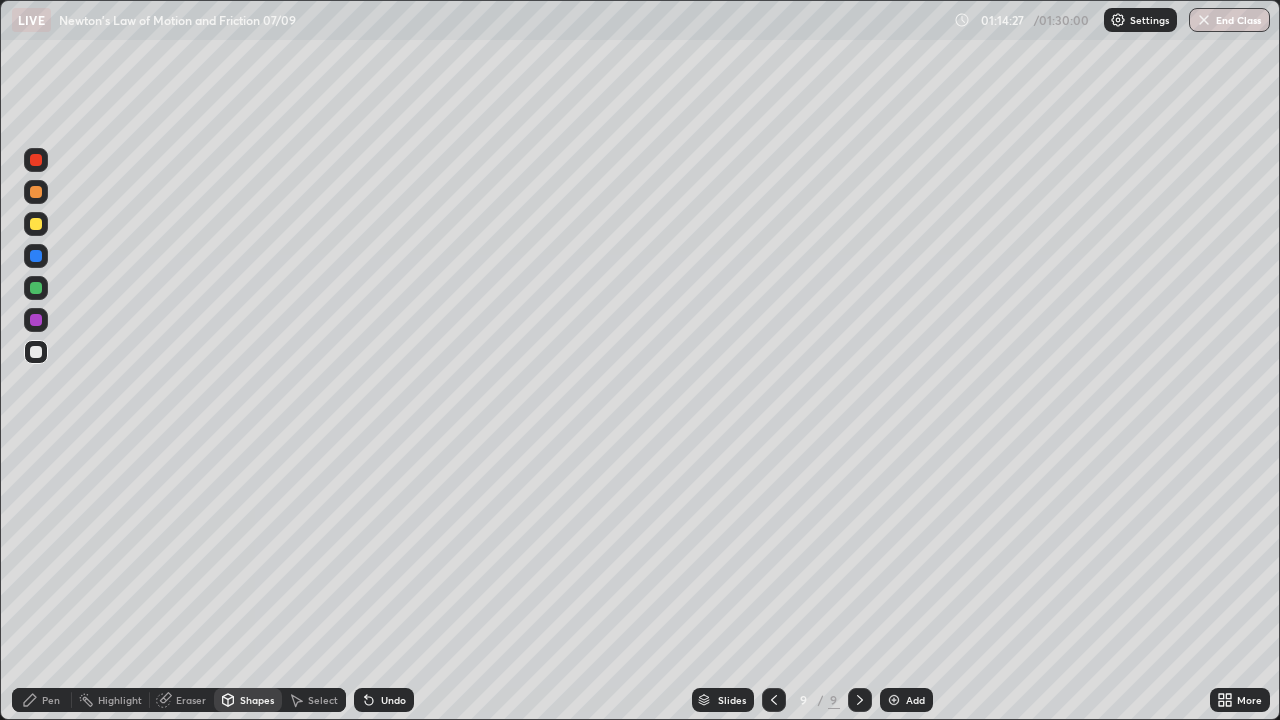 click on "Shapes" at bounding box center (257, 700) 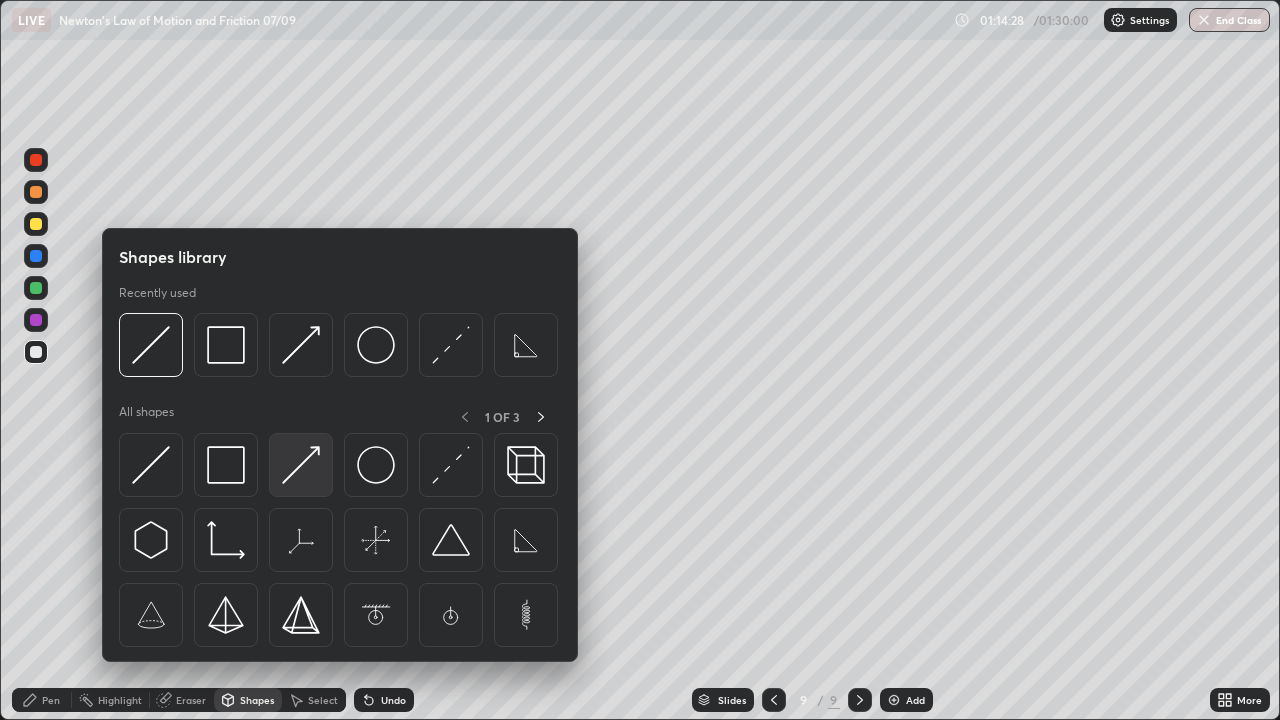 click at bounding box center (301, 465) 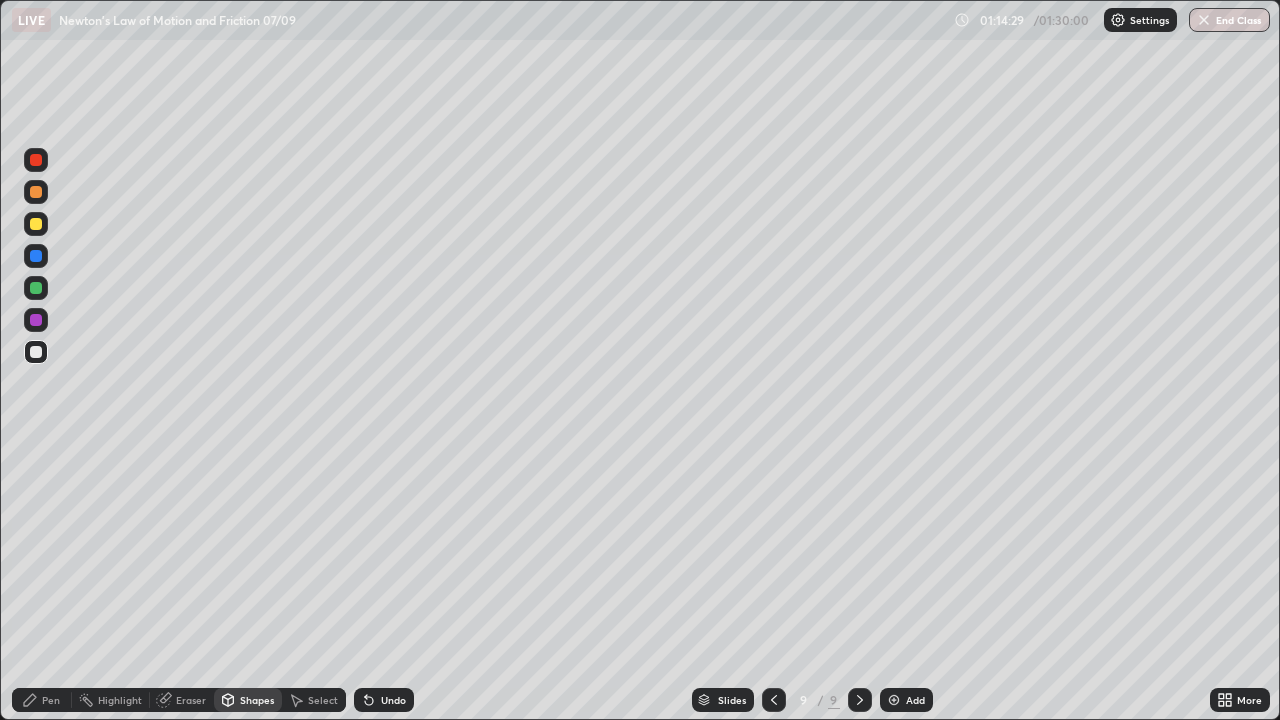 click at bounding box center (36, 320) 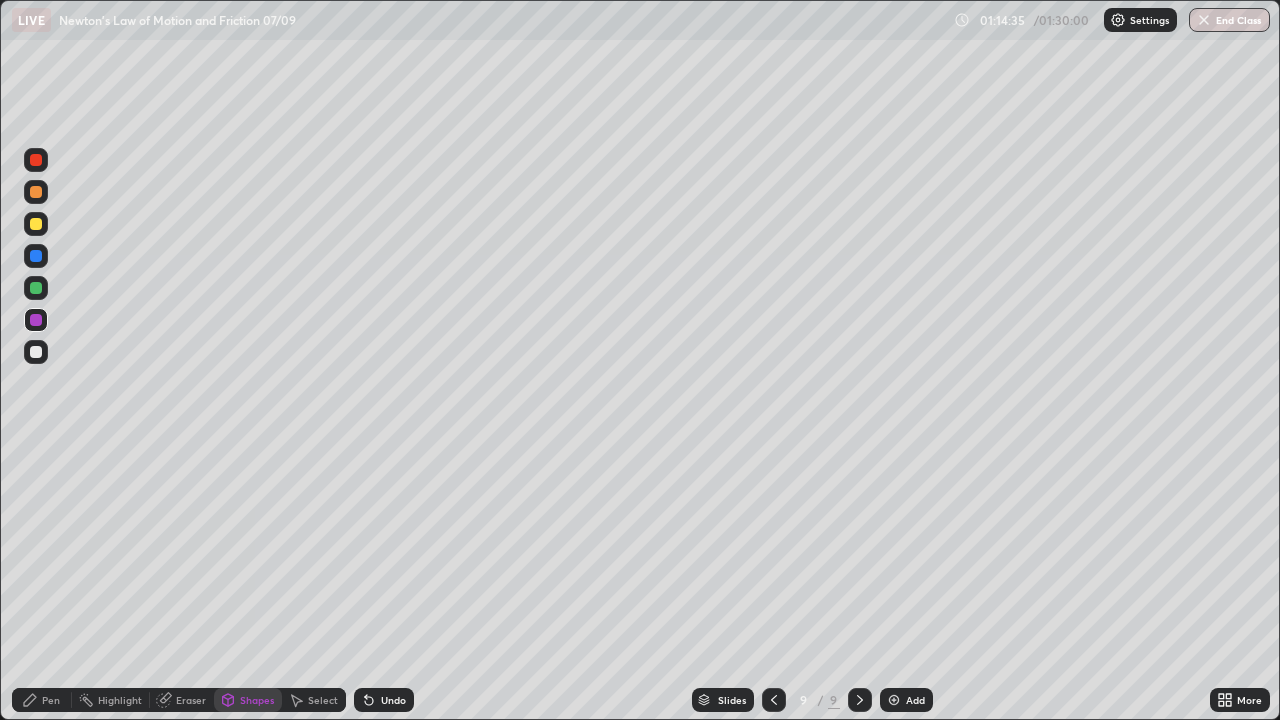 click on "Pen" at bounding box center (42, 700) 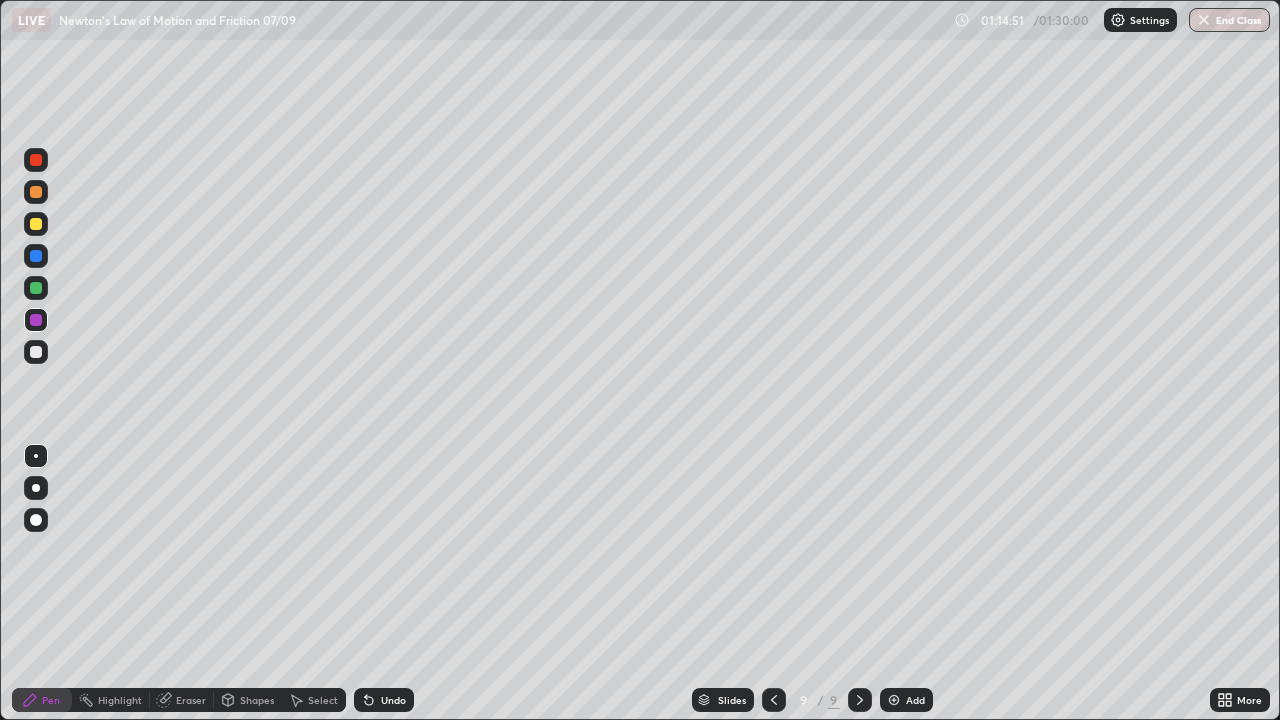 click at bounding box center (36, 256) 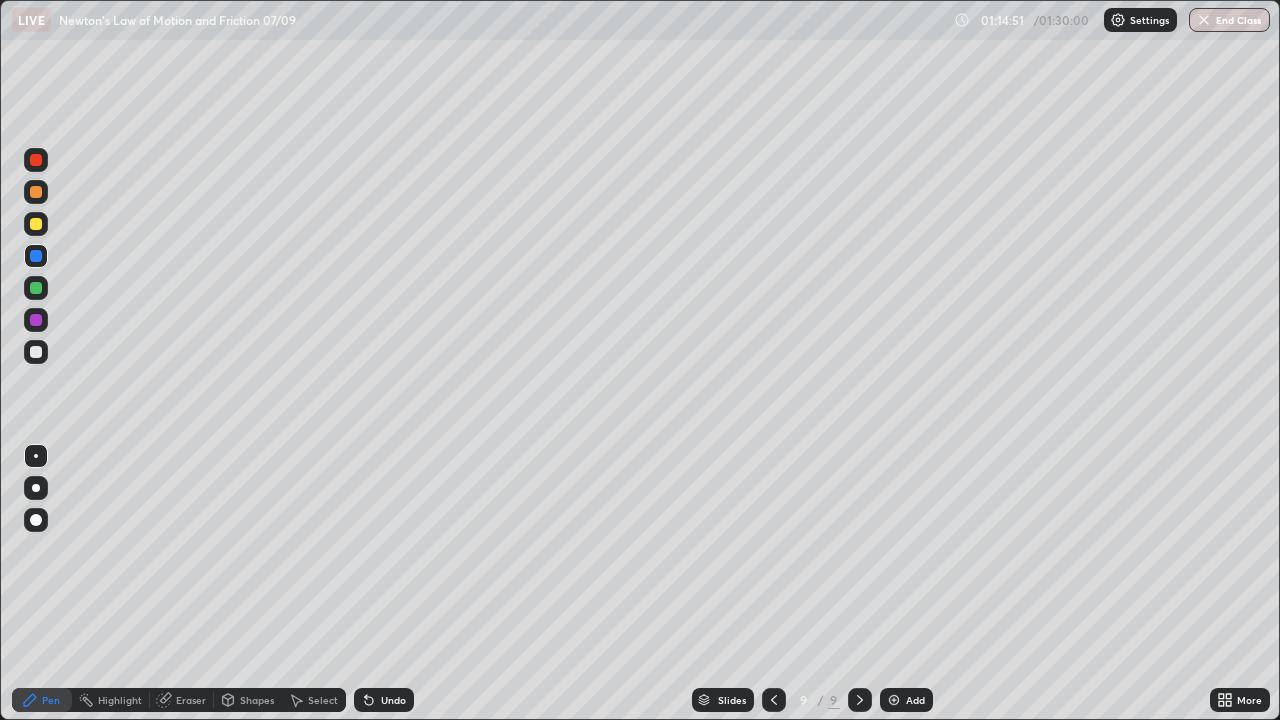 click at bounding box center (36, 224) 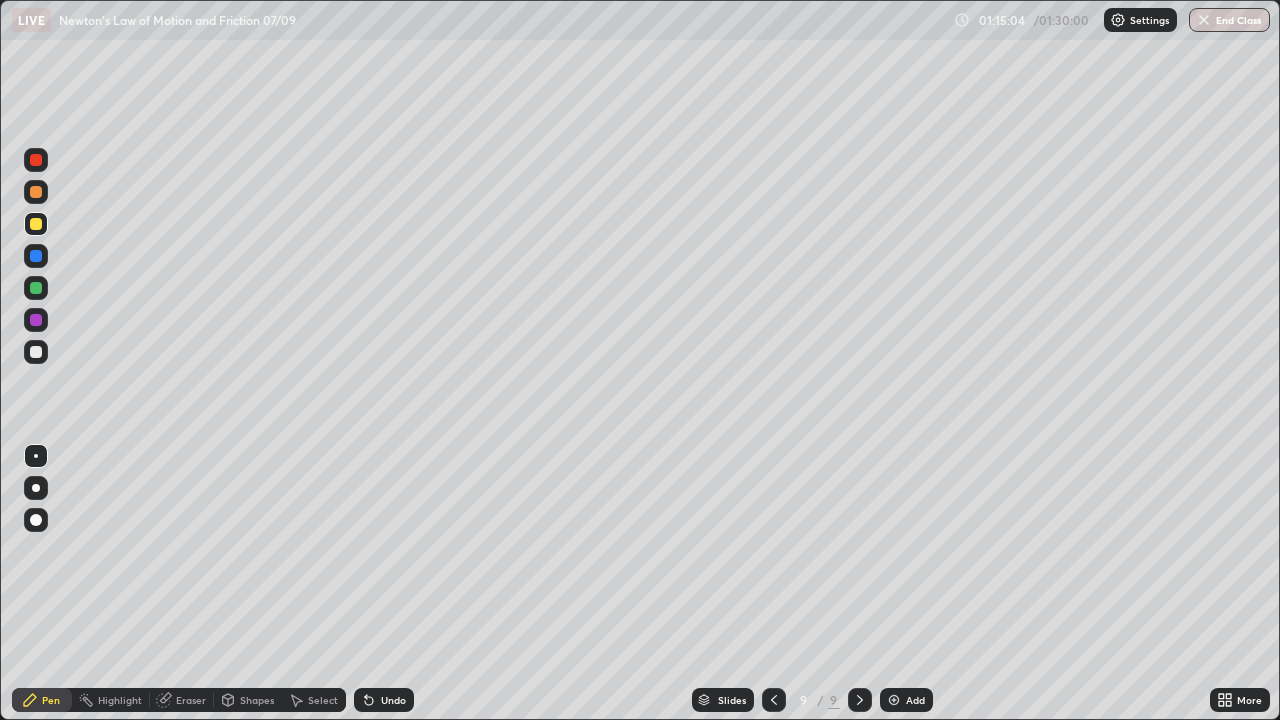 click on "Undo" at bounding box center (393, 700) 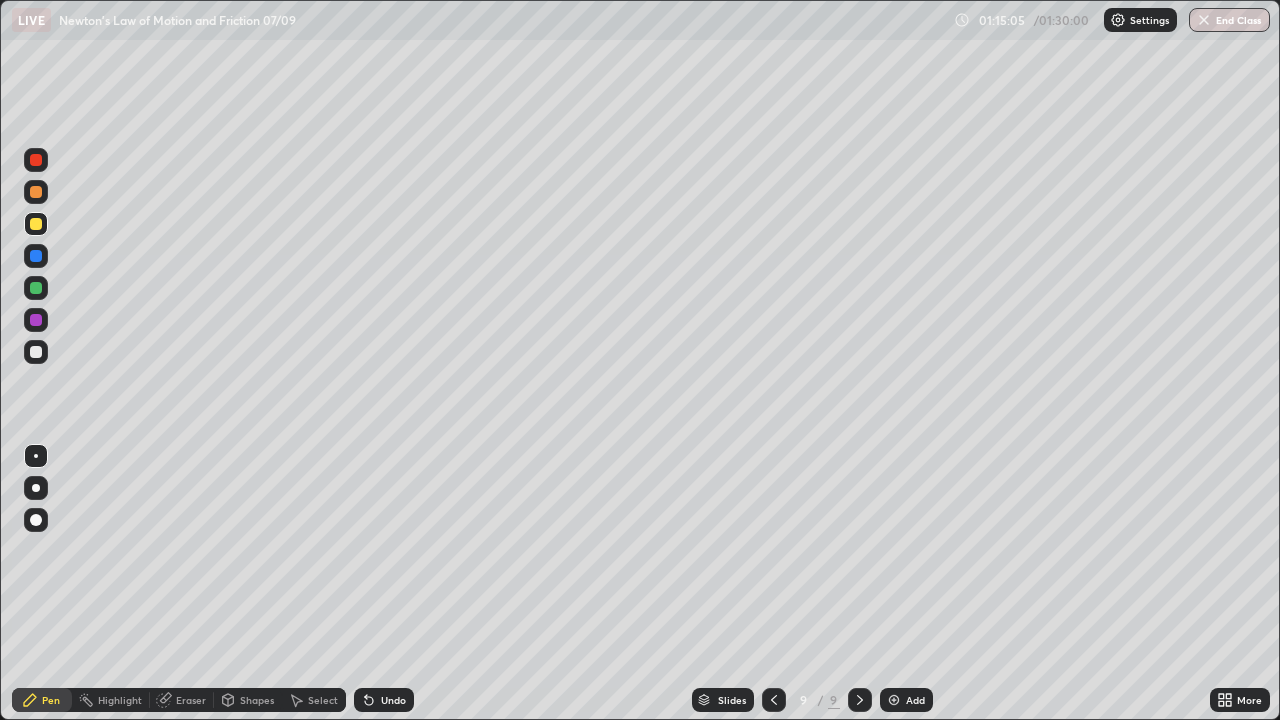 click on "Undo" at bounding box center (384, 700) 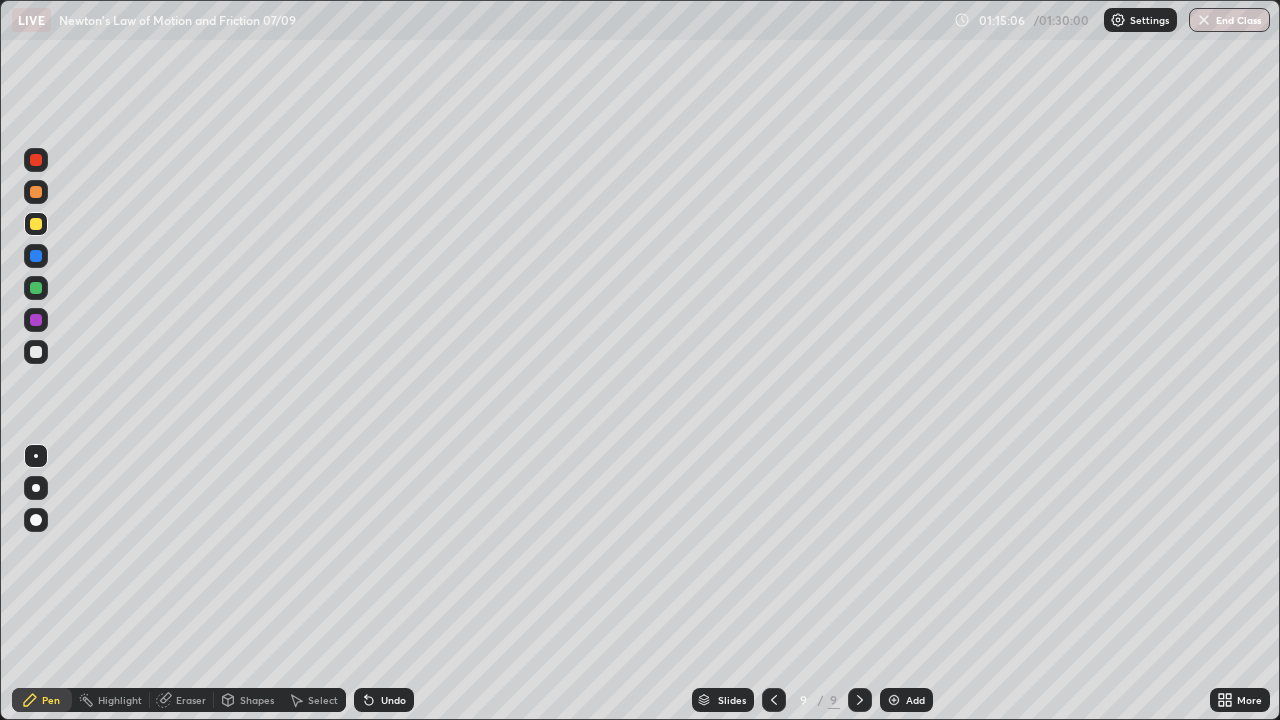 click on "Undo" at bounding box center (393, 700) 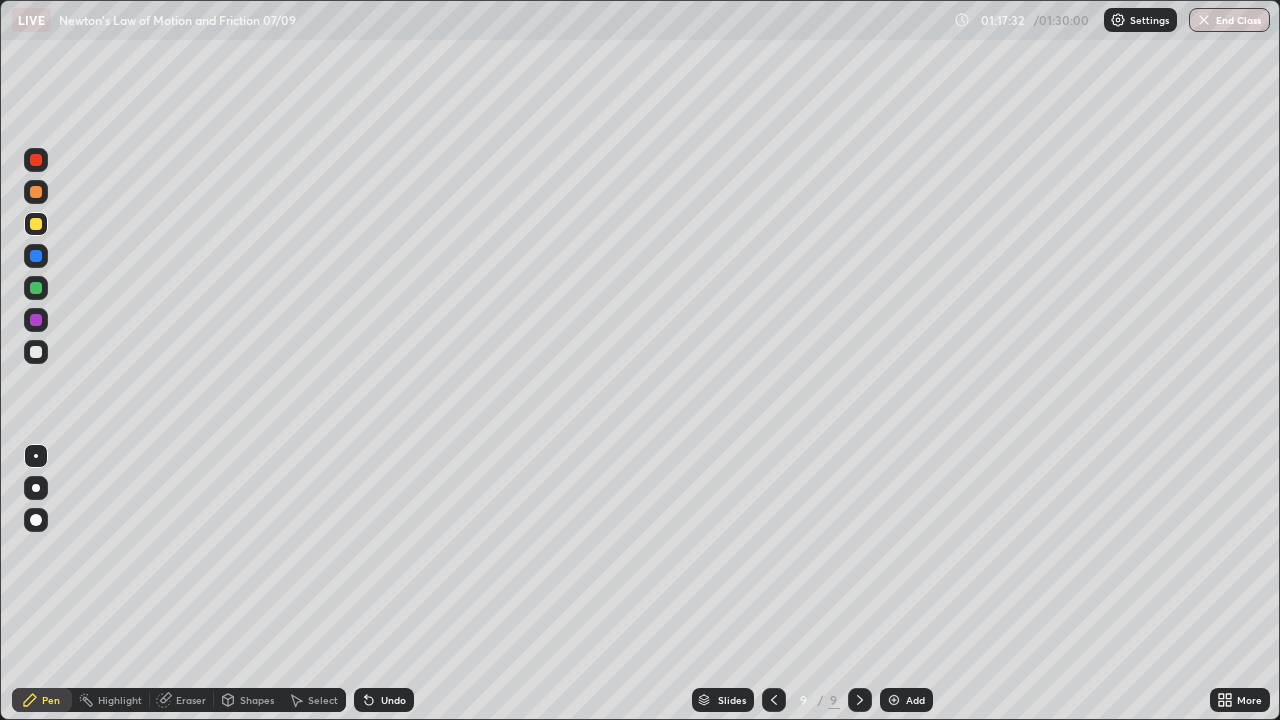 click on "Add" at bounding box center [915, 700] 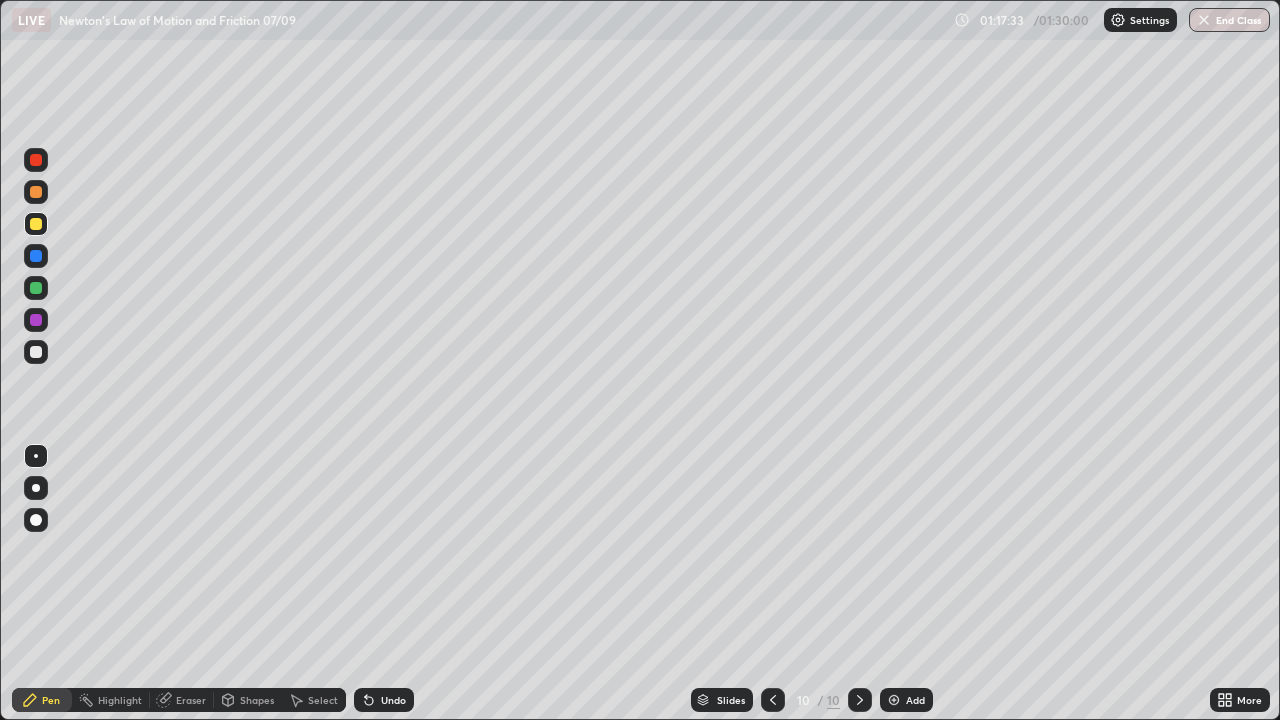 click at bounding box center (36, 160) 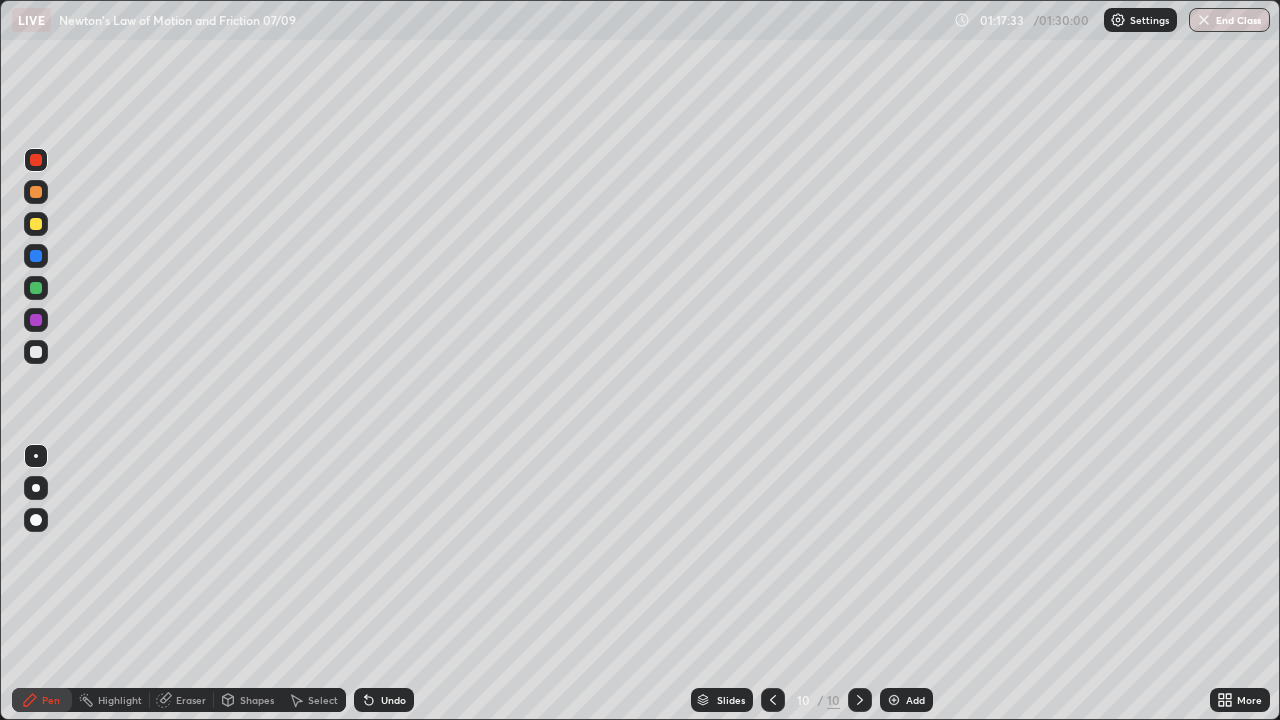 click at bounding box center (36, 192) 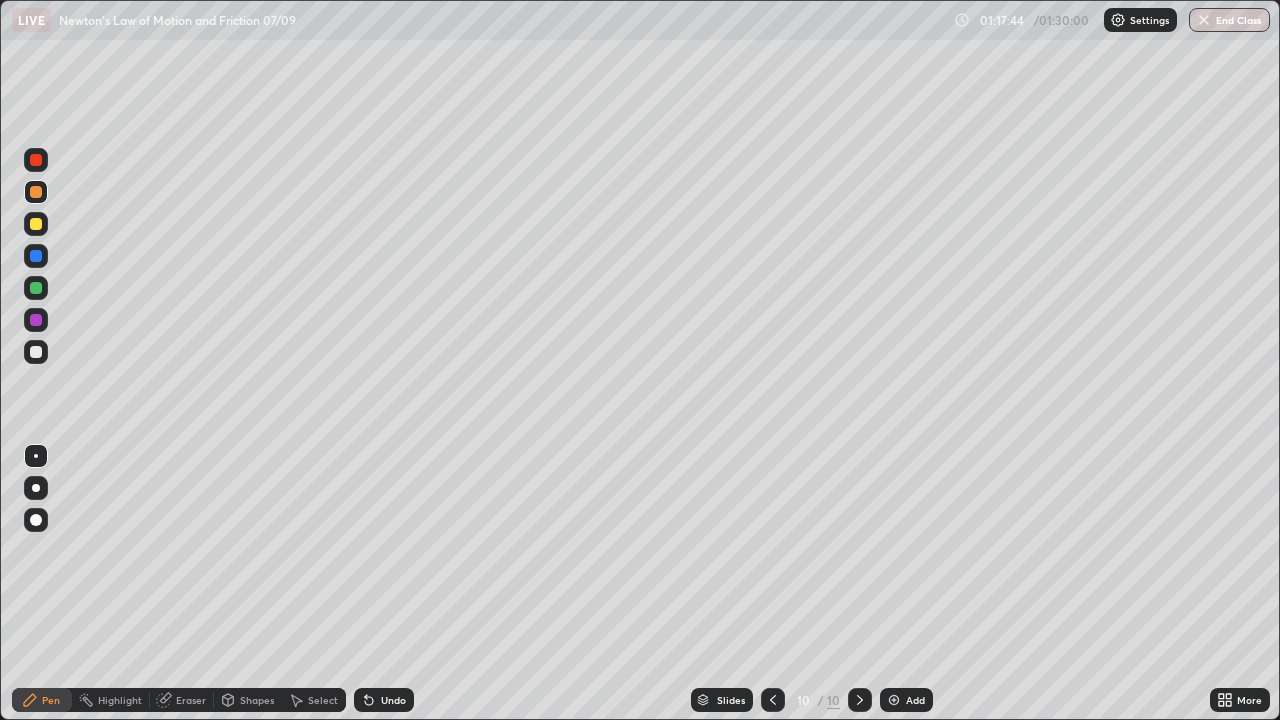 click at bounding box center [773, 700] 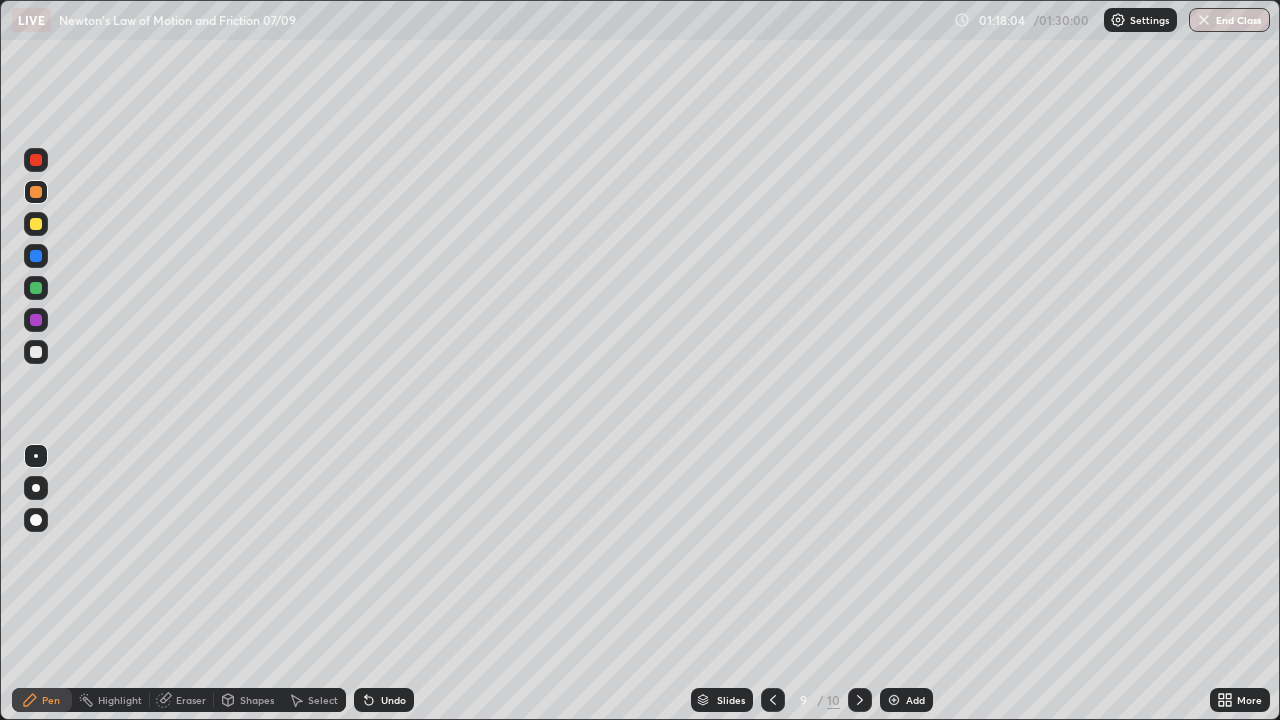 click 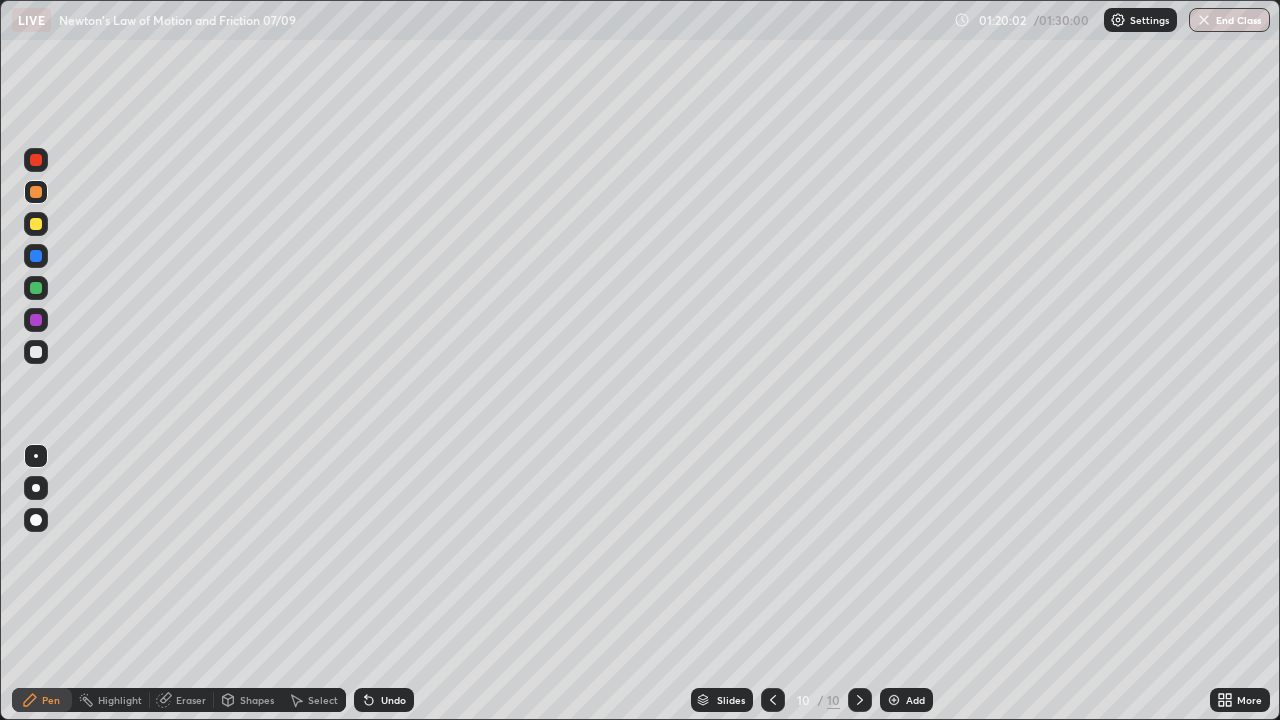 click at bounding box center [36, 224] 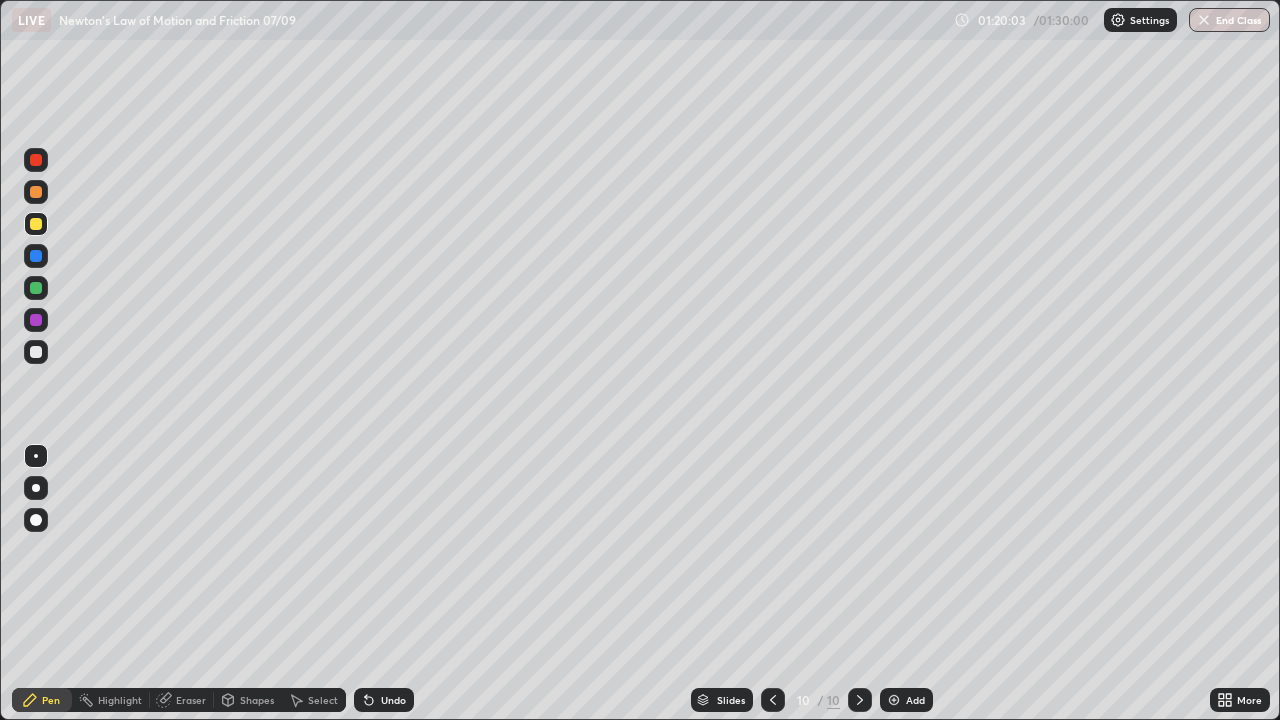 click 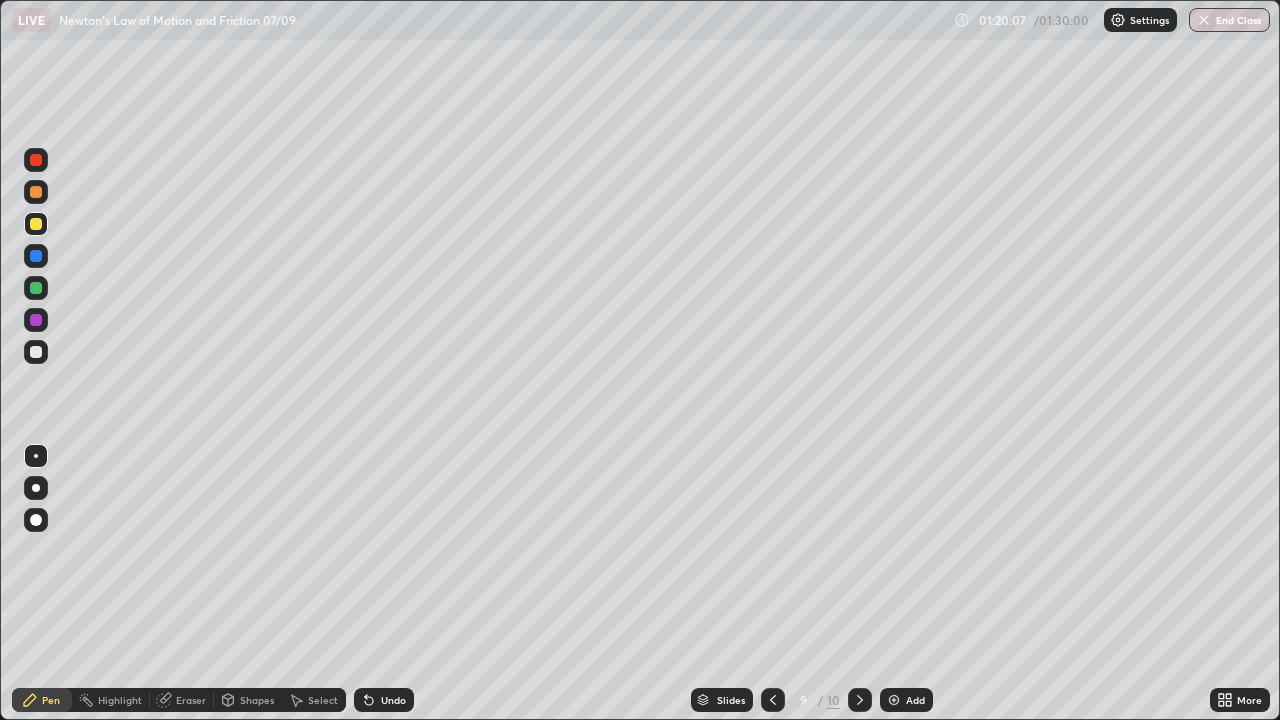 click 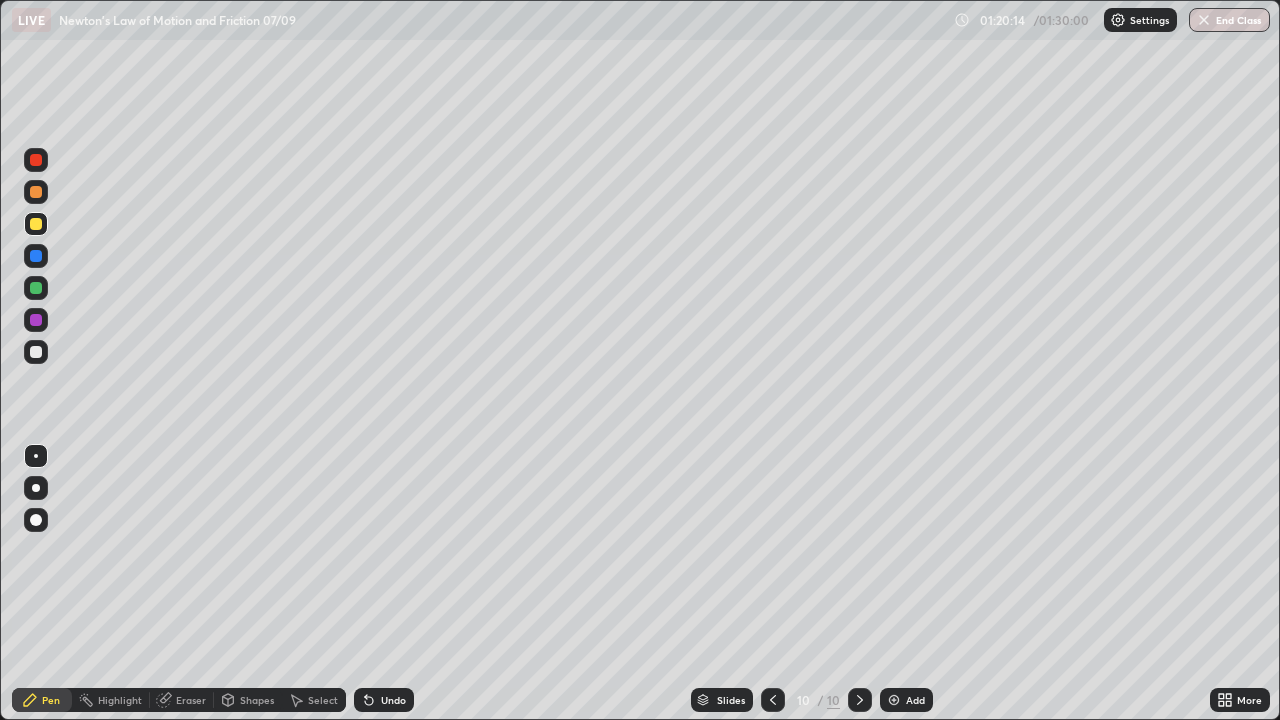 click 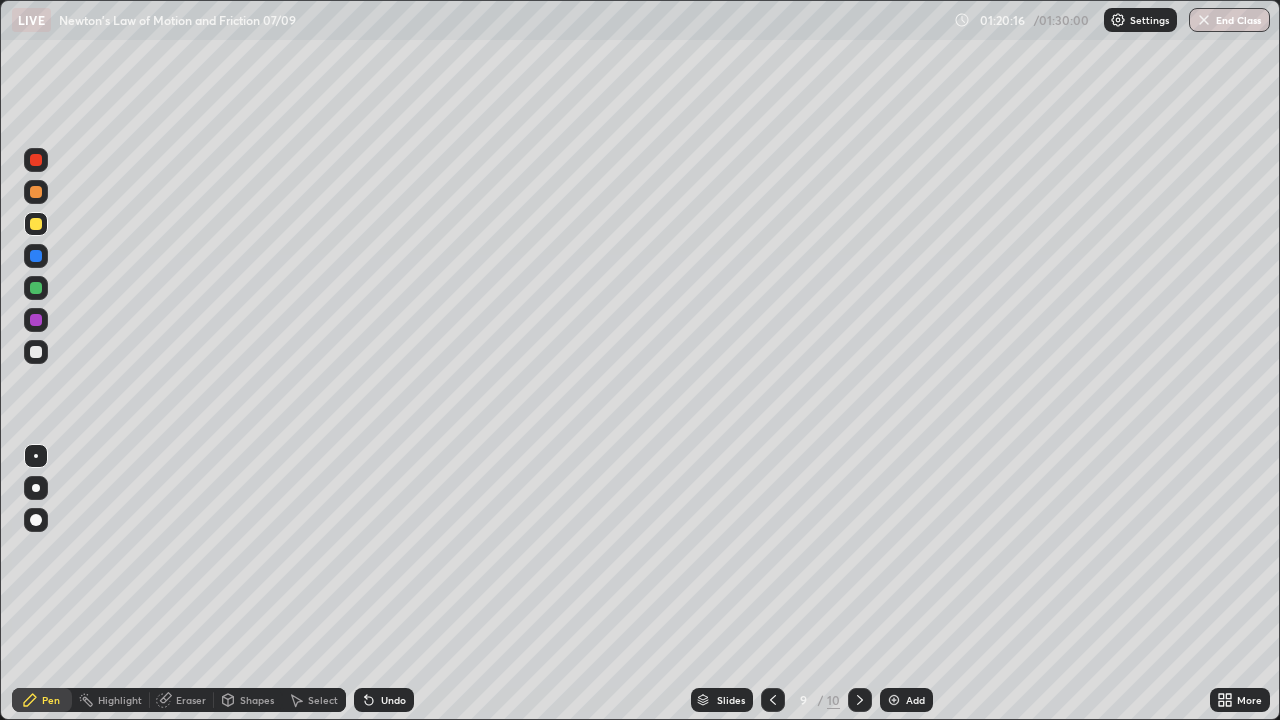 click at bounding box center [860, 700] 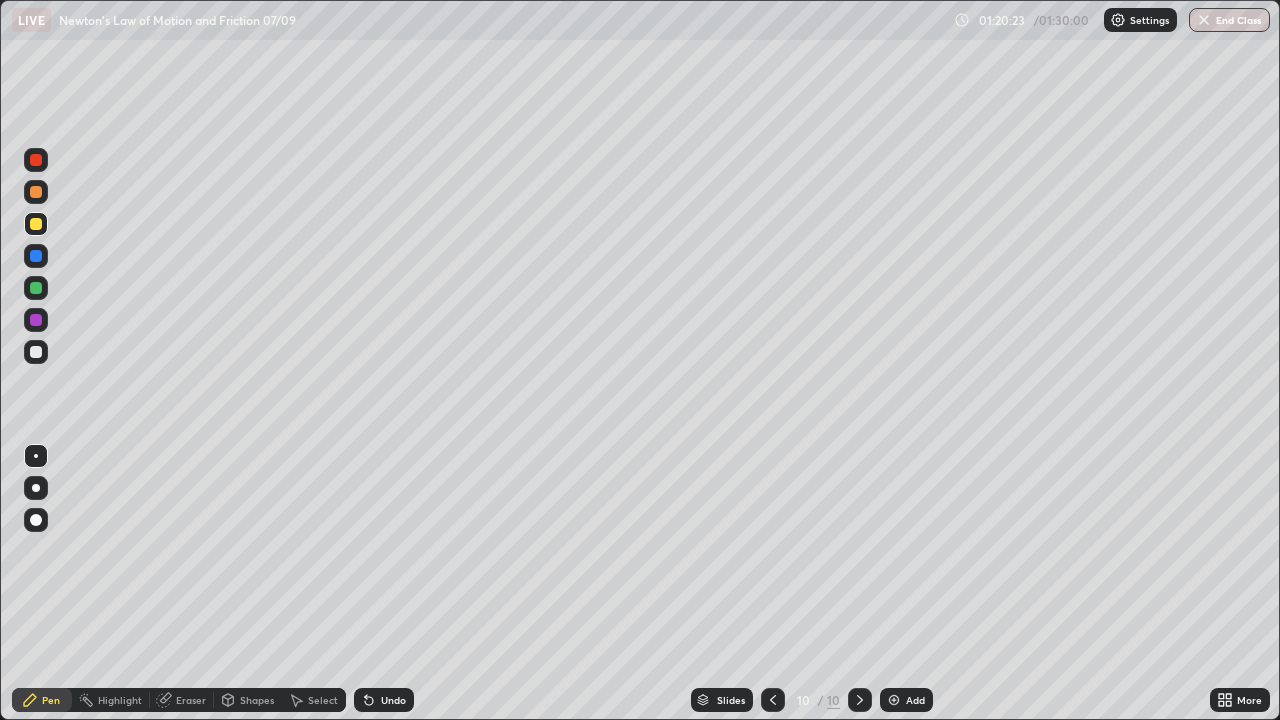 click at bounding box center (773, 700) 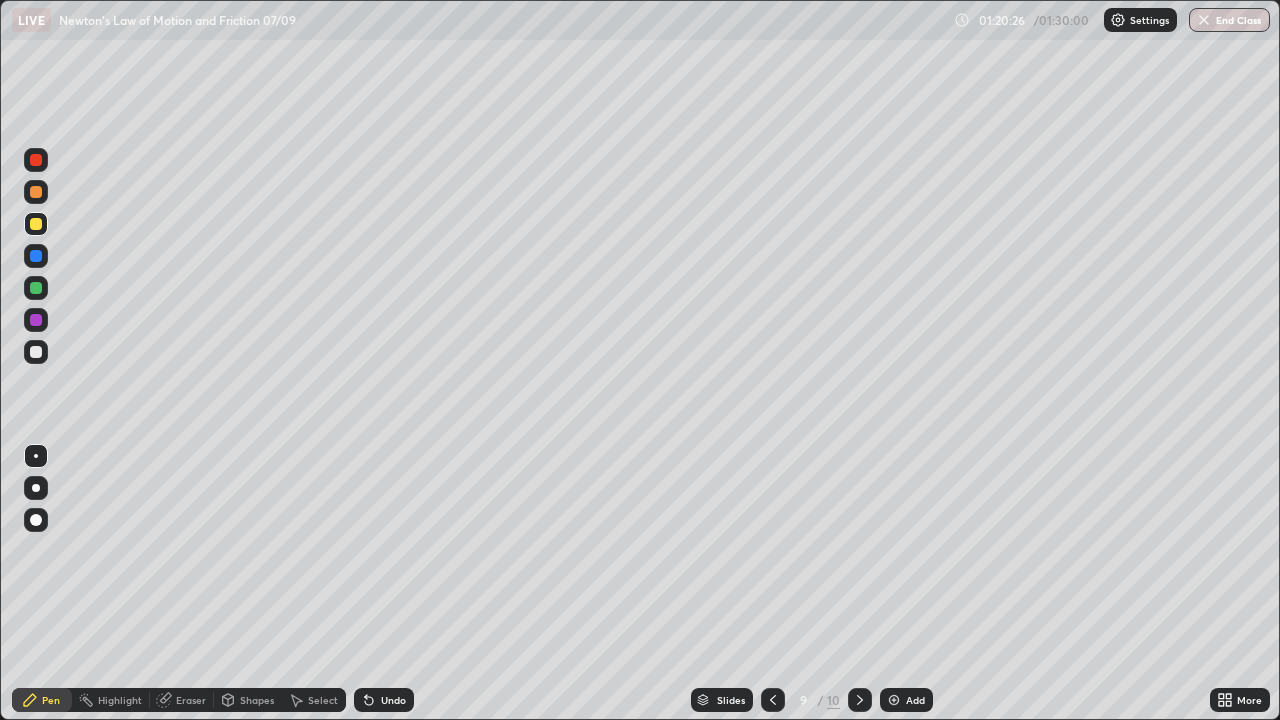 click 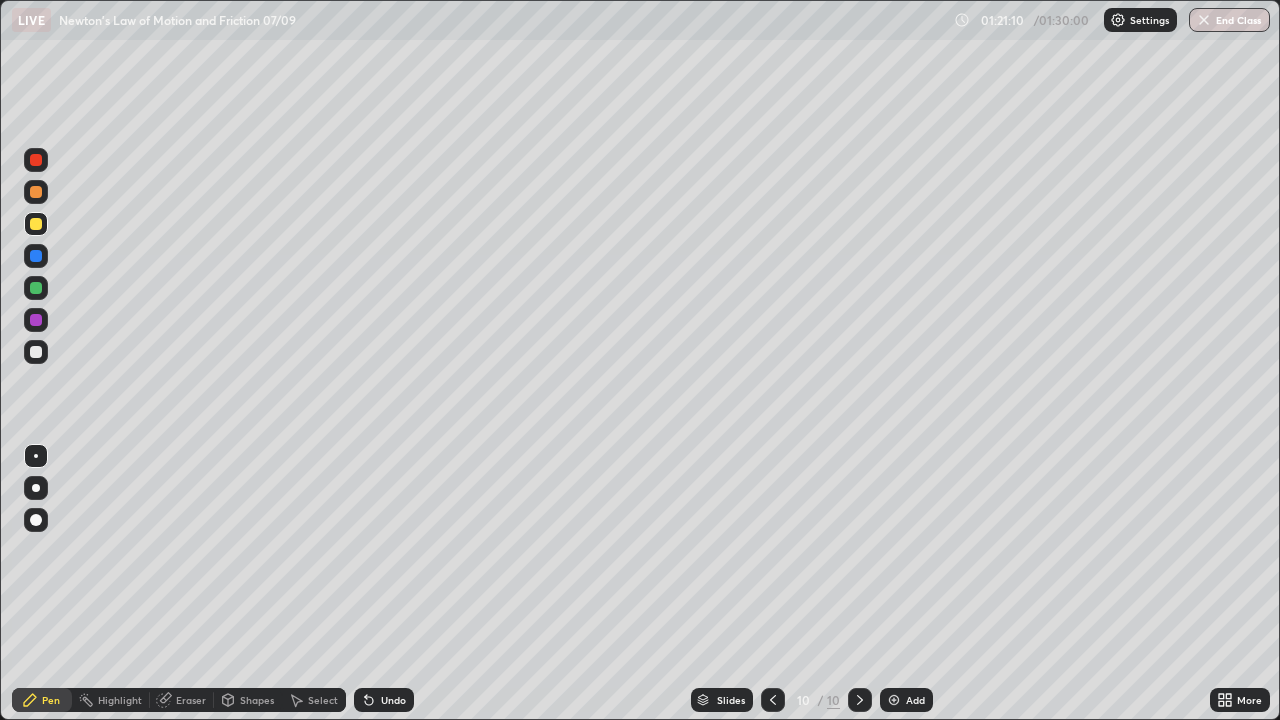 click on "Eraser" at bounding box center (182, 700) 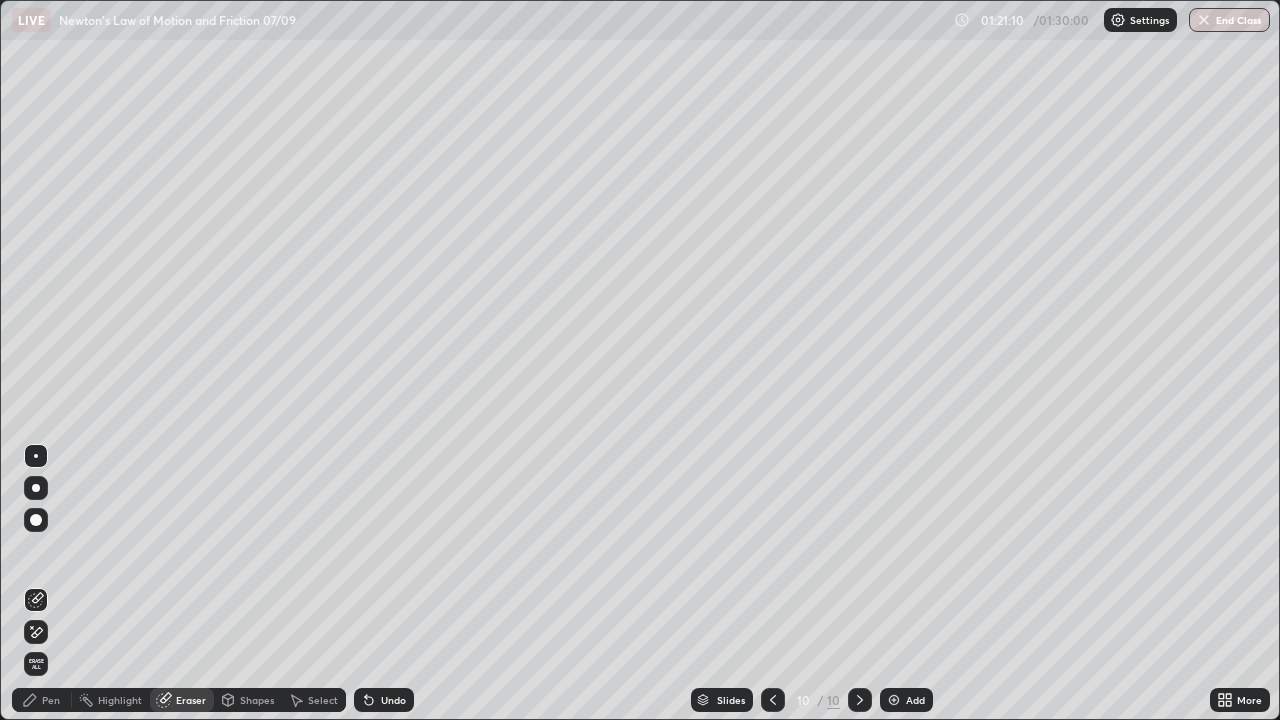 click at bounding box center (36, 456) 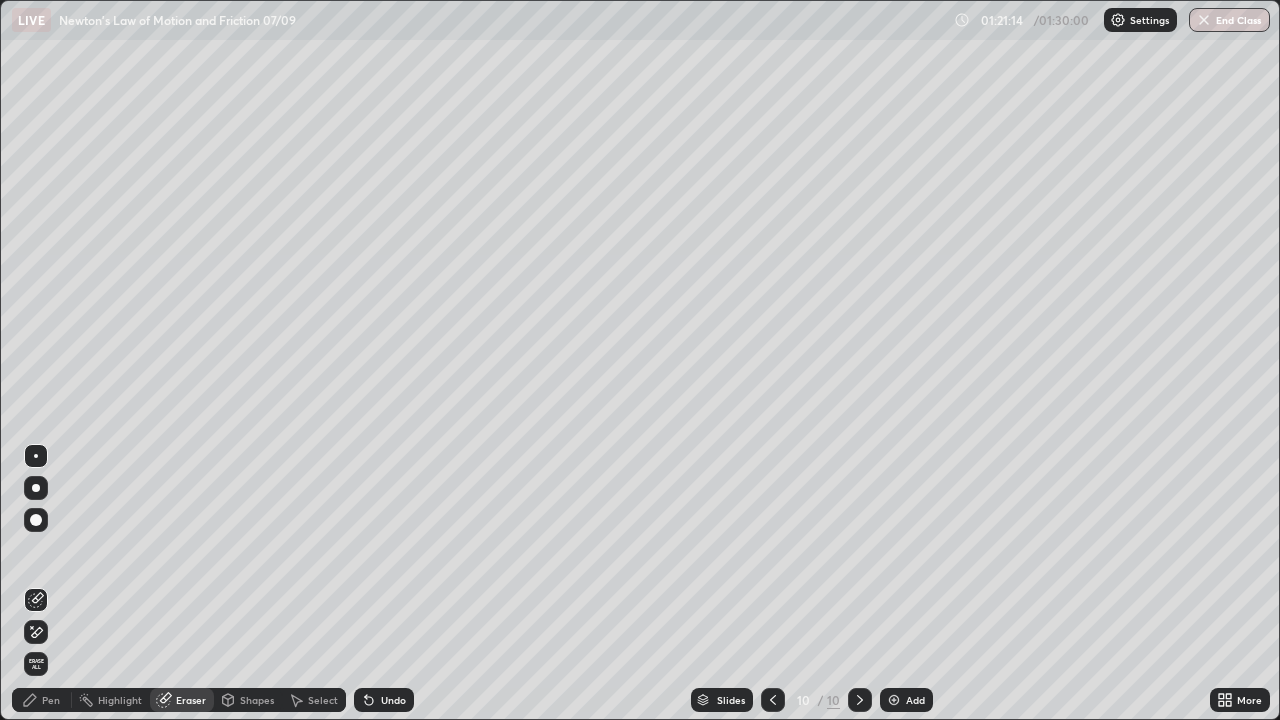 click on "Pen" at bounding box center [51, 700] 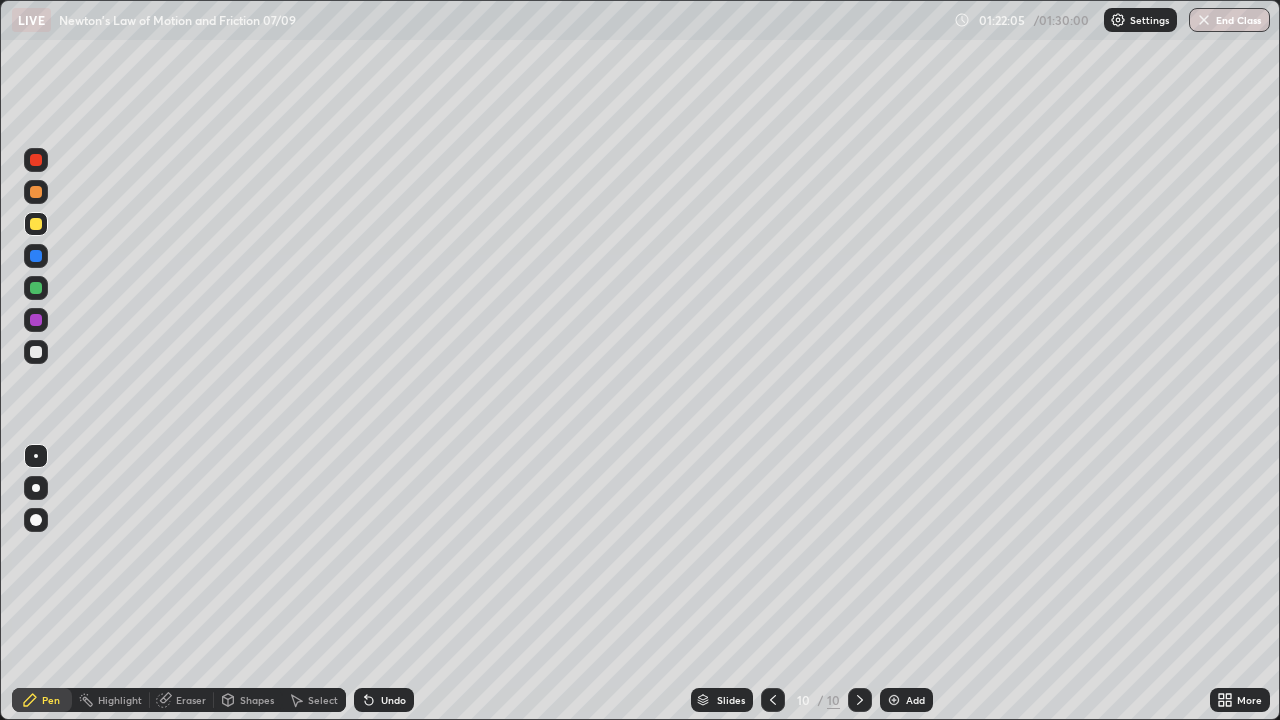click at bounding box center [36, 288] 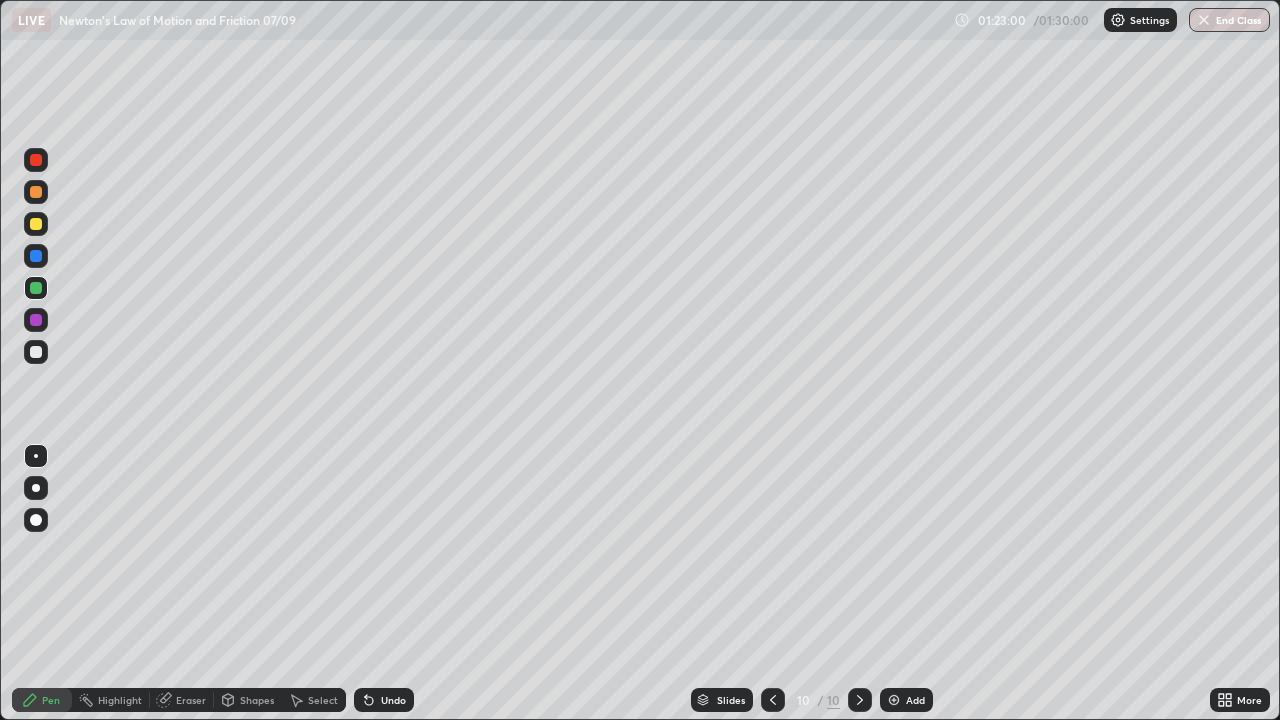 click 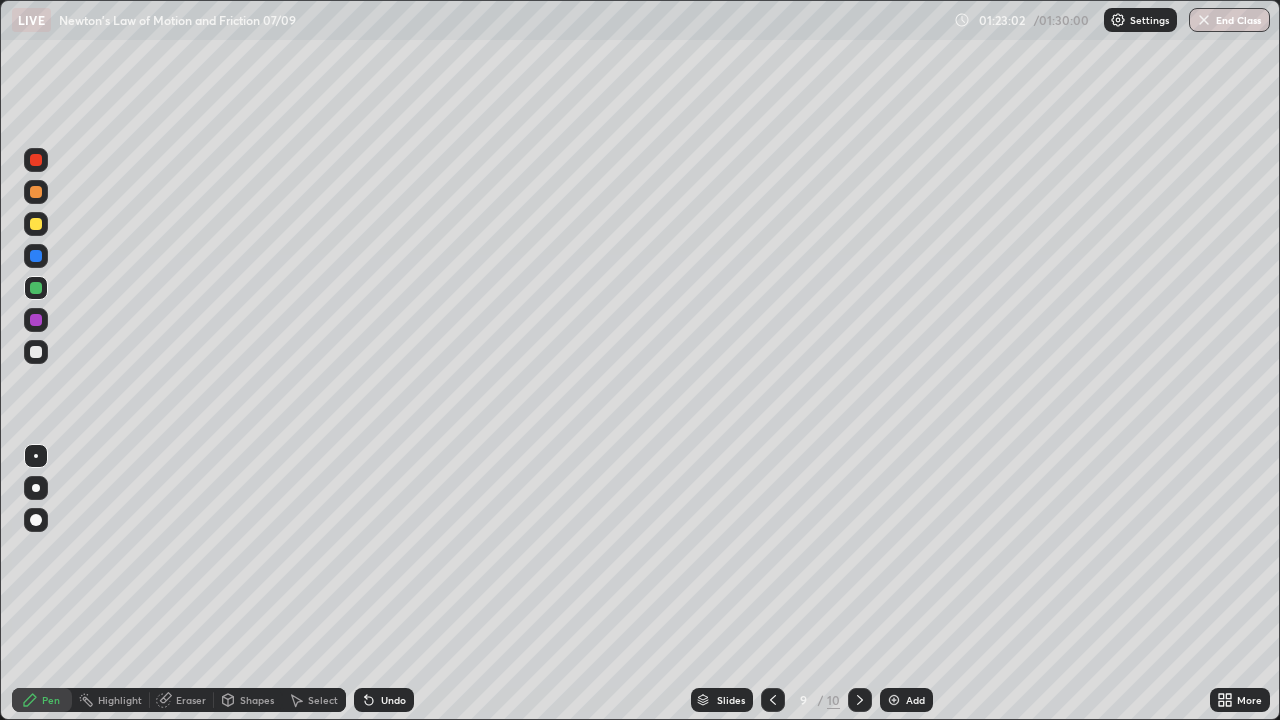 click at bounding box center [36, 320] 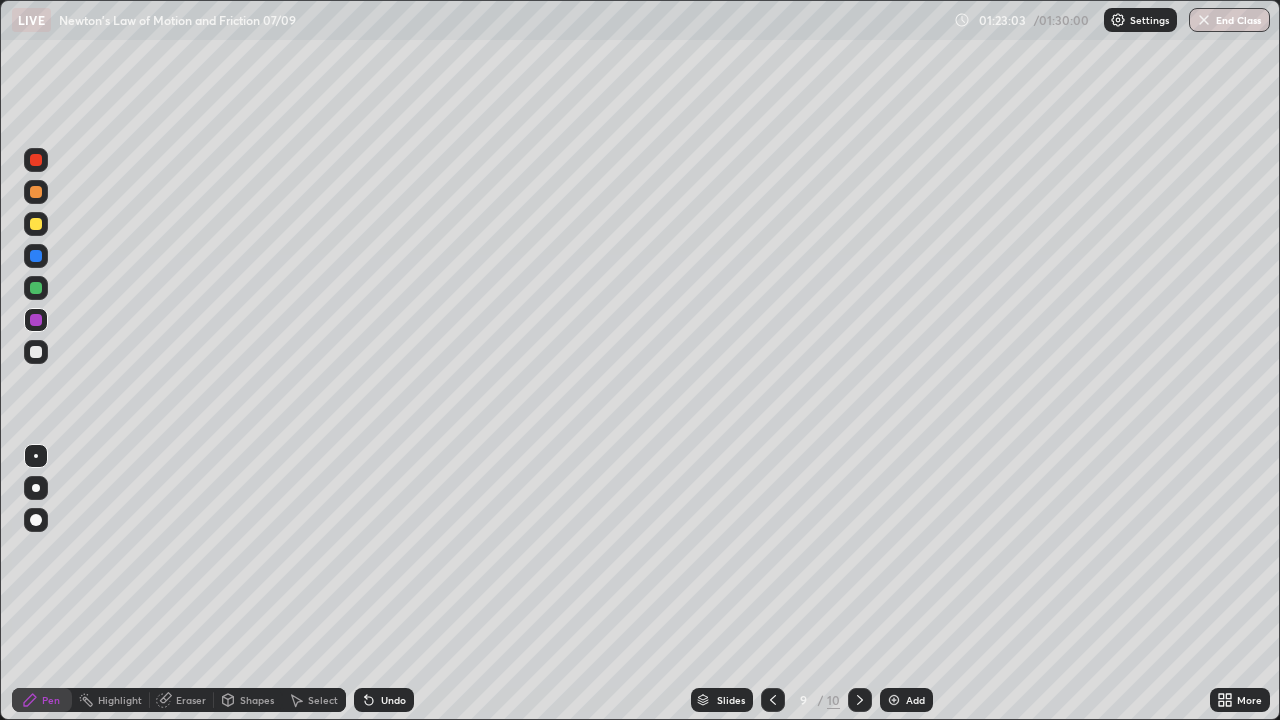 click on "Shapes" at bounding box center (257, 700) 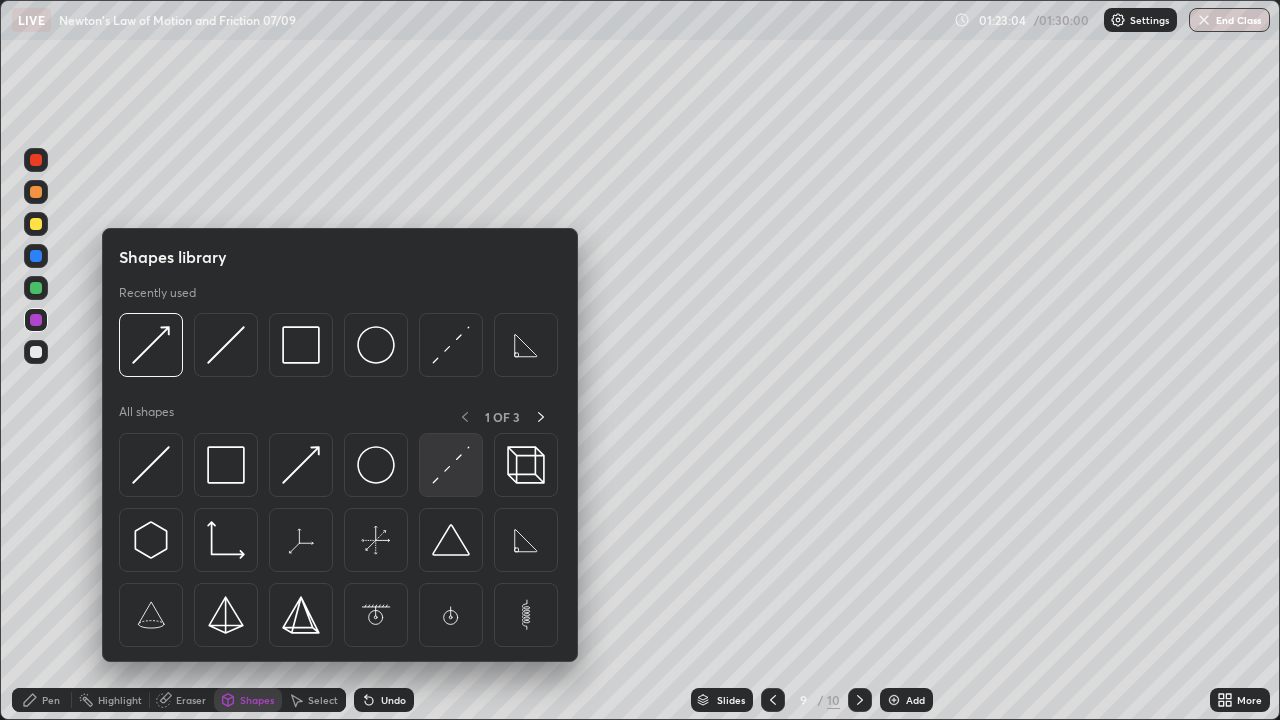 click at bounding box center (451, 465) 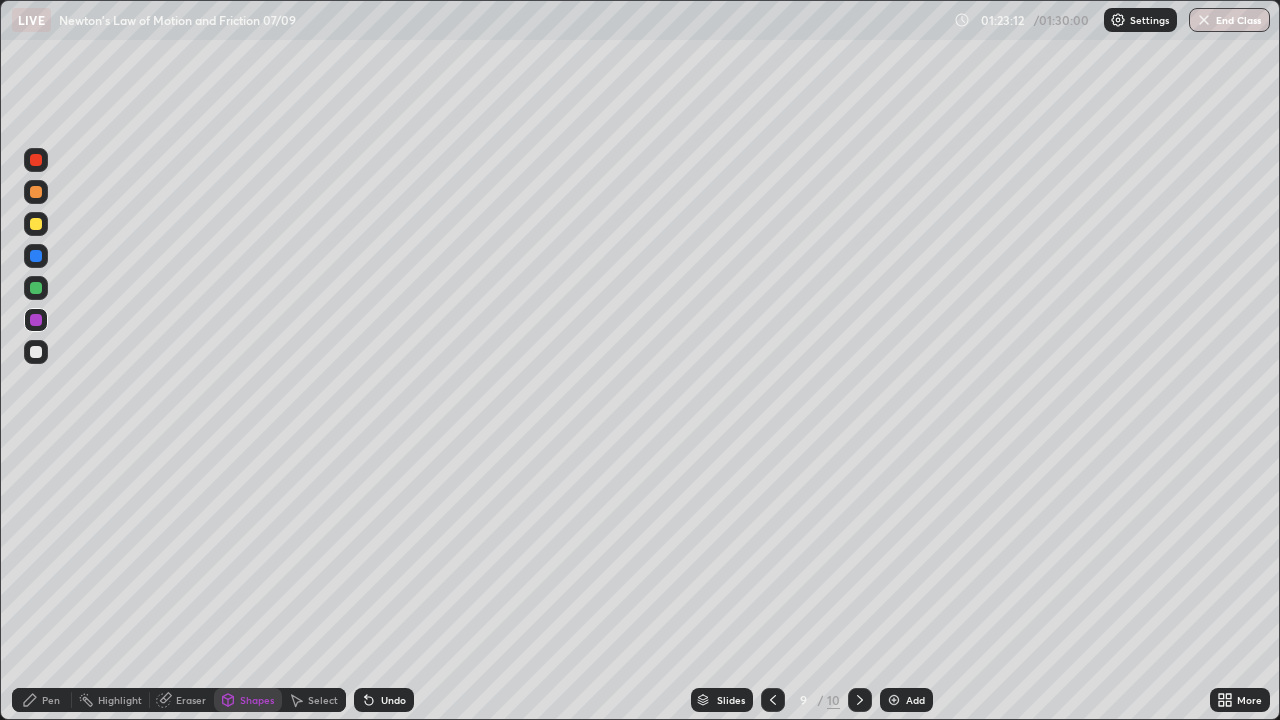 click on "Pen" at bounding box center [51, 700] 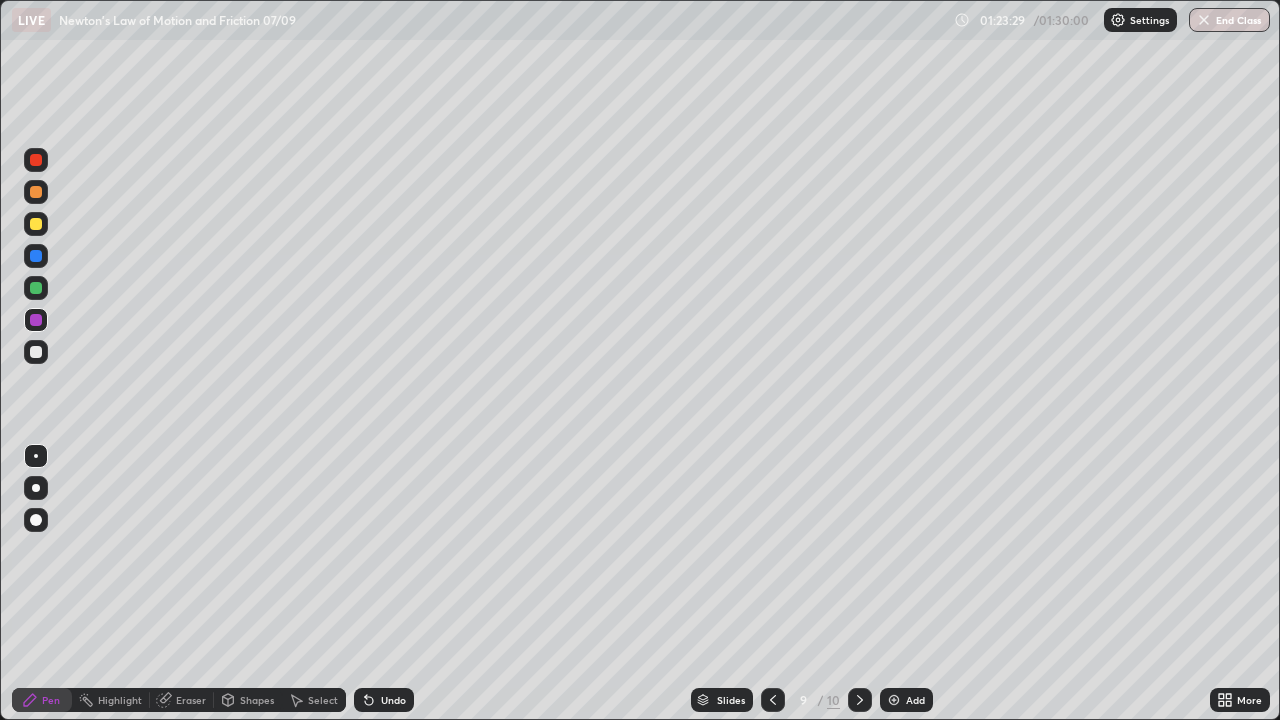 click on "Undo" at bounding box center (393, 700) 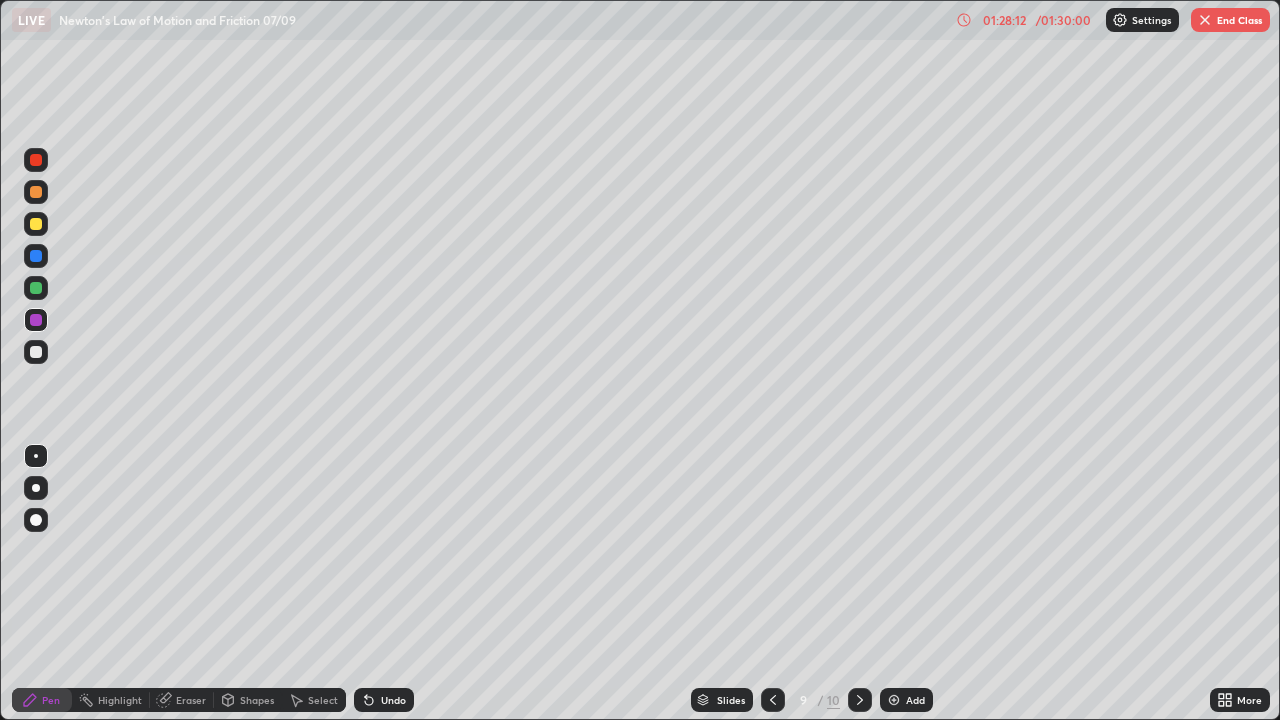 click on "End Class" at bounding box center [1230, 20] 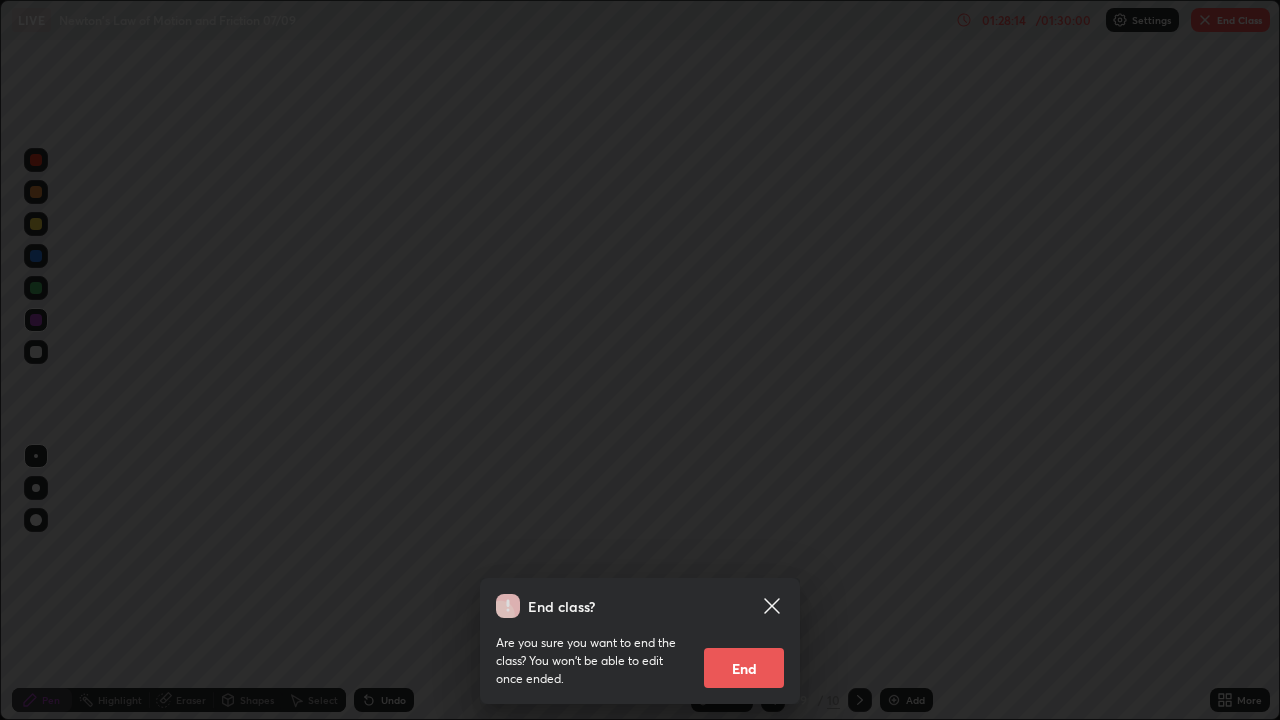 click on "End" at bounding box center [744, 668] 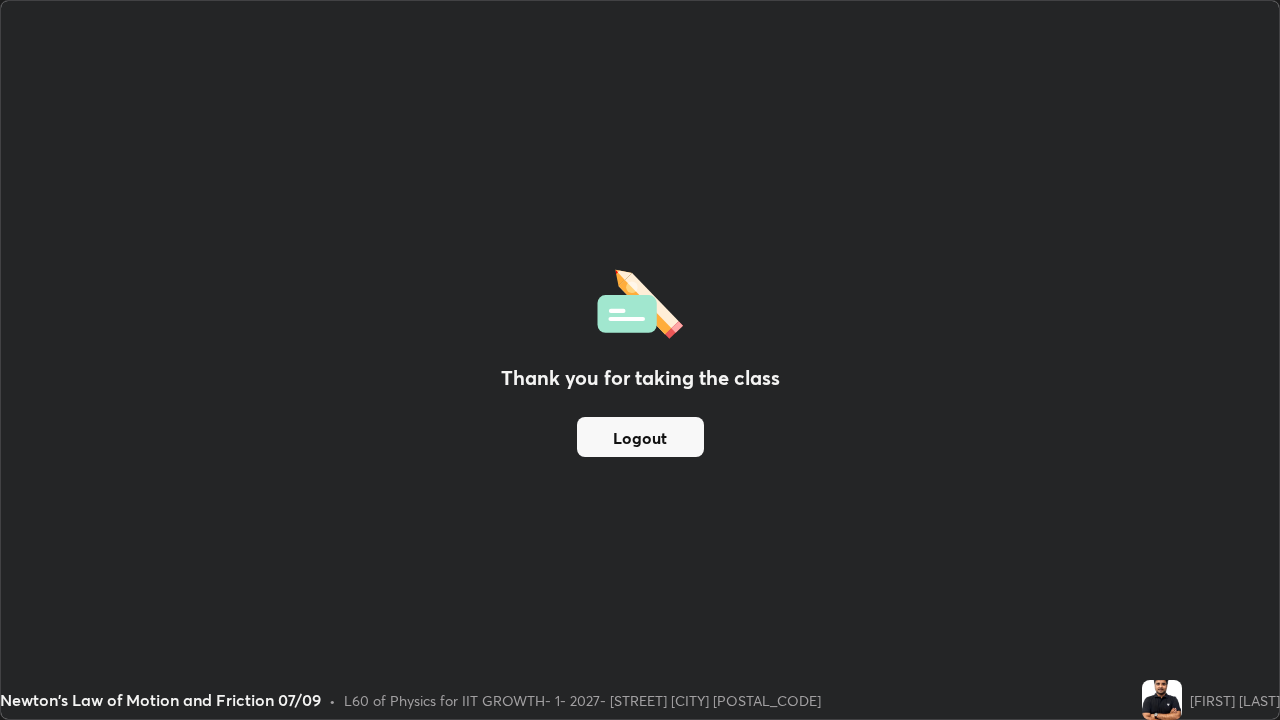 click on "Logout" at bounding box center (640, 437) 